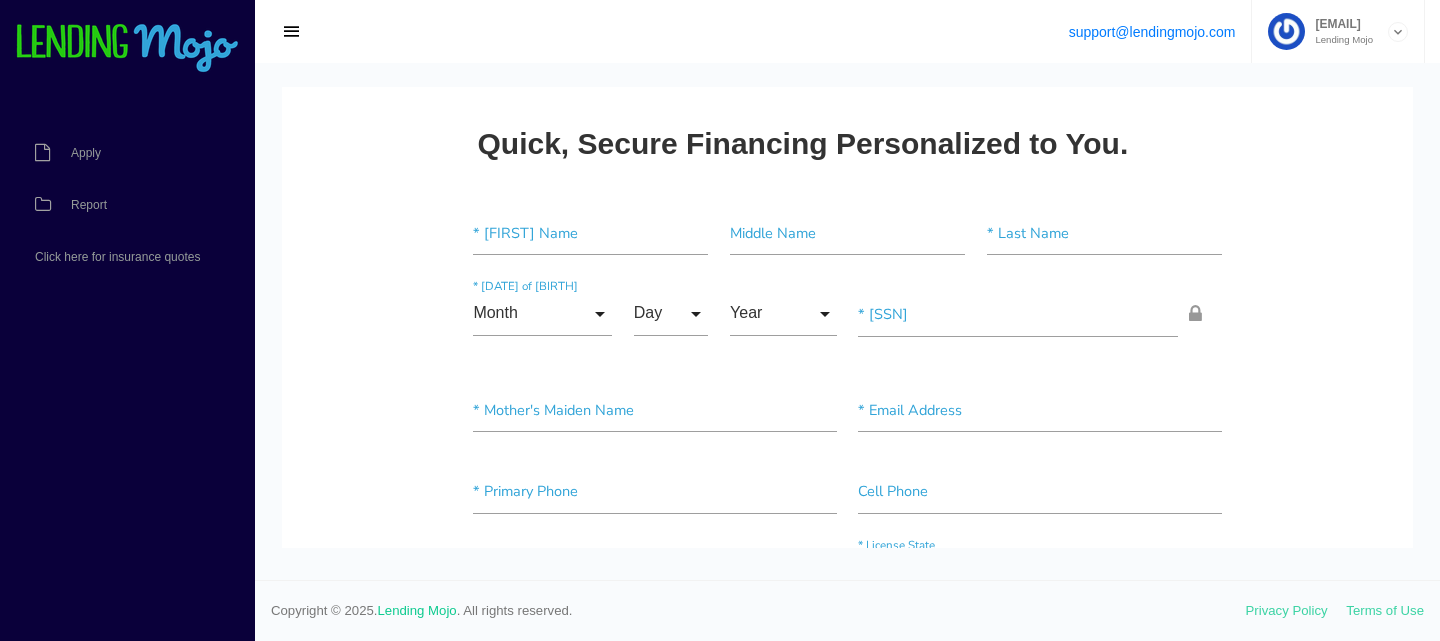 scroll, scrollTop: 0, scrollLeft: 0, axis: both 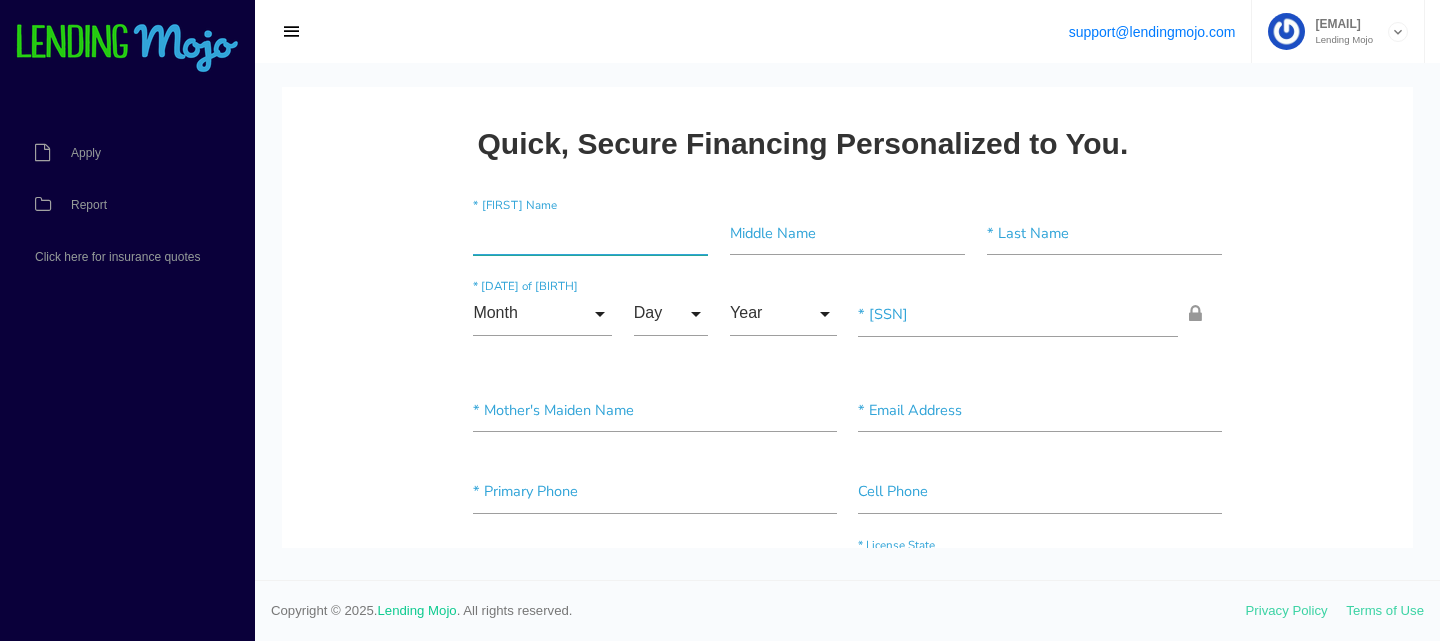 click at bounding box center (590, 233) 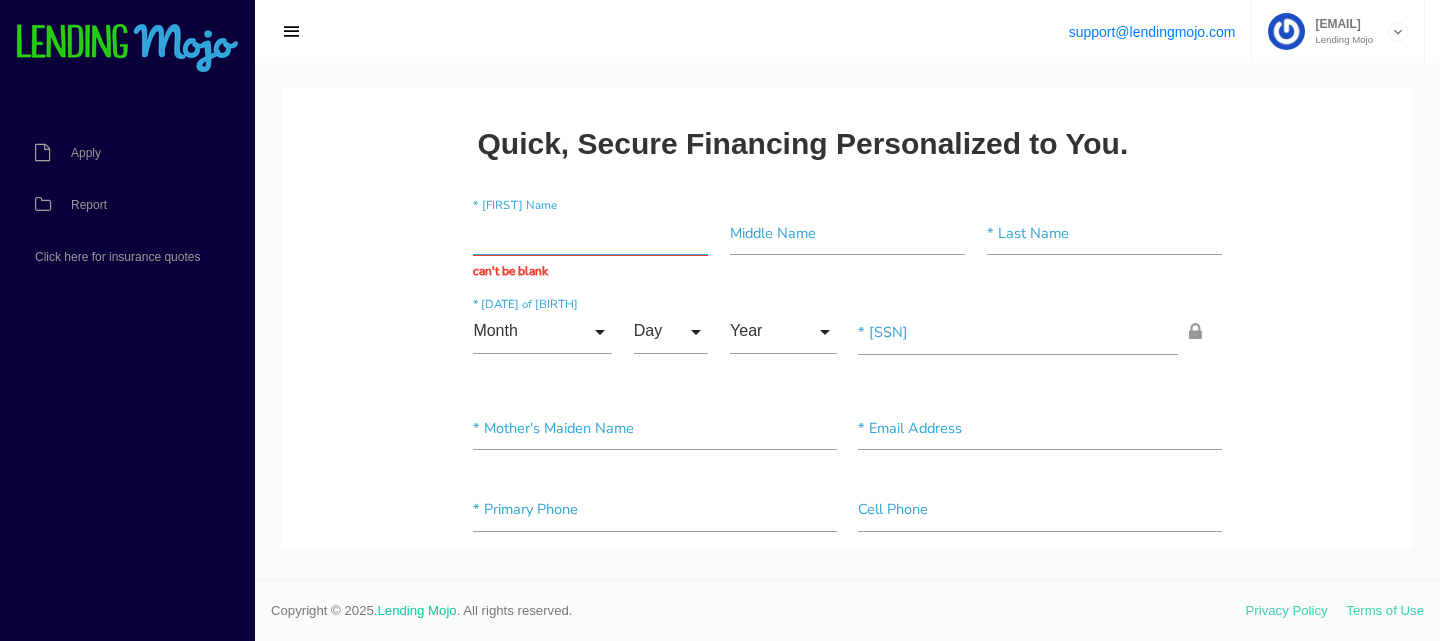 paste on "[FIRST]" 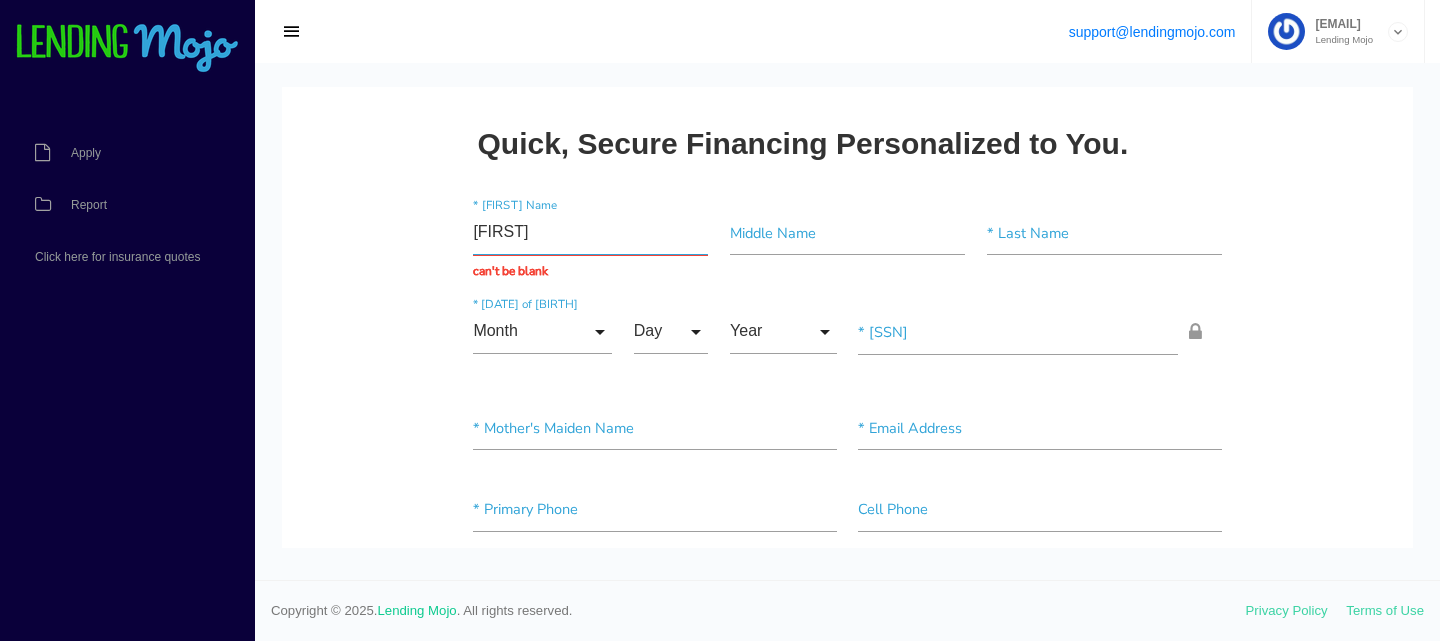 type on "[FIRST]" 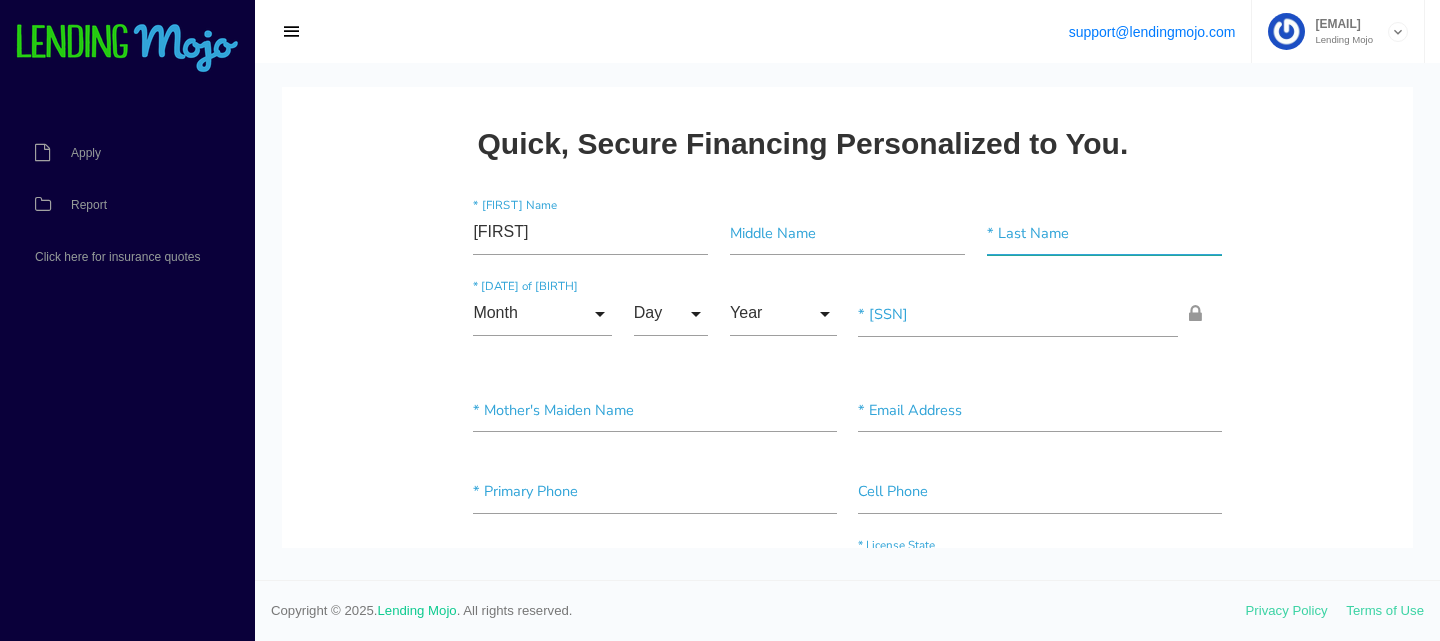 click at bounding box center (1104, 233) 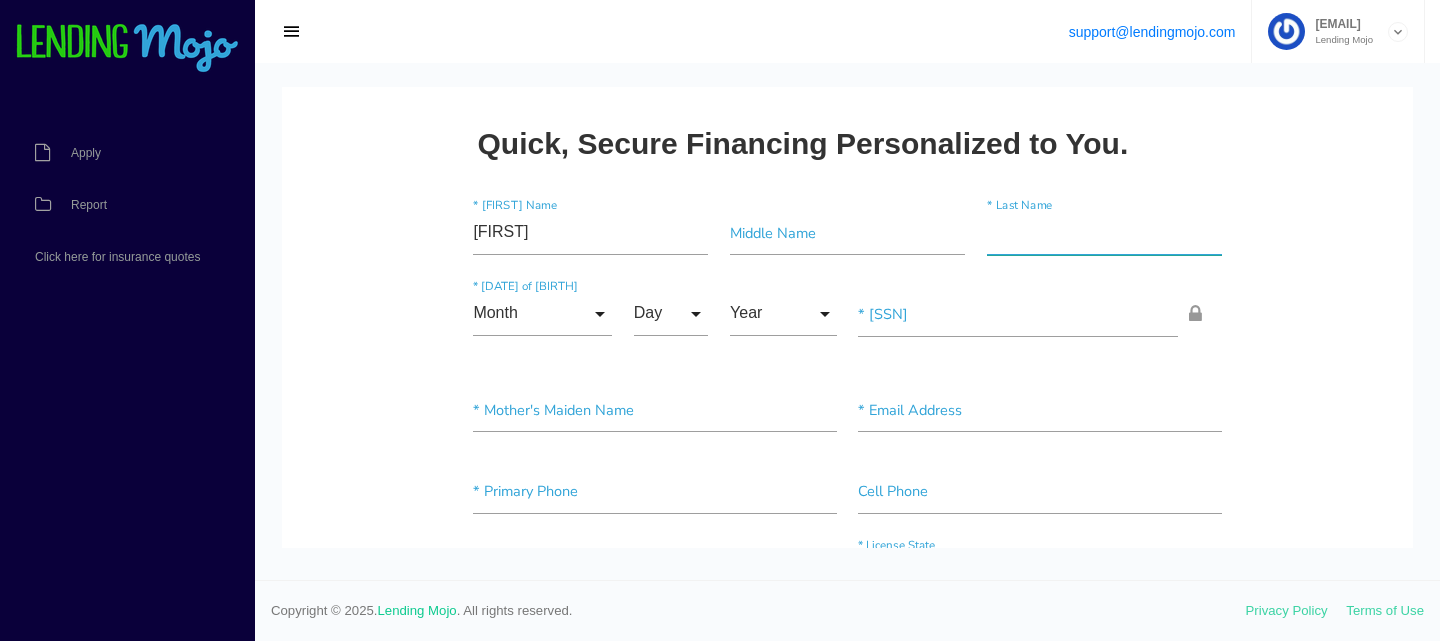 paste on "Torelang" 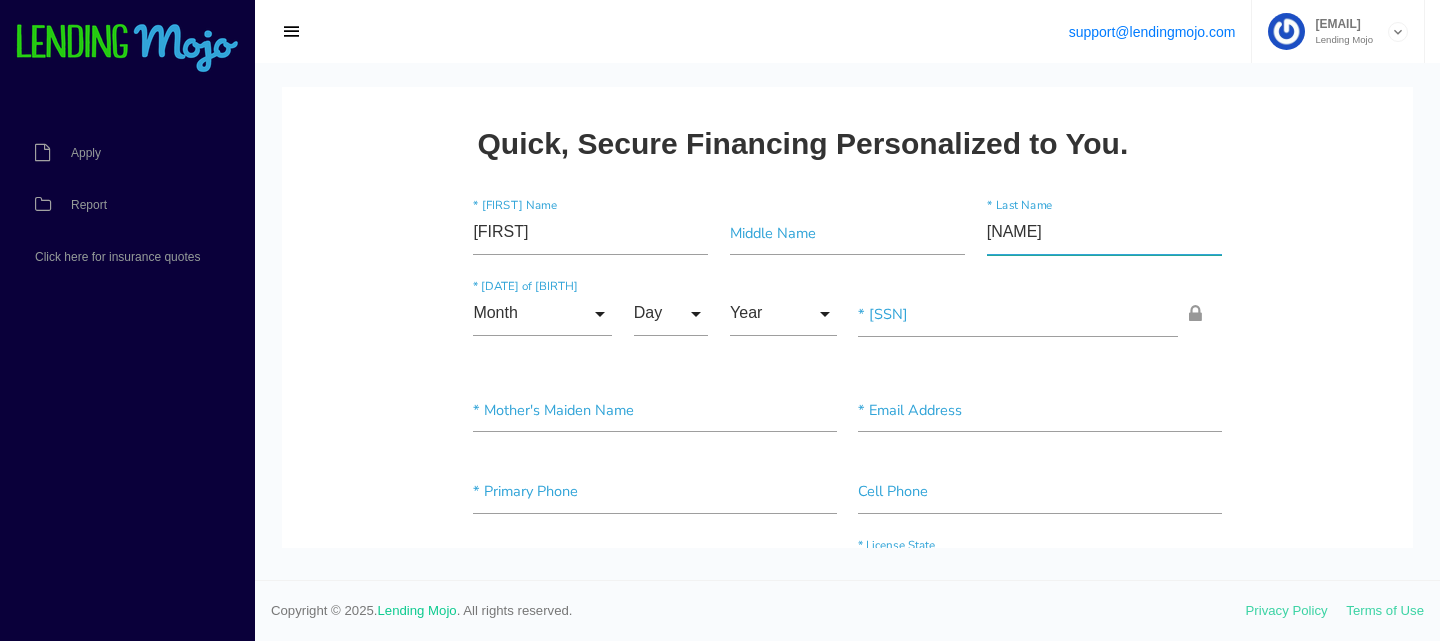 type on "Torelang" 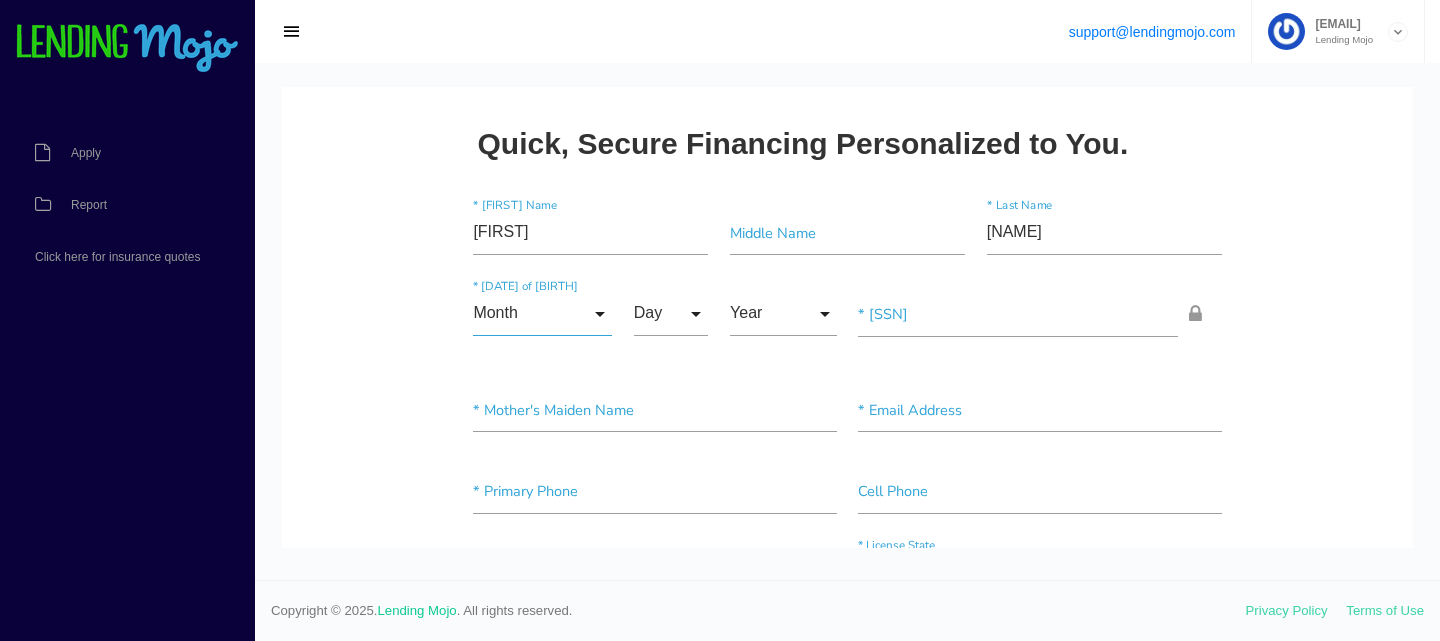 click on "Month" at bounding box center [542, 314] 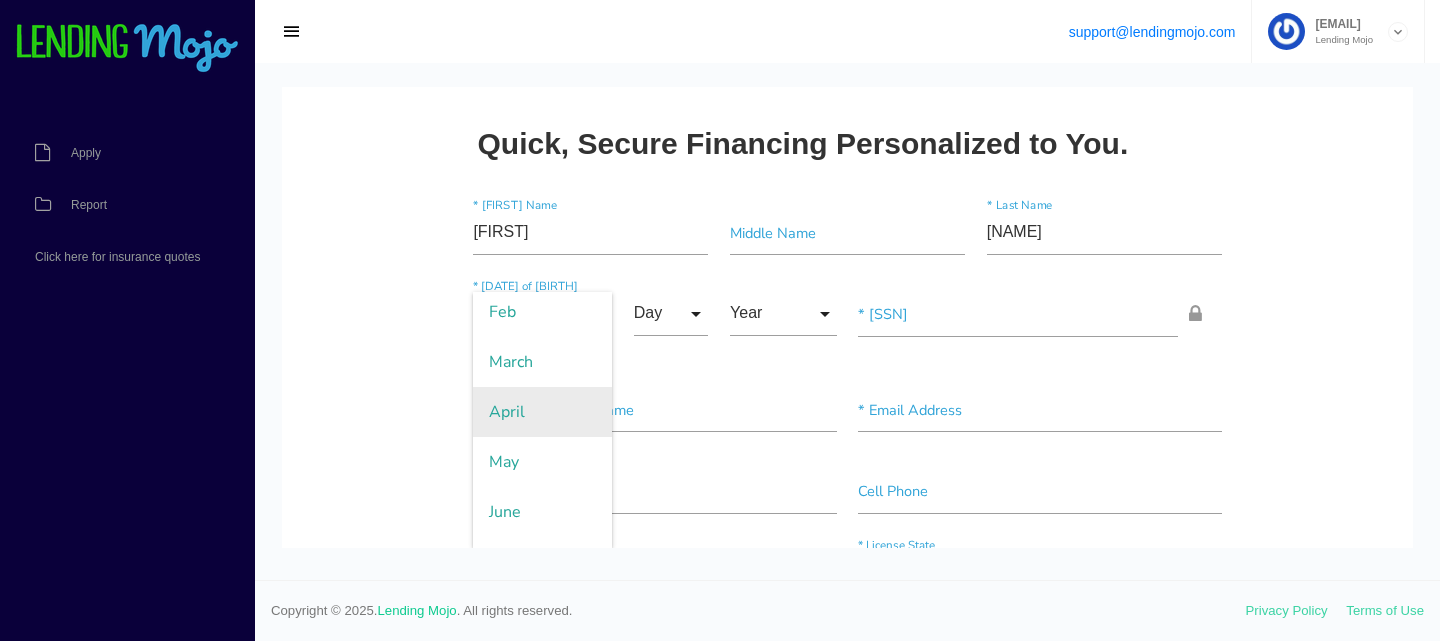 scroll, scrollTop: 106, scrollLeft: 0, axis: vertical 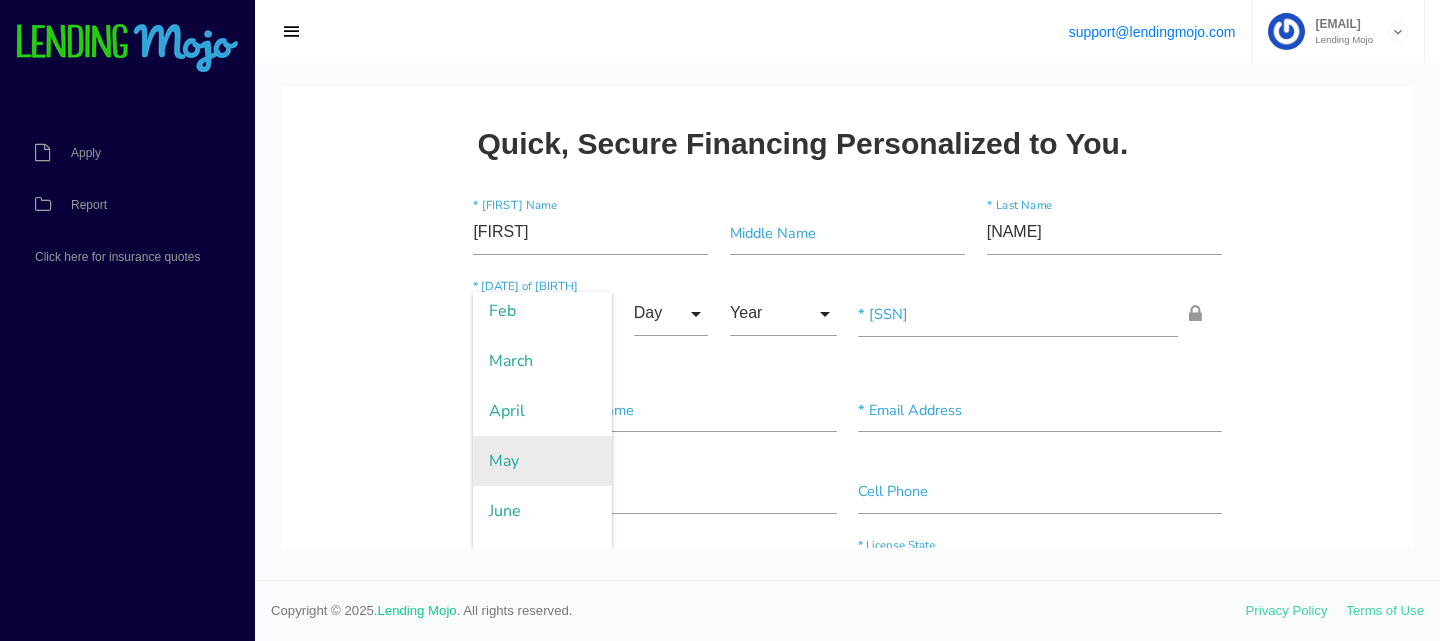 click on "May" at bounding box center [542, 461] 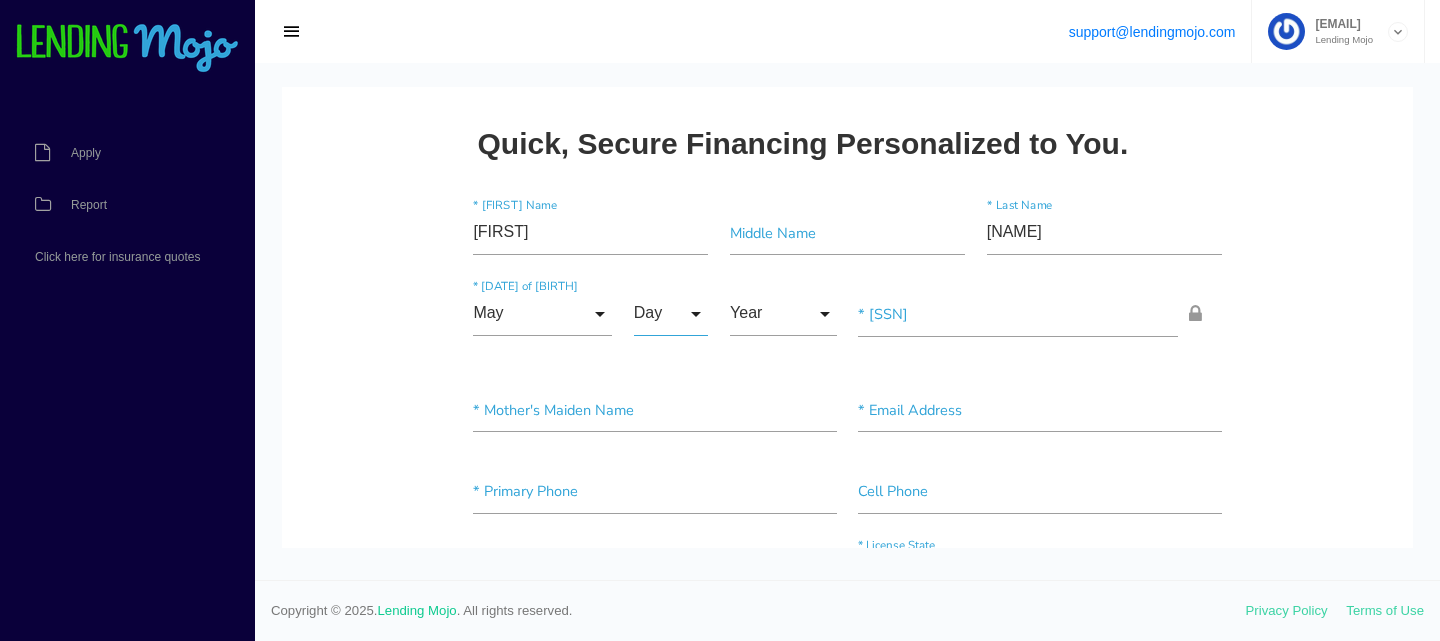 click on "Day" at bounding box center [671, 314] 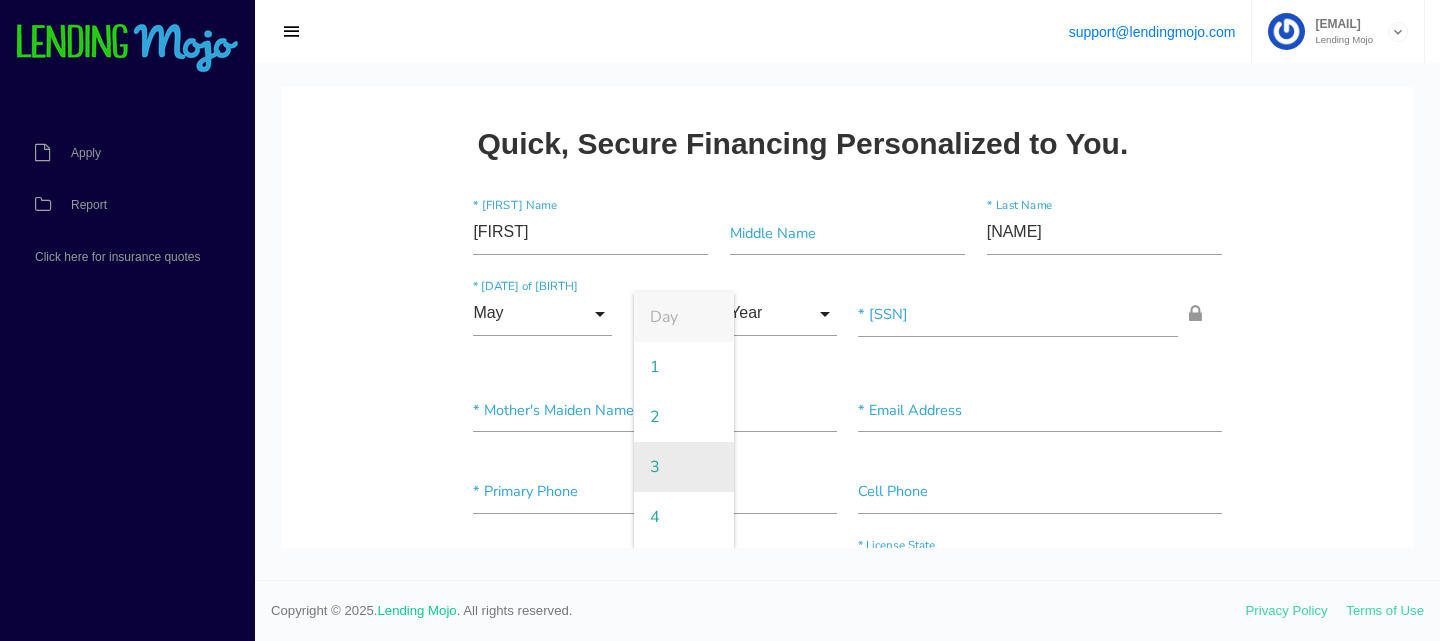 click on "3" at bounding box center (684, 467) 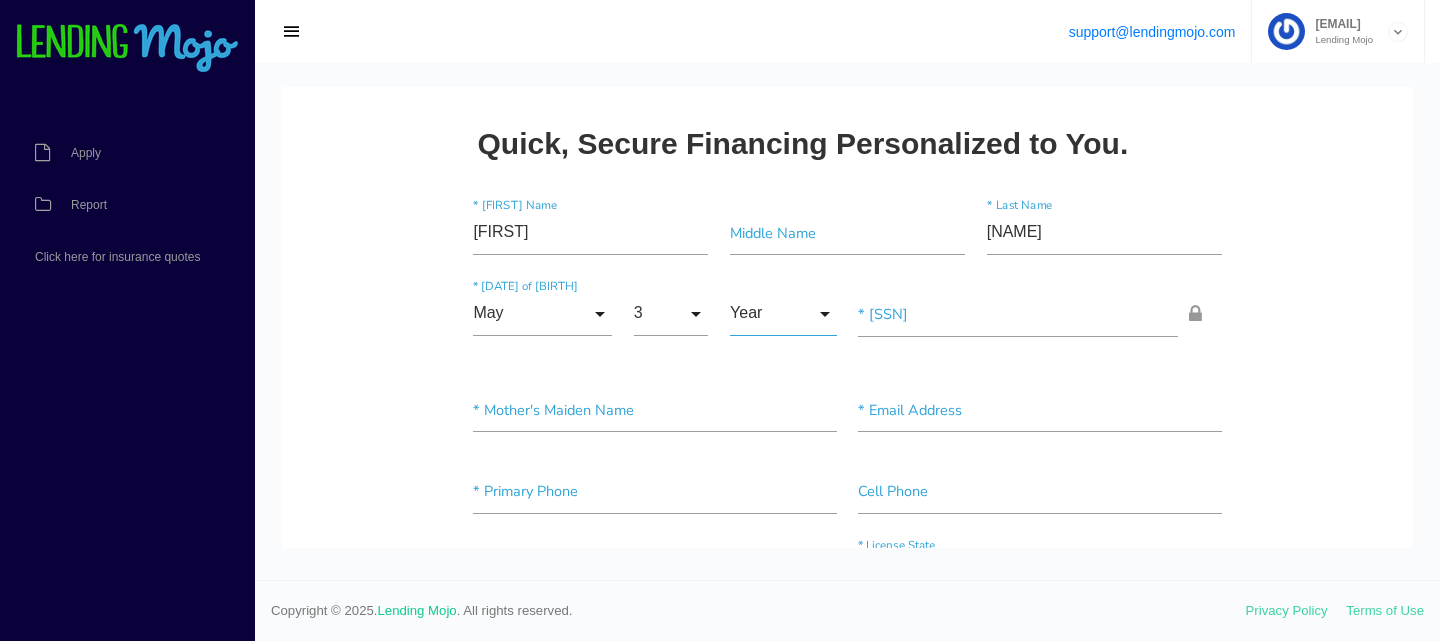 click on "Year" at bounding box center [783, 314] 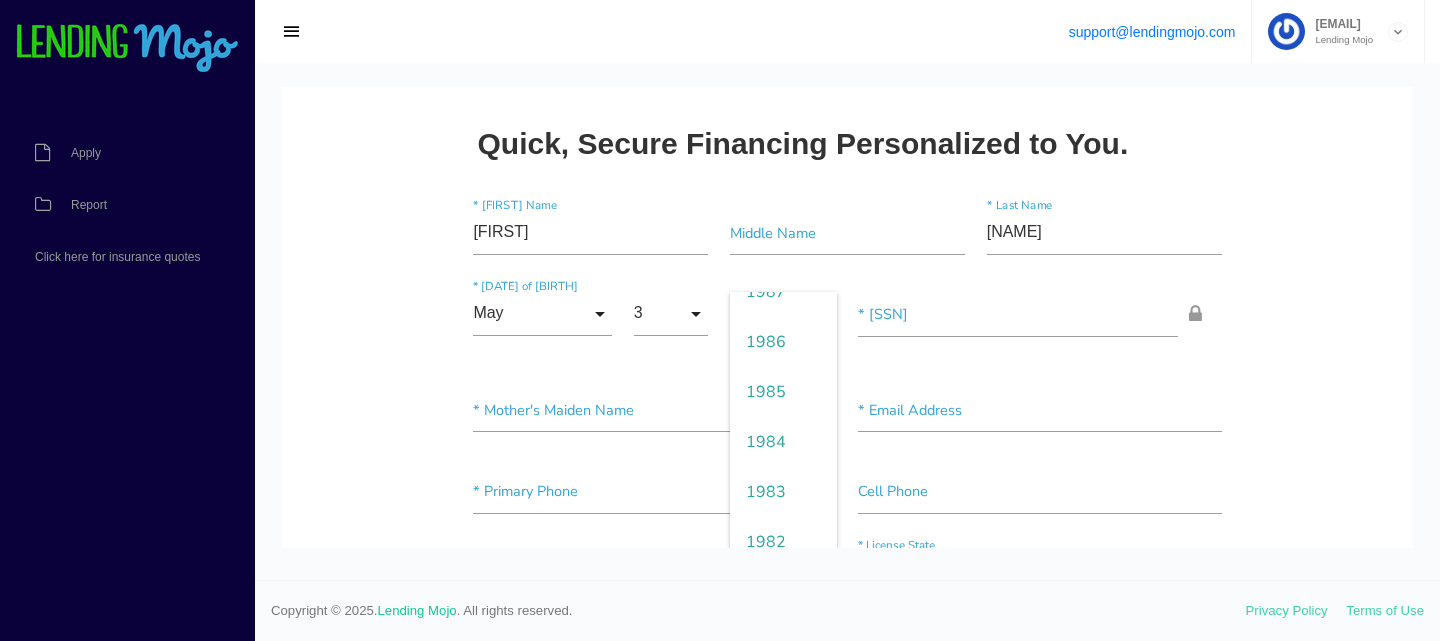 scroll, scrollTop: 1076, scrollLeft: 0, axis: vertical 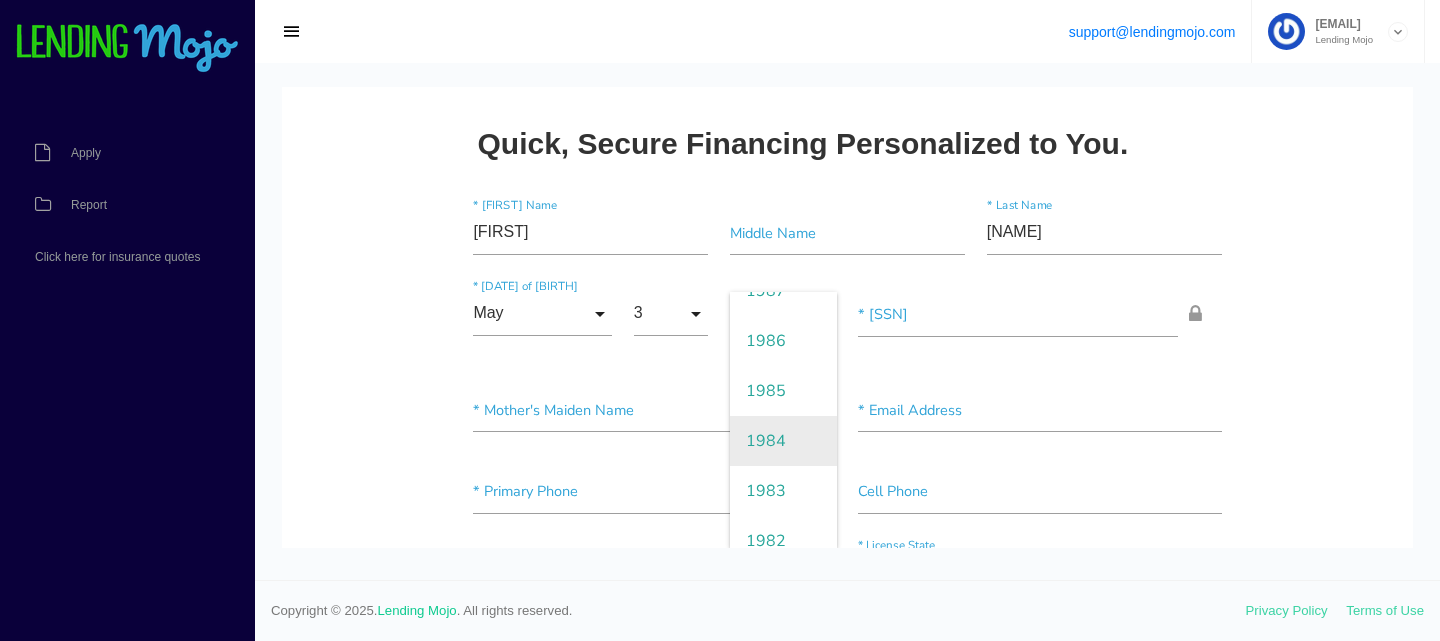 click on "1984" at bounding box center [783, 441] 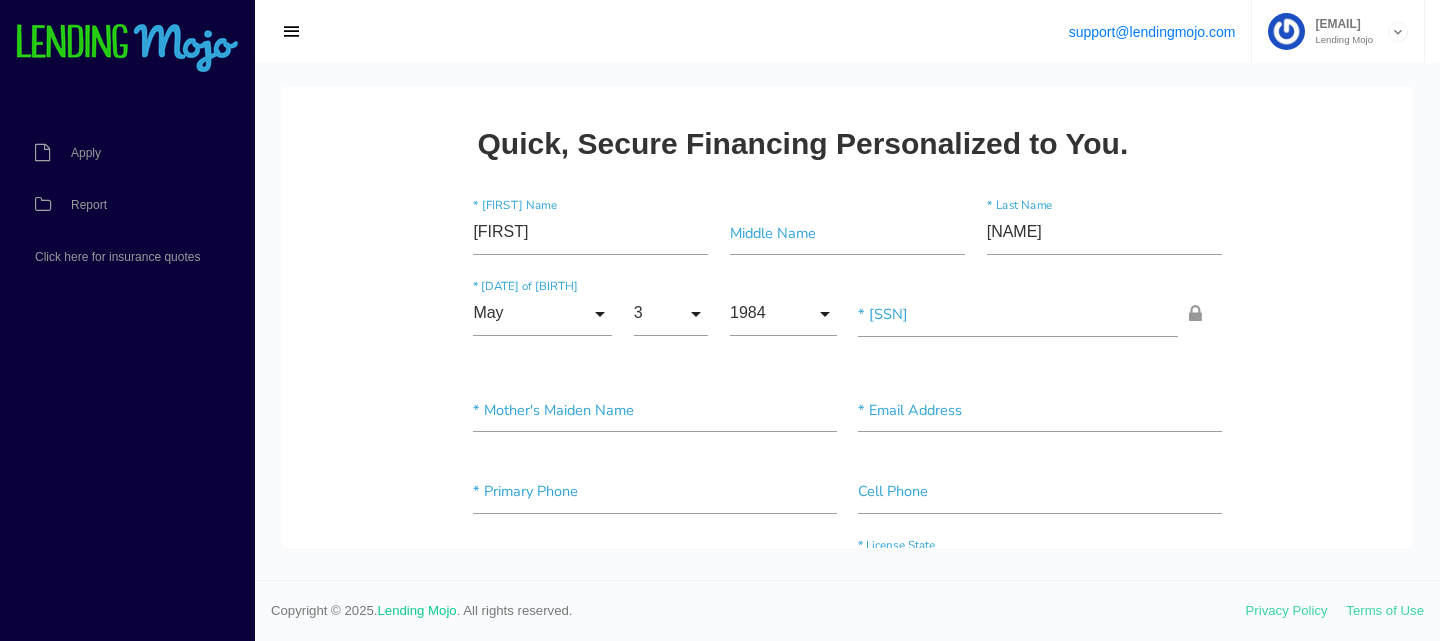 click on "May Month Jan Feb March April May June July Aug Sept Oct Nov Dec
Month
Jan
Feb
March
April
May
June
July
Aug
Sept
Oct
Nov
Dec
*
Date of Birth
3 Day 1 2 3 4 5 6 7 8 9 10 11 12 13 14 15 16 17 18 19 20 21 22 23 24 25 26 27 28 29 30 31
Day
1
2
3
4
5
6
7
8
9
10
11
12
13
14
15
16
17
18
19
20
21
22
23
24
25
26
27
28
29
30
31
1984 Year 2007 2006 2005 2004 2003 2002 2001 2000 1999 1998 1997 1996 1995 1994 1993 1992 1991 1990 1989 1988 1987 1986 1985 1984 1983 1982 1981 1980" at bounding box center [848, 326] 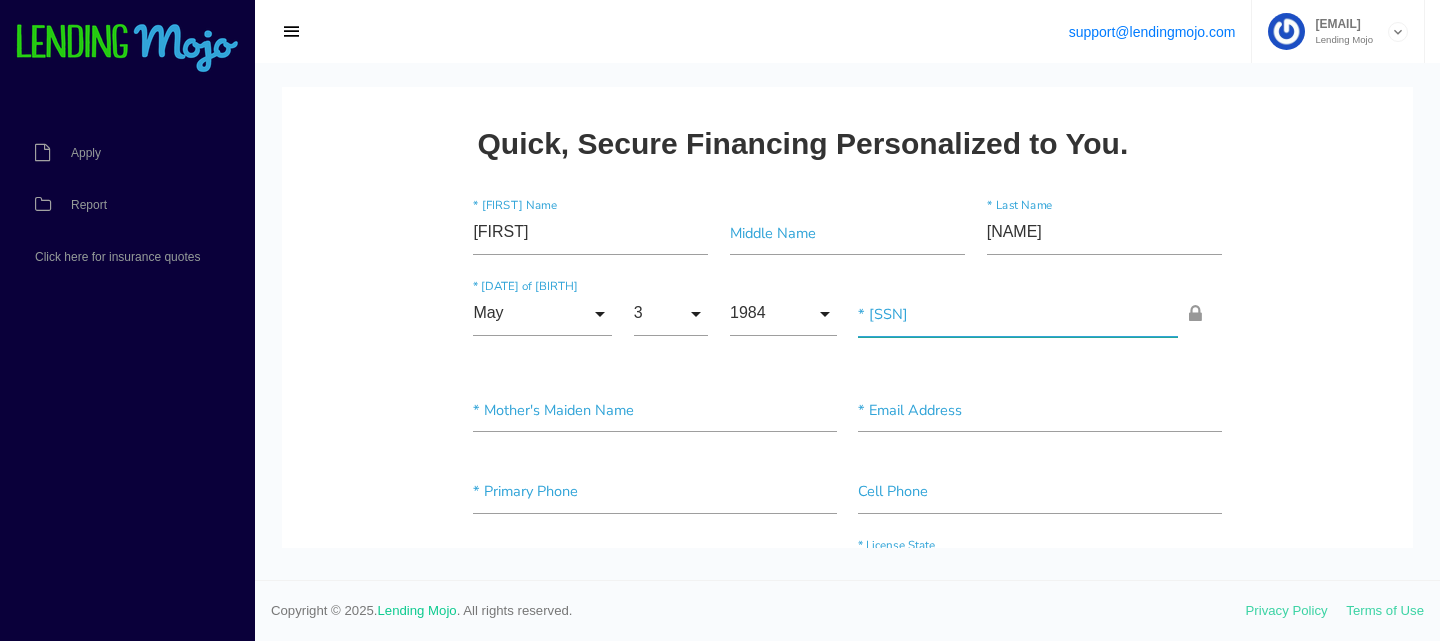 click at bounding box center [1018, 314] 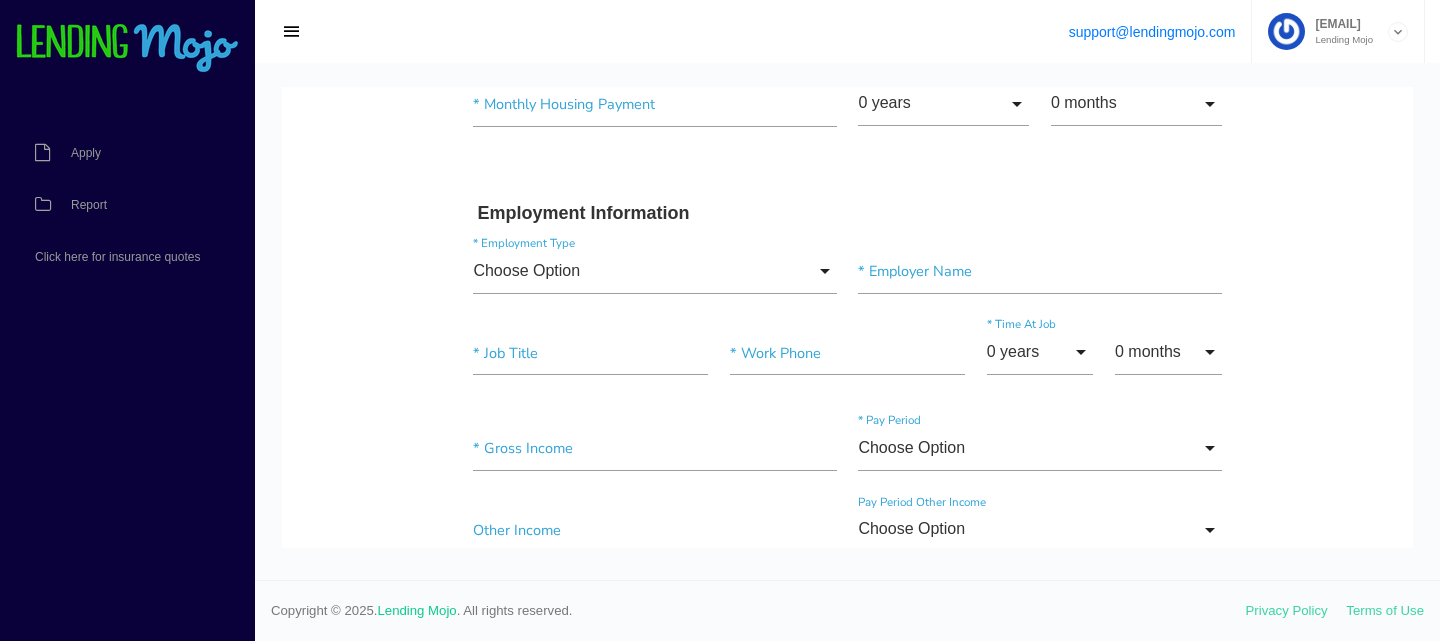 scroll, scrollTop: 894, scrollLeft: 0, axis: vertical 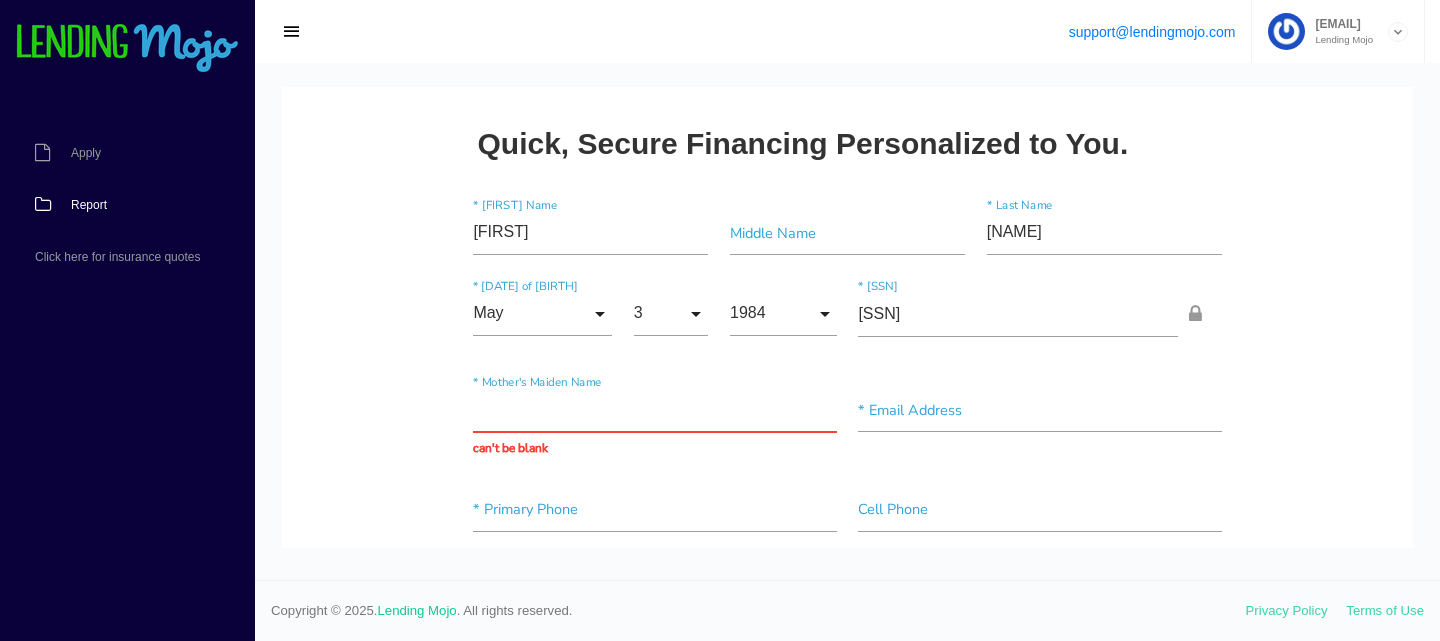 click on "Report" at bounding box center [117, 205] 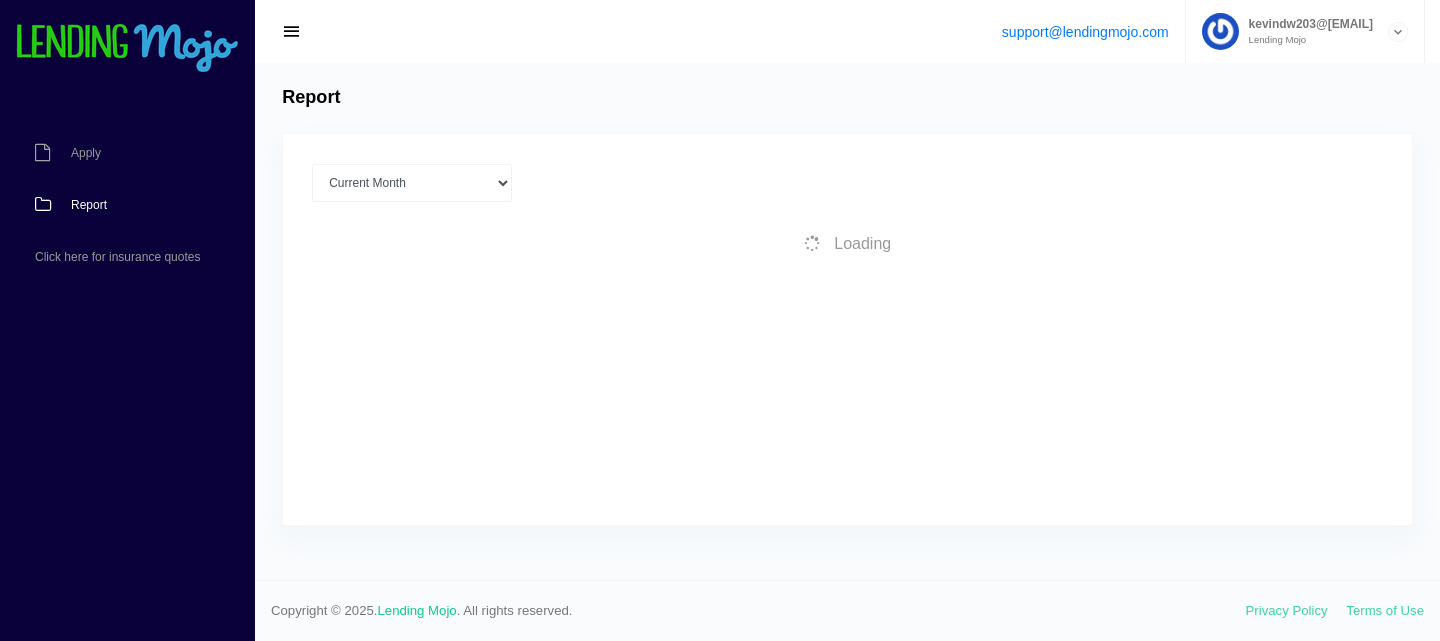 scroll, scrollTop: 0, scrollLeft: 0, axis: both 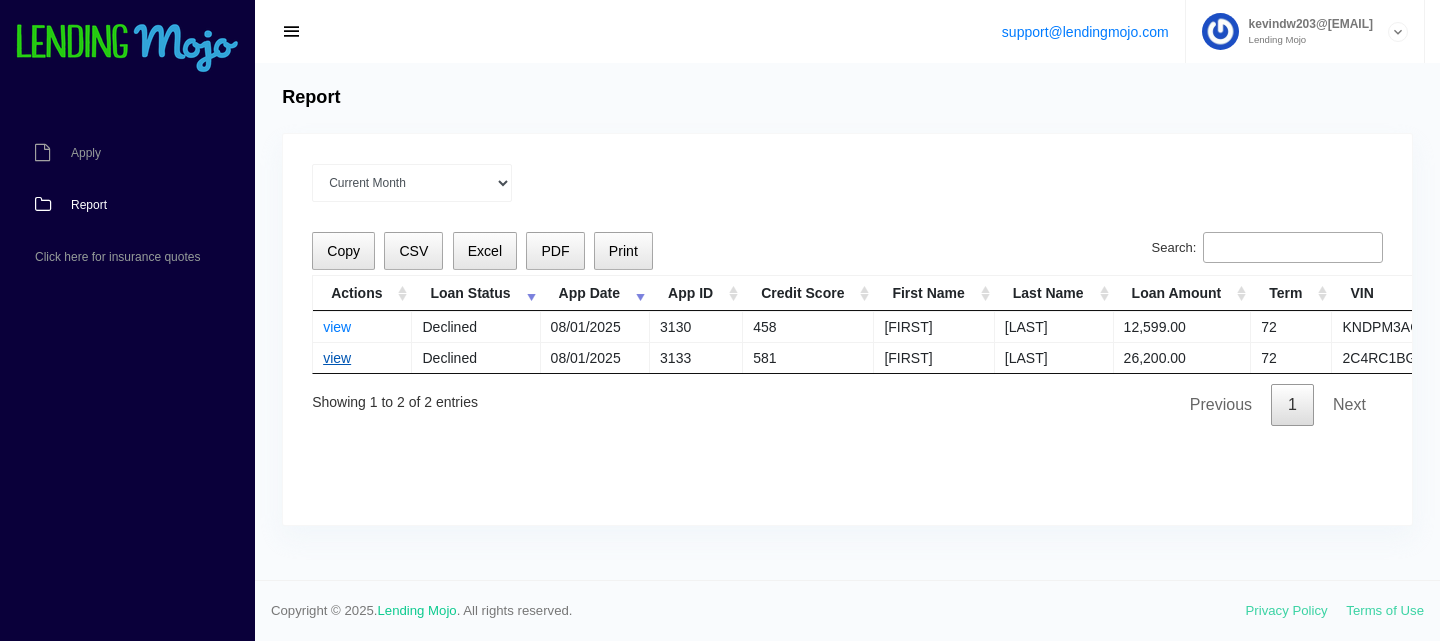 click on "view" at bounding box center (337, 358) 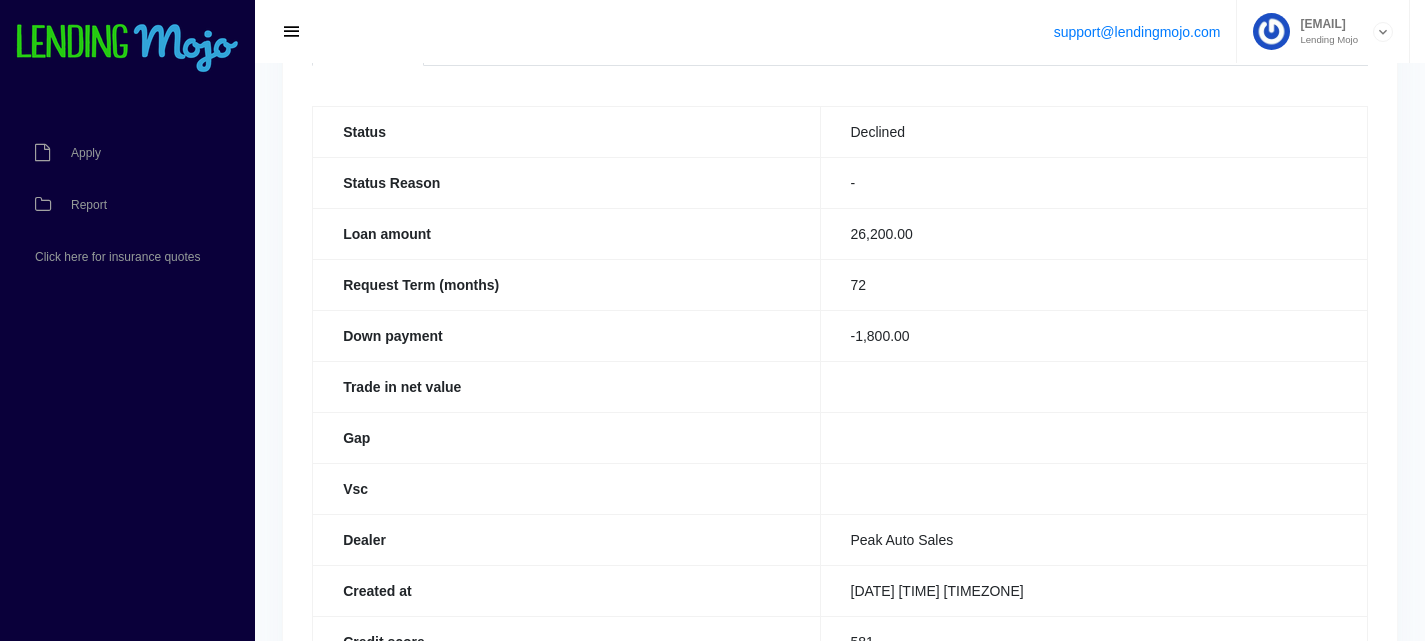 scroll, scrollTop: 0, scrollLeft: 0, axis: both 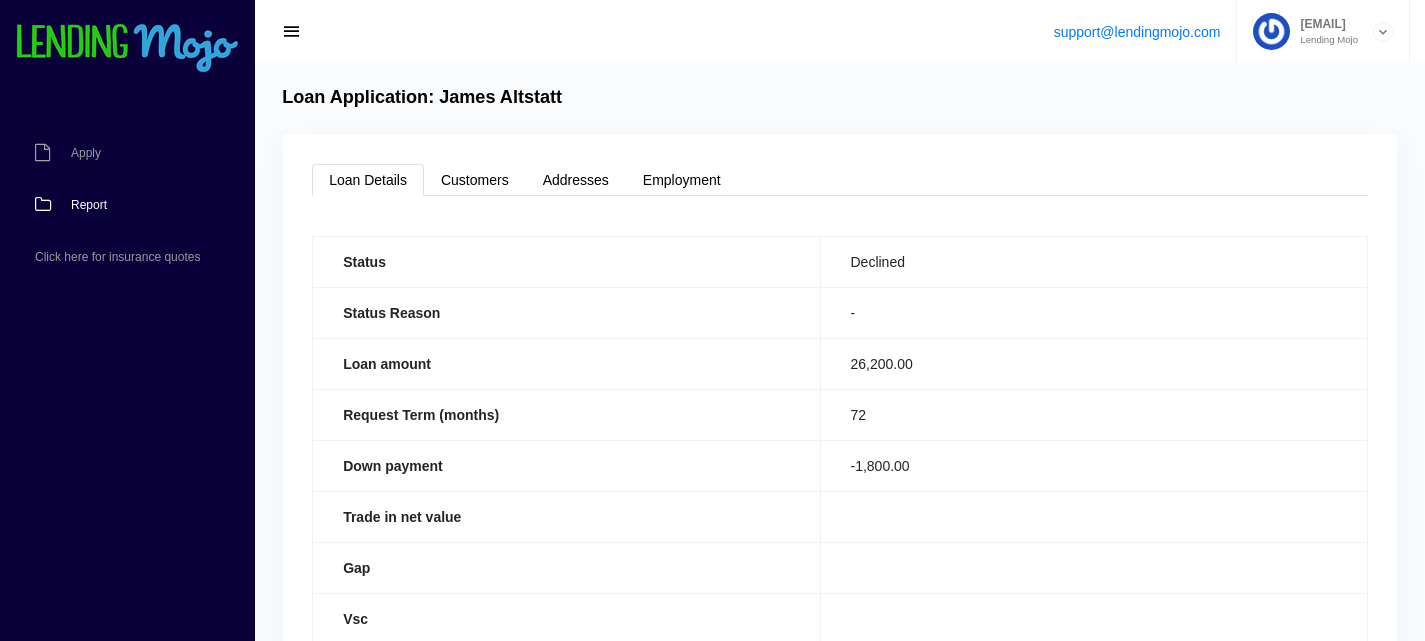 click on "Report" at bounding box center [117, 205] 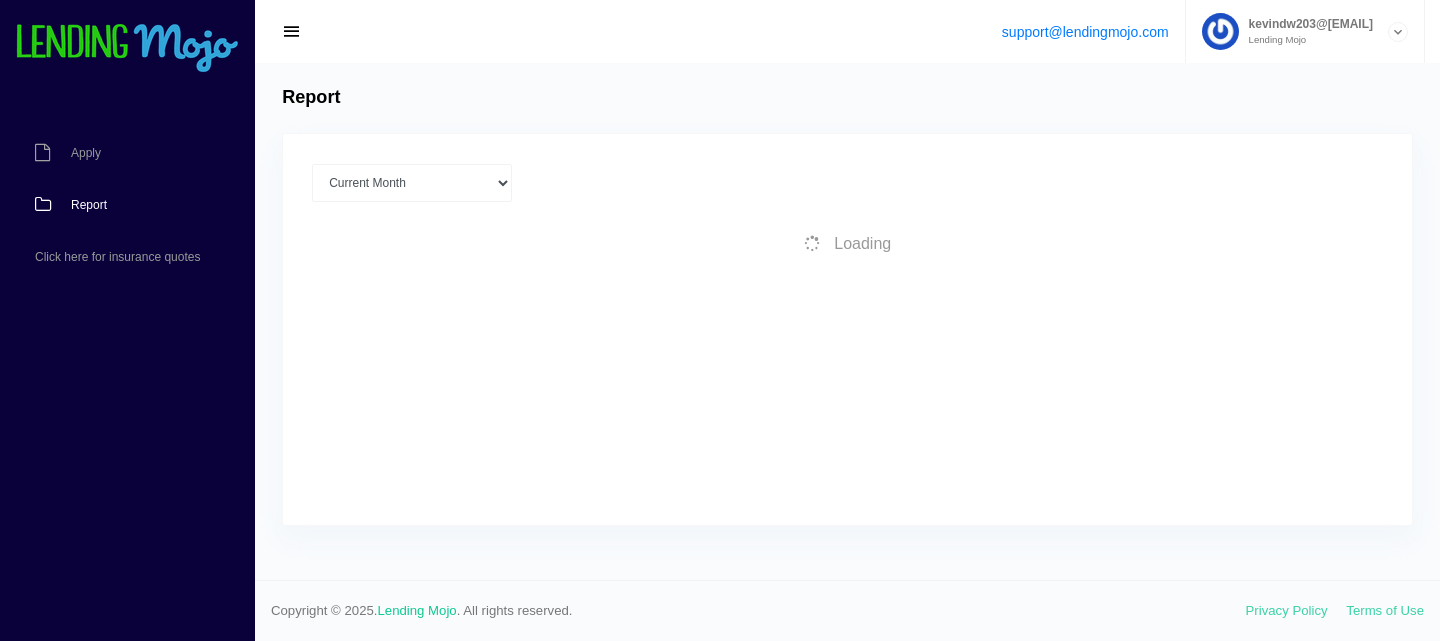 scroll, scrollTop: 0, scrollLeft: 0, axis: both 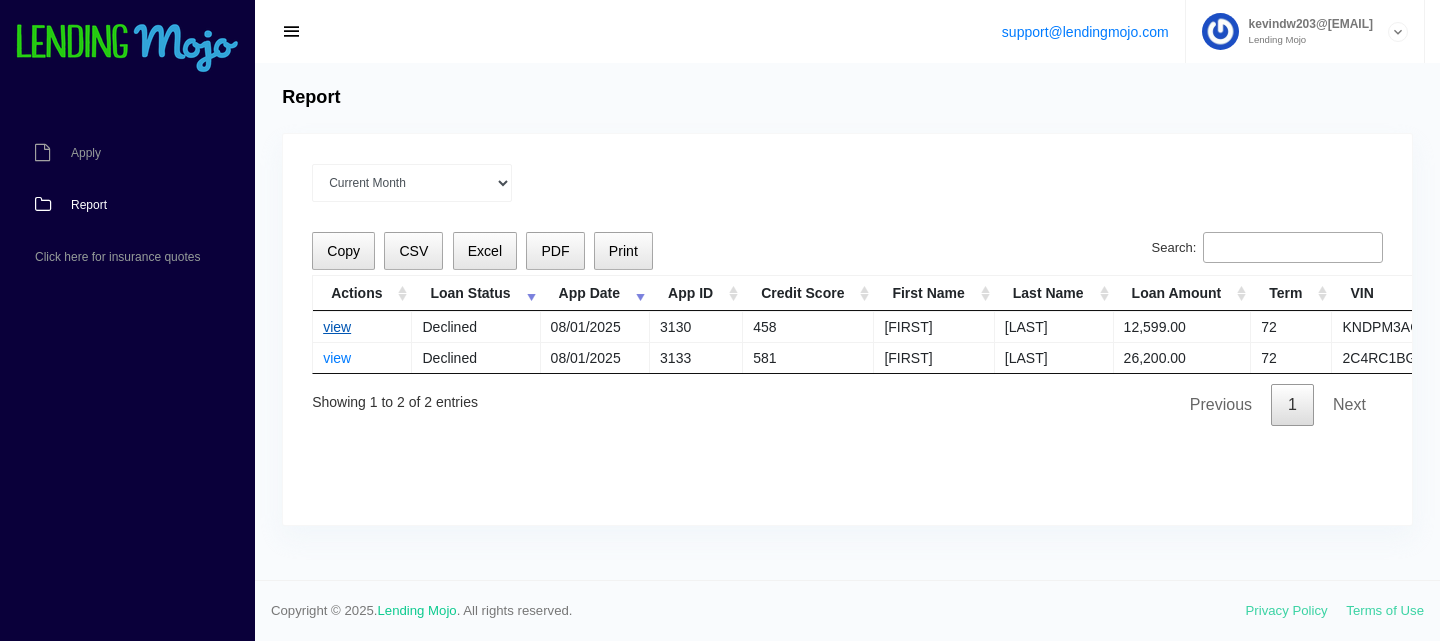 click on "view" at bounding box center [337, 327] 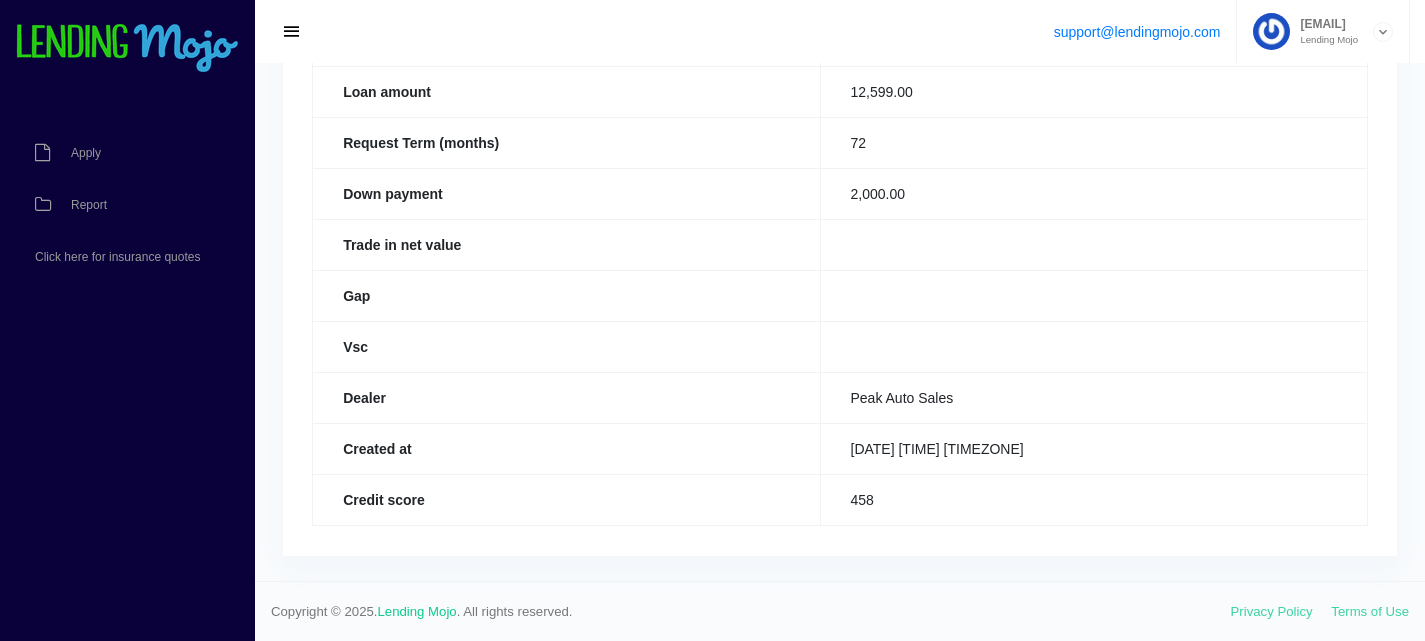 scroll, scrollTop: 0, scrollLeft: 0, axis: both 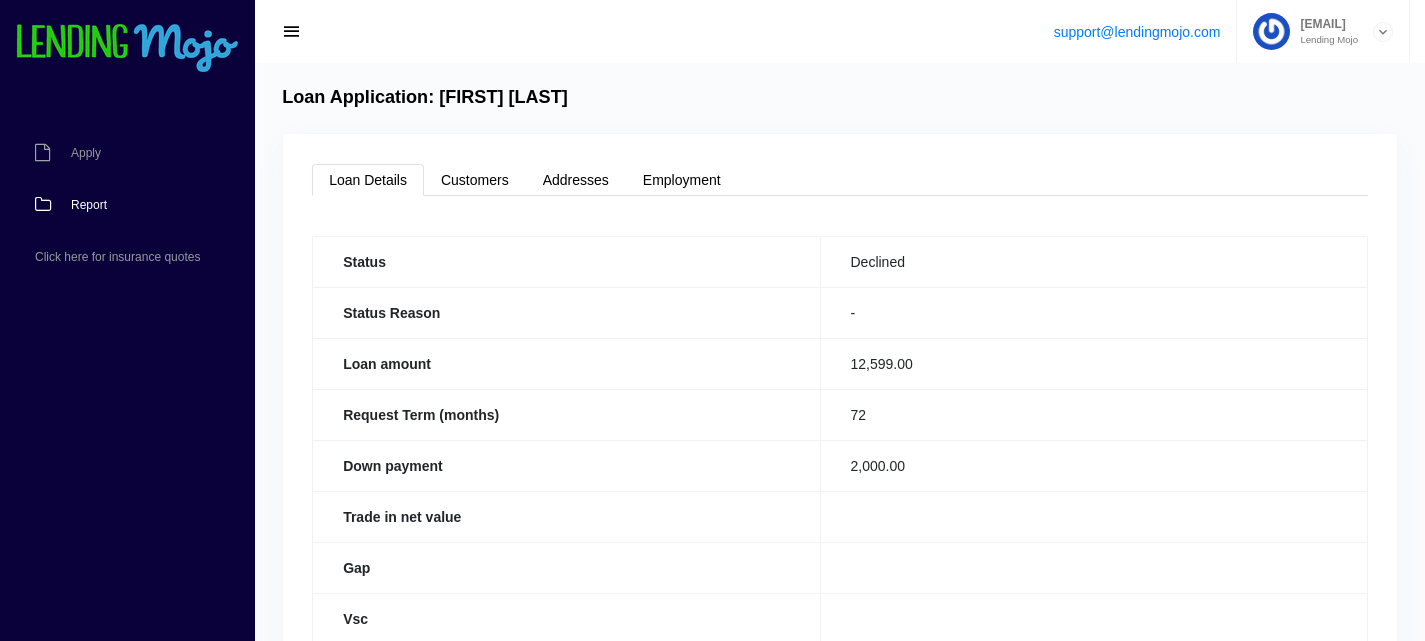 click on "Report" at bounding box center (117, 205) 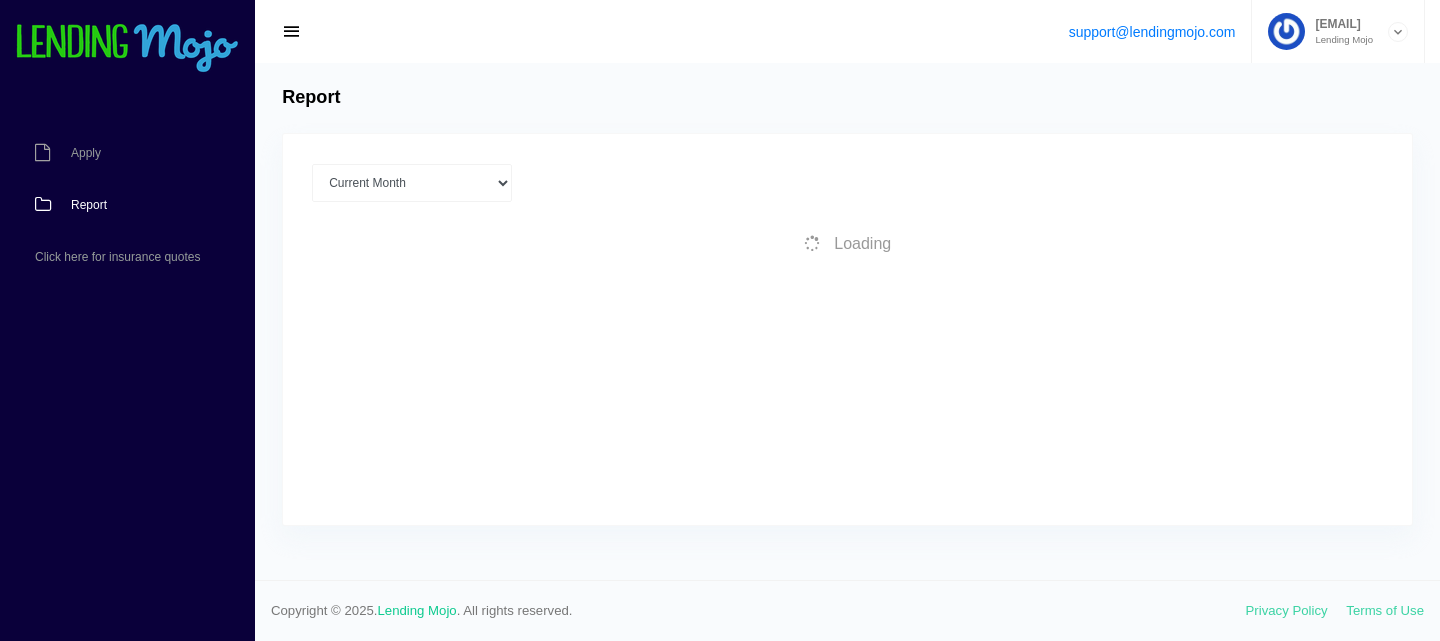 scroll, scrollTop: 0, scrollLeft: 0, axis: both 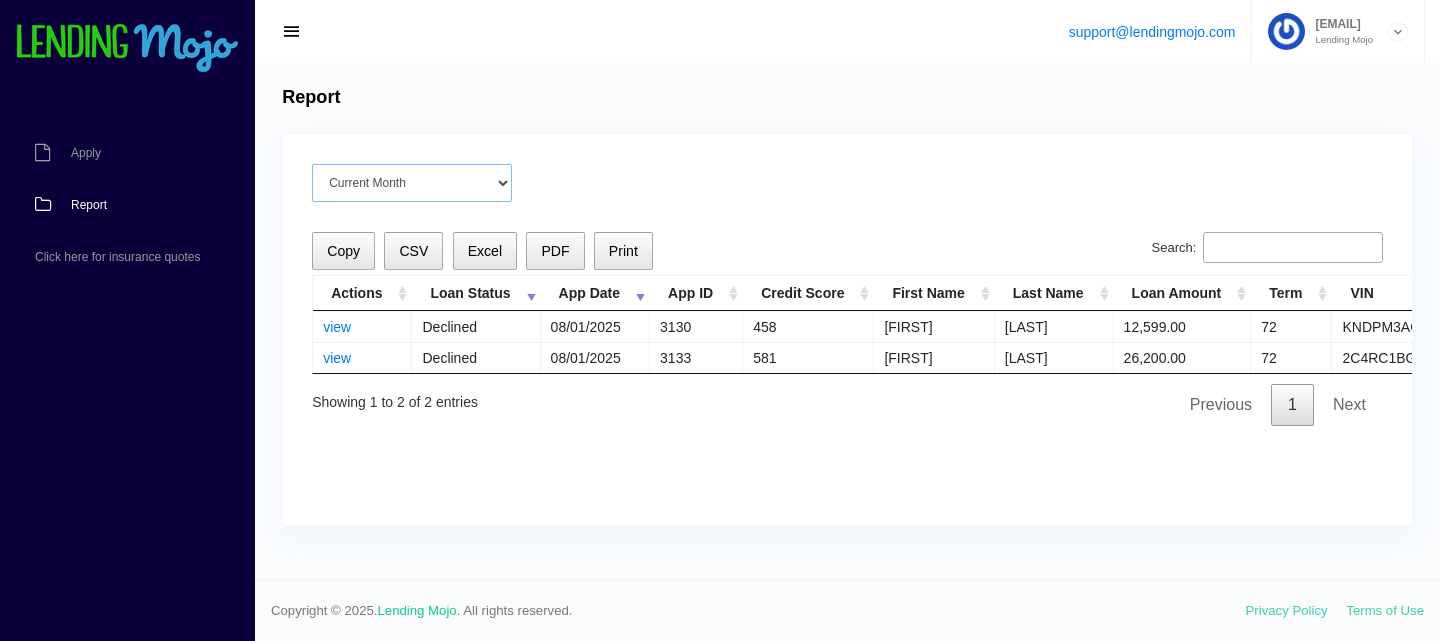 click on "Current Month
Jul 2025
Jun 2025
May 2025
Apr 2025
Mar 2025
All time" at bounding box center (412, 183) 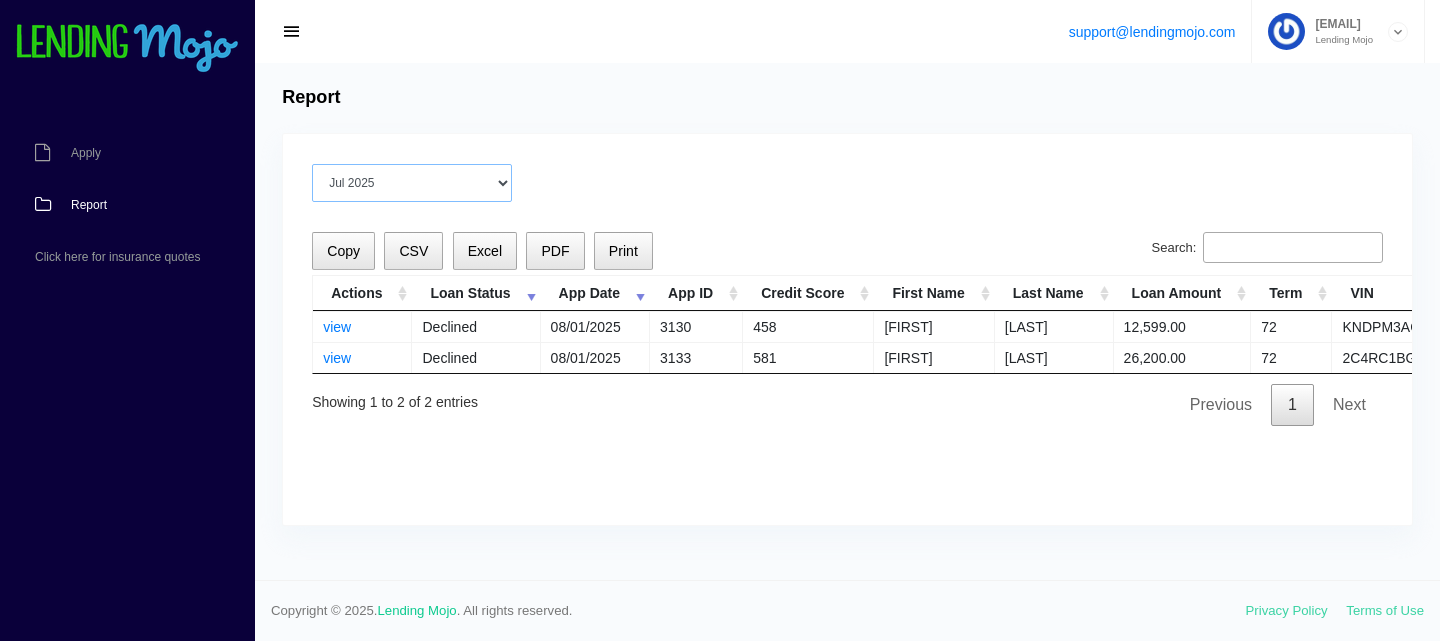 click on "Current Month
Jul 2025
Jun 2025
May 2025
Apr 2025
Mar 2025
All time" at bounding box center (412, 183) 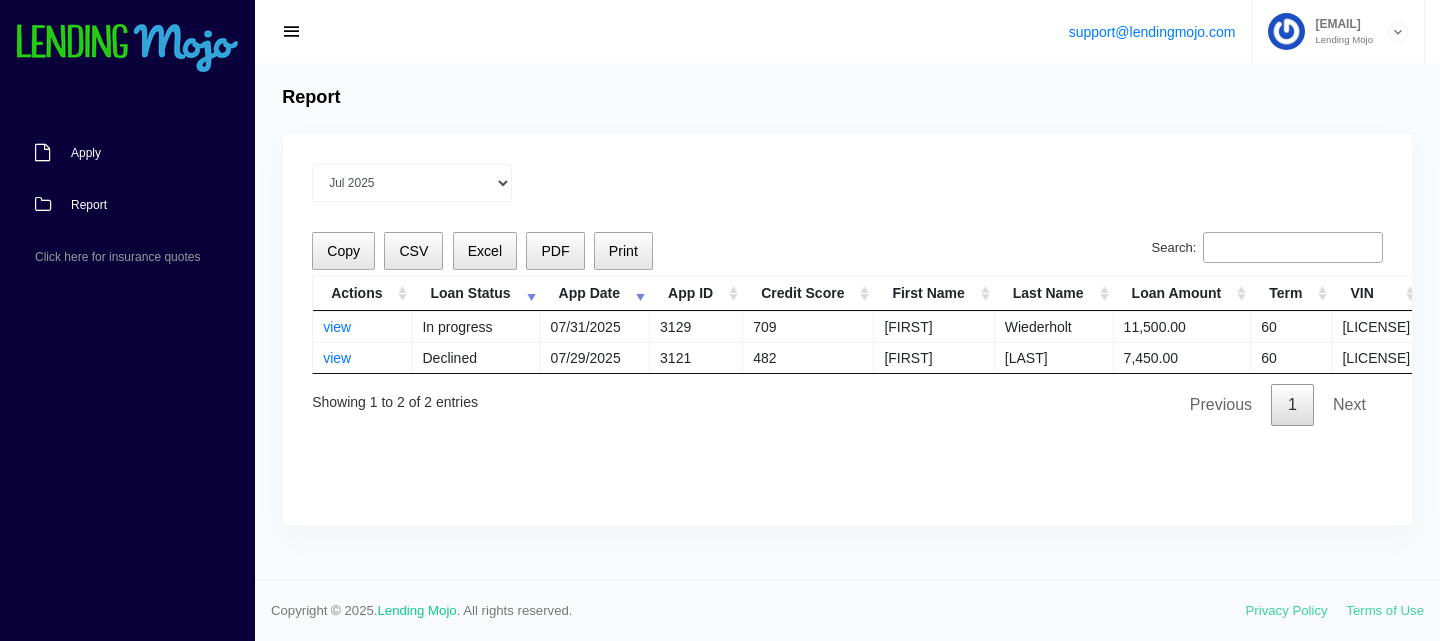 click on "Apply" at bounding box center (117, 153) 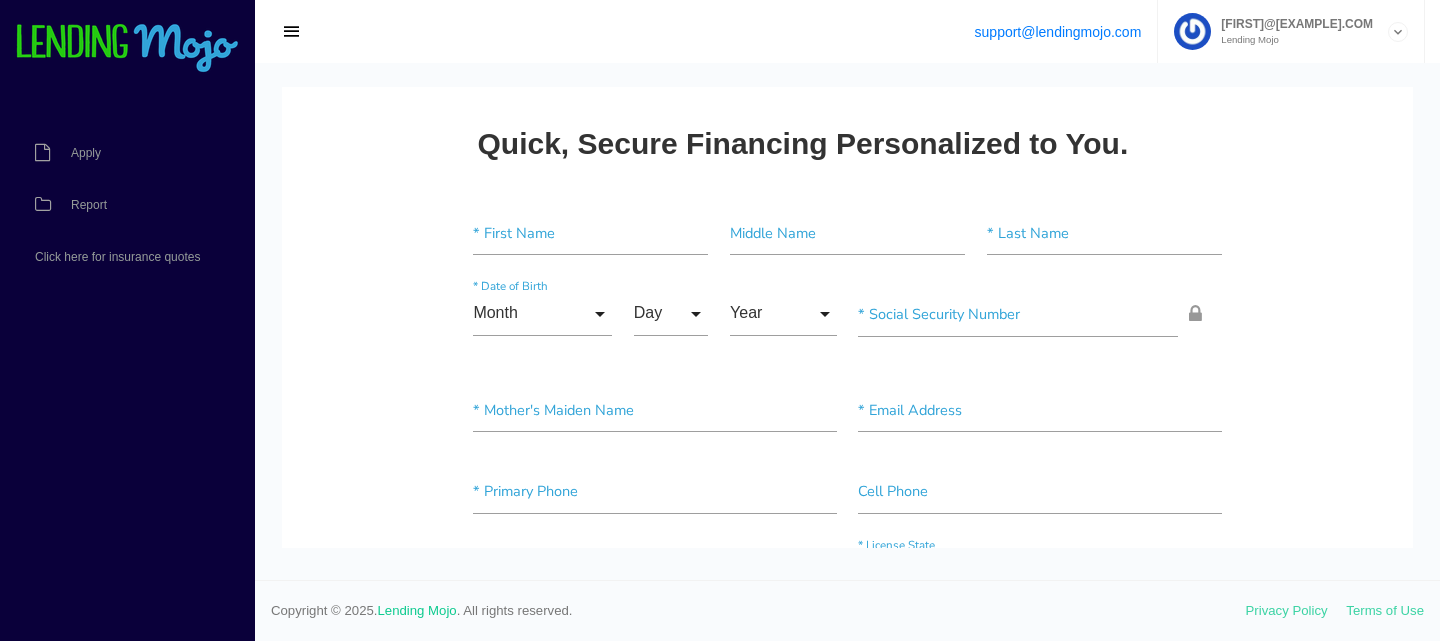 scroll, scrollTop: 0, scrollLeft: 0, axis: both 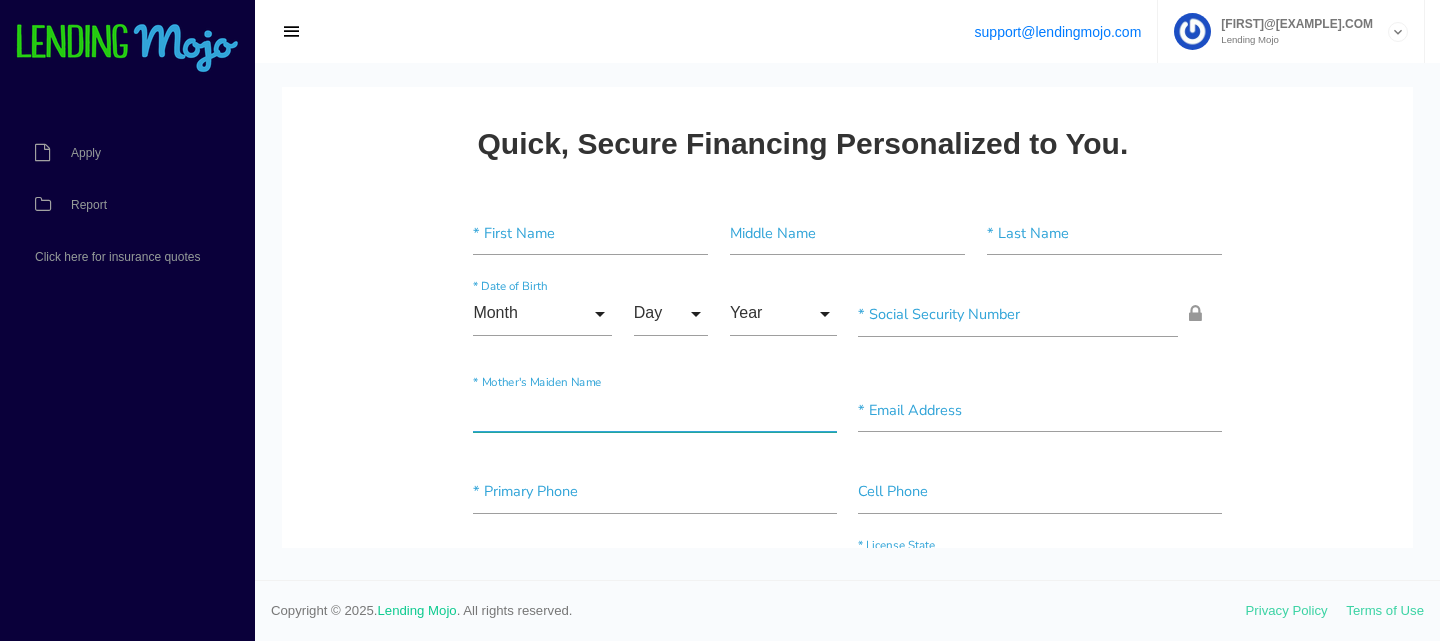 click at bounding box center [654, 410] 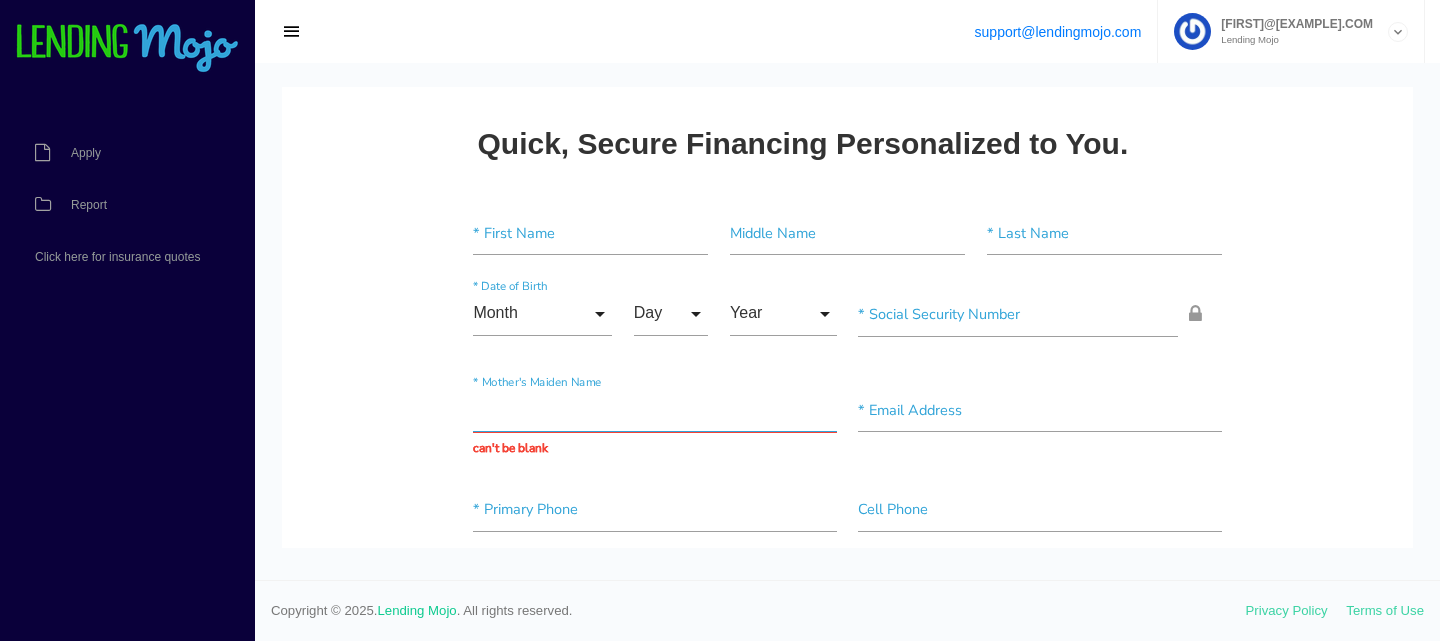 click at bounding box center (654, 410) 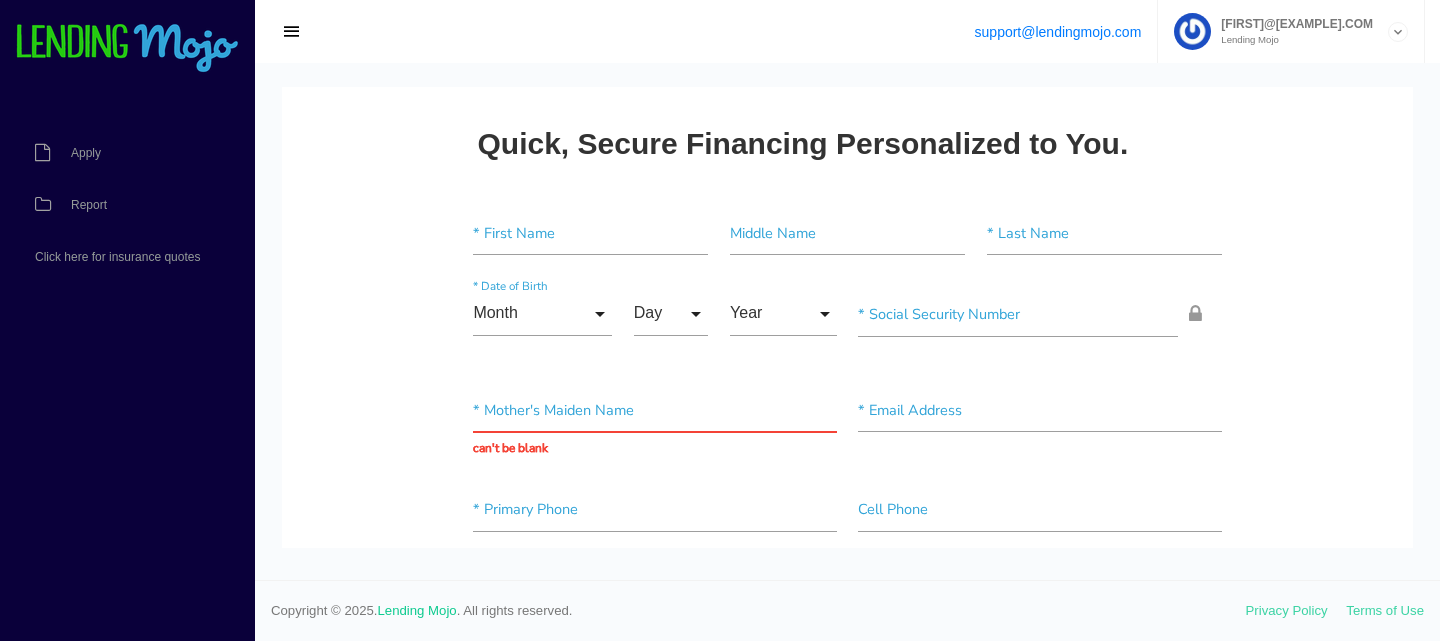 click at bounding box center (847, 321) 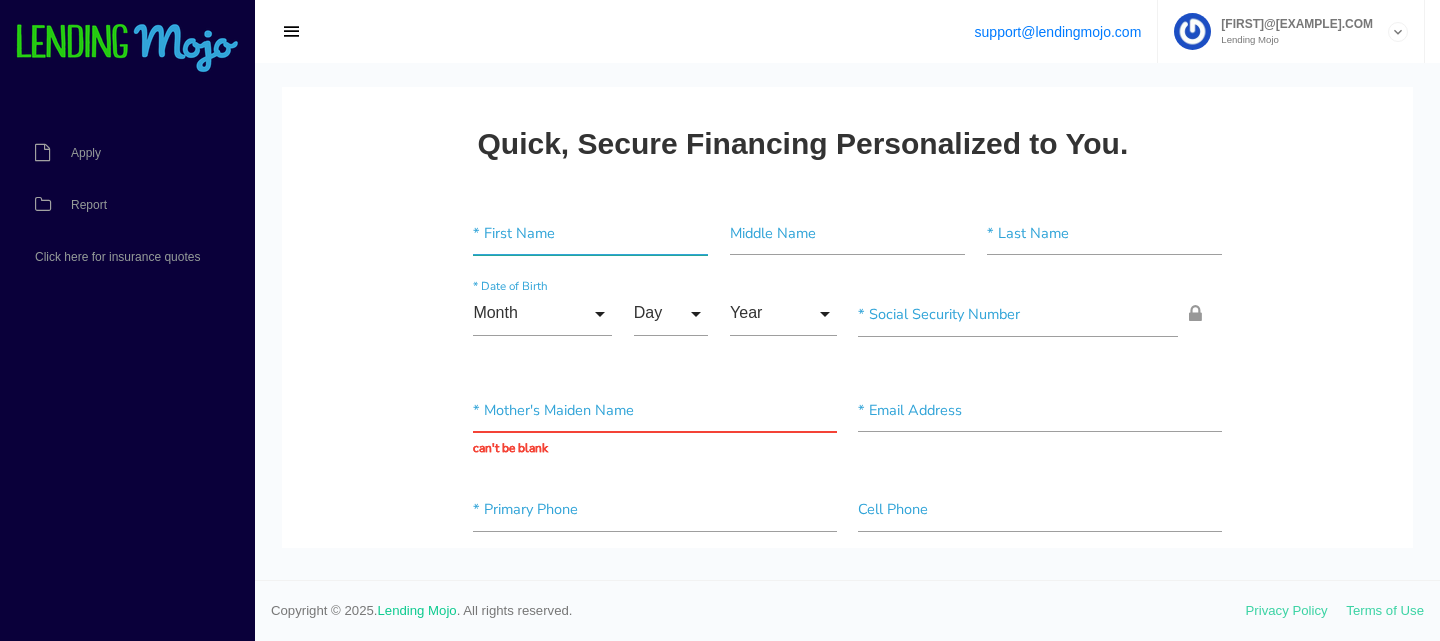 click at bounding box center [590, 233] 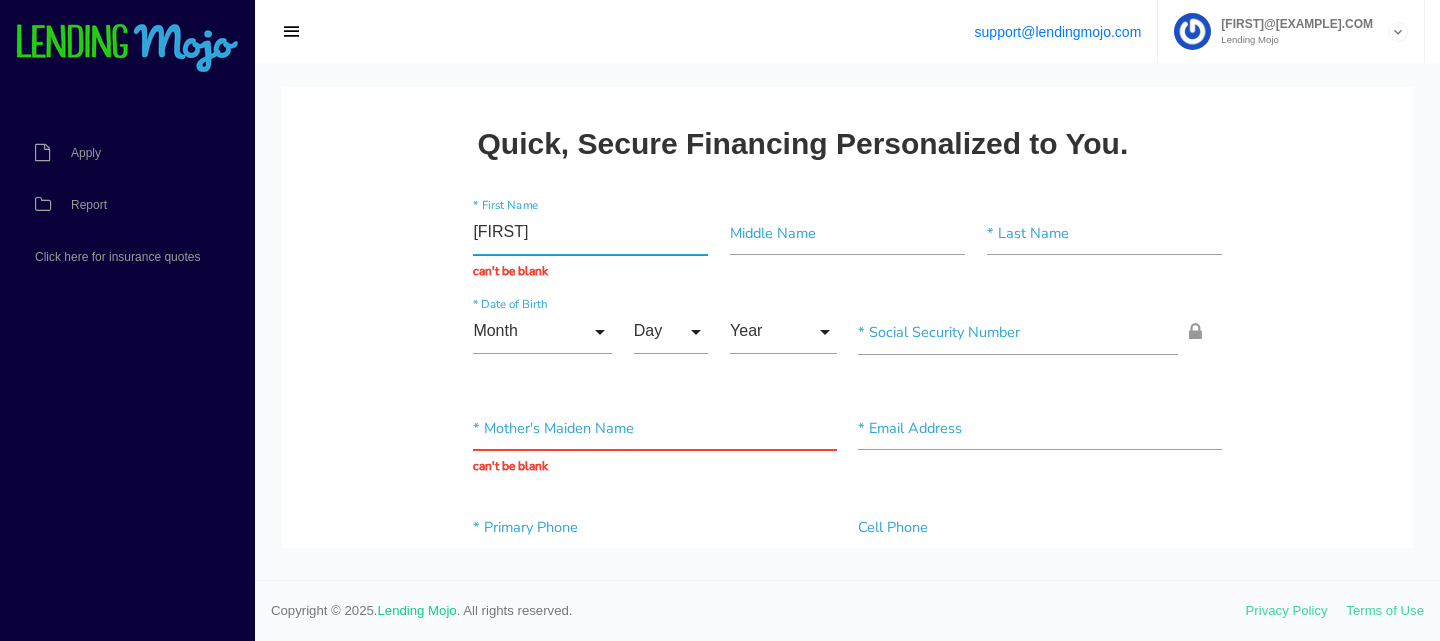 type on "[FIRST]" 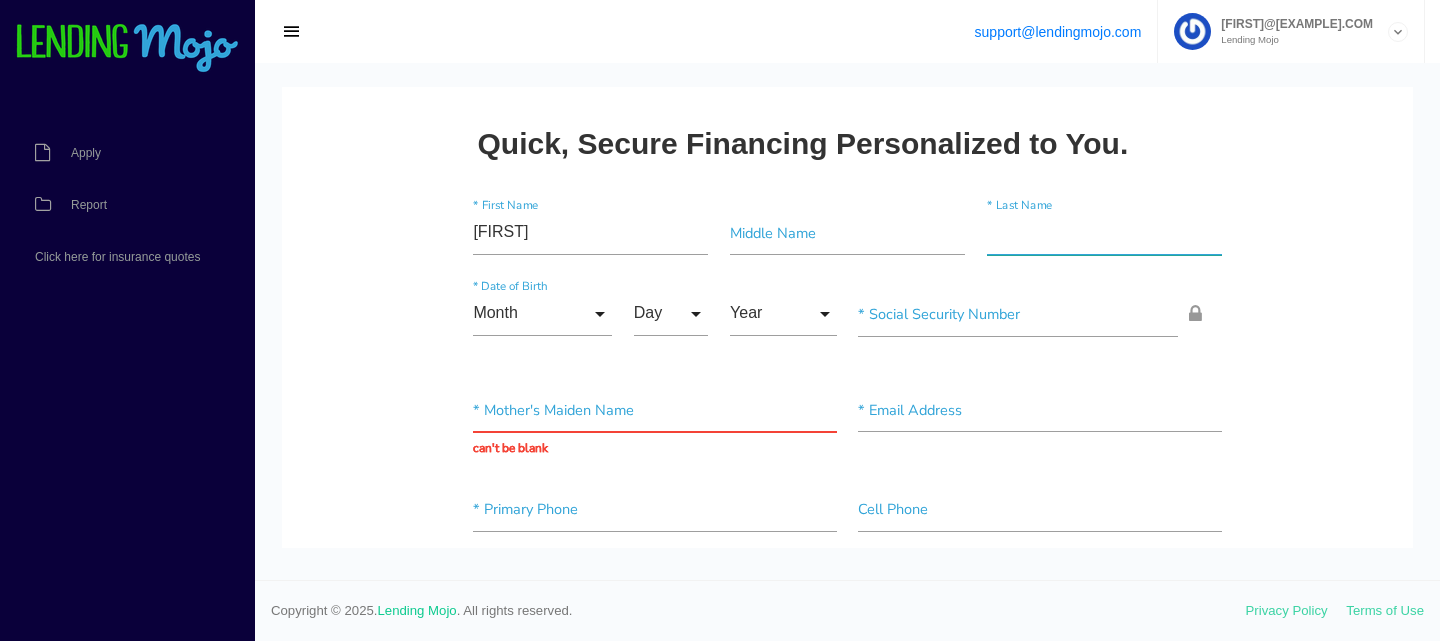 paste on "Torelang" 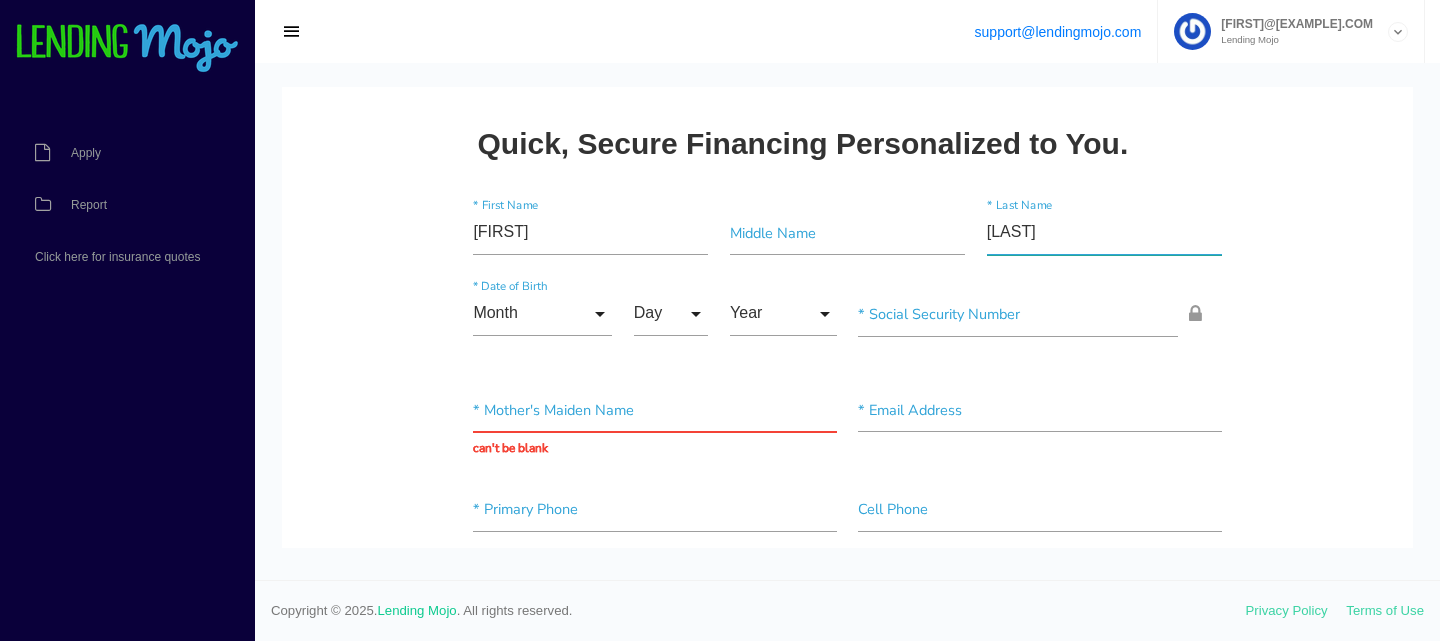 type on "Torelang" 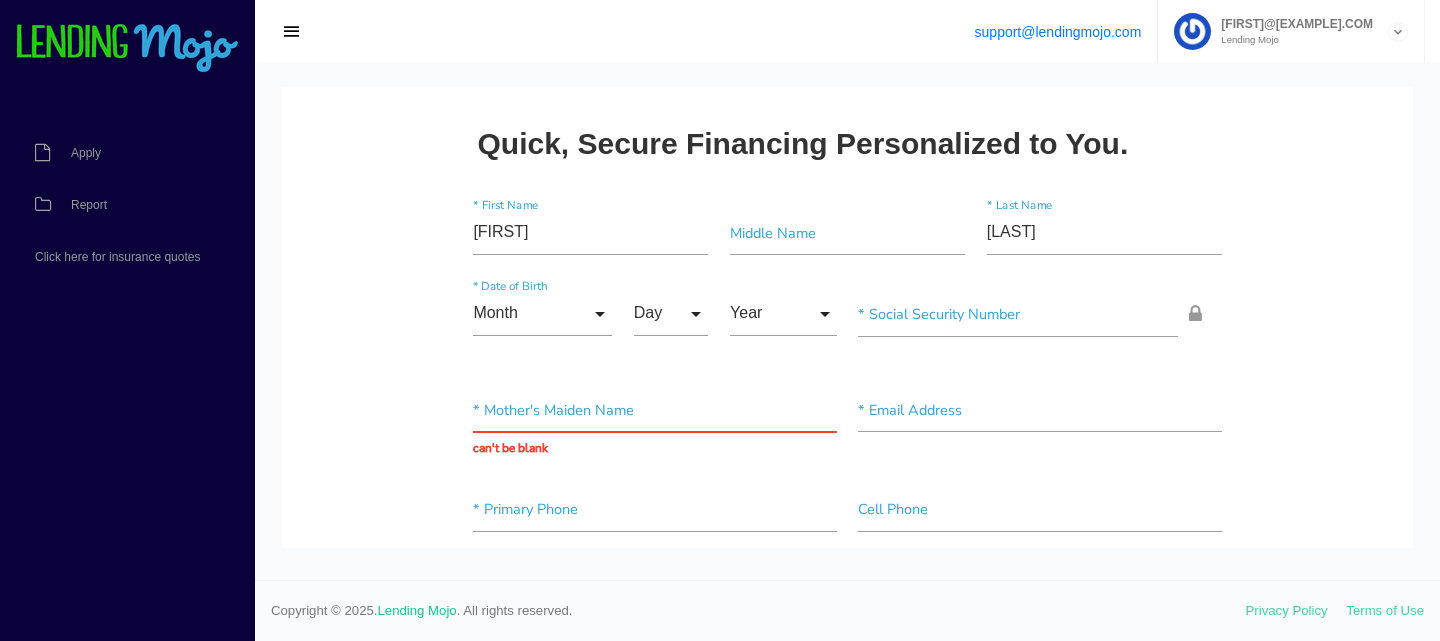click on "Quick, Secure Financing Personalized to You.
Christopher
*
First Name
Middle Name
Torelang
*
Last Name
Month Month Jan Feb March April May June July Aug Sept Oct Nov Dec
Month
Jan
Feb
March
April
May
June
July
Aug
Sept
Oct
Nov
Dec
*
Date of Birth
Day Day 1 2 3 4 5 6 7 8 9 10 11 12 13 14 15 16 17 18 19 20 21 22 23 24 25 26 27 28 29 30 31
Day
1
2
3
4" at bounding box center (848, 1356) 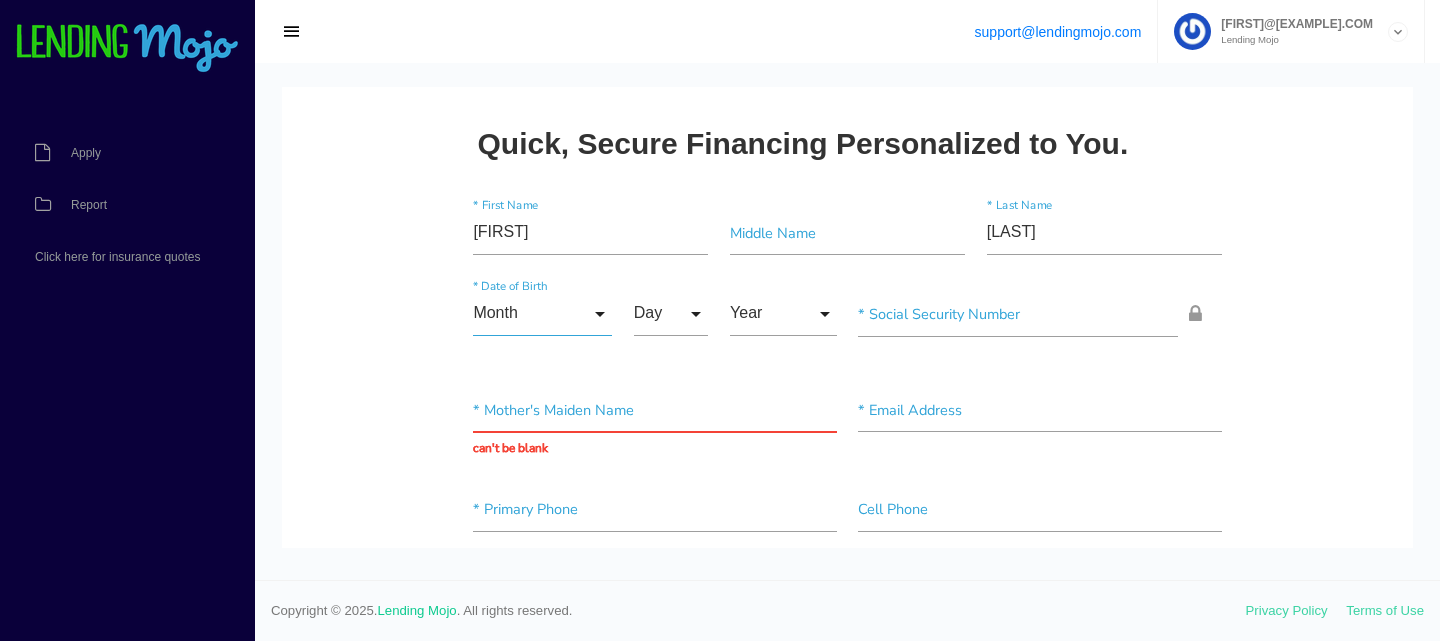 click on "Month" at bounding box center [542, 314] 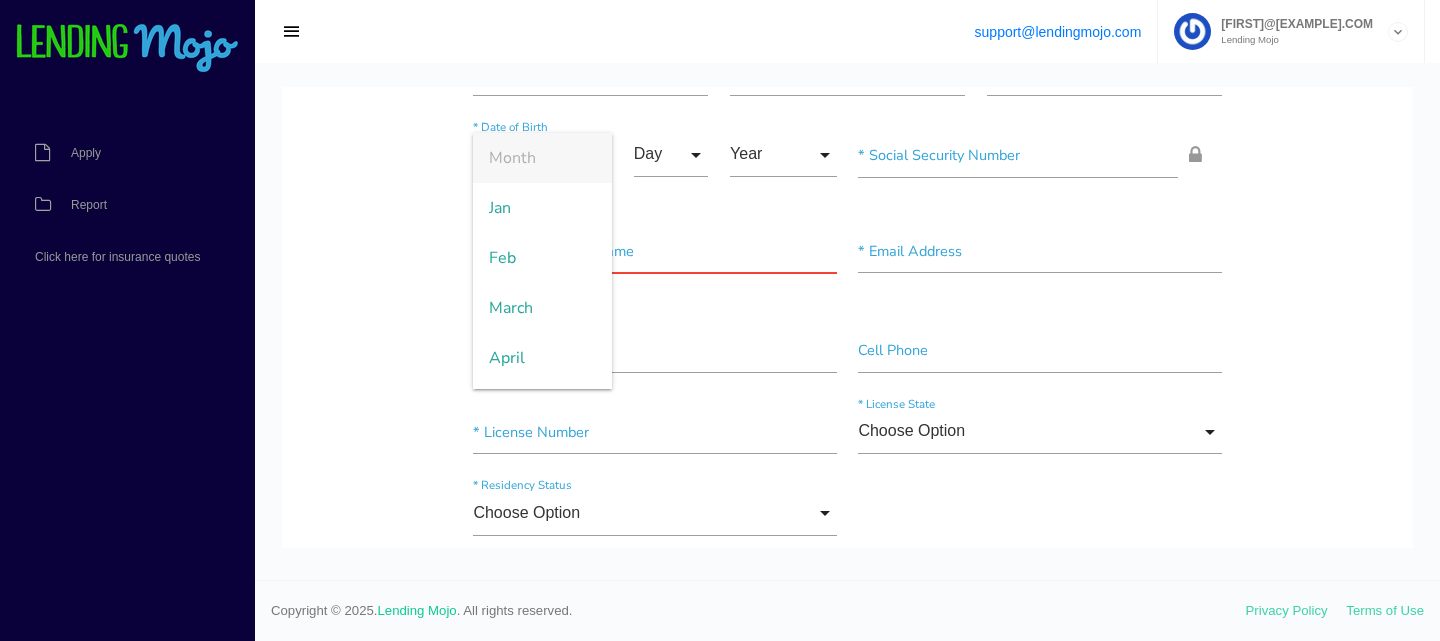 scroll, scrollTop: 211, scrollLeft: 0, axis: vertical 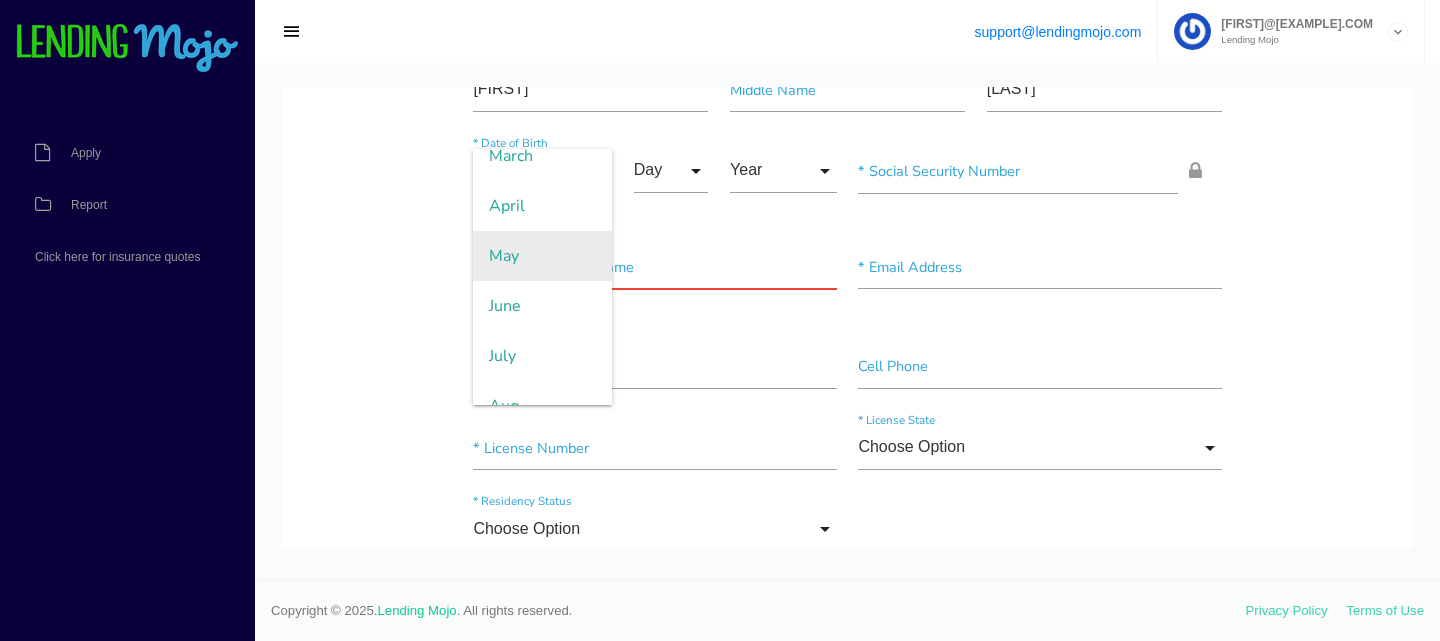 click on "May" at bounding box center [542, 256] 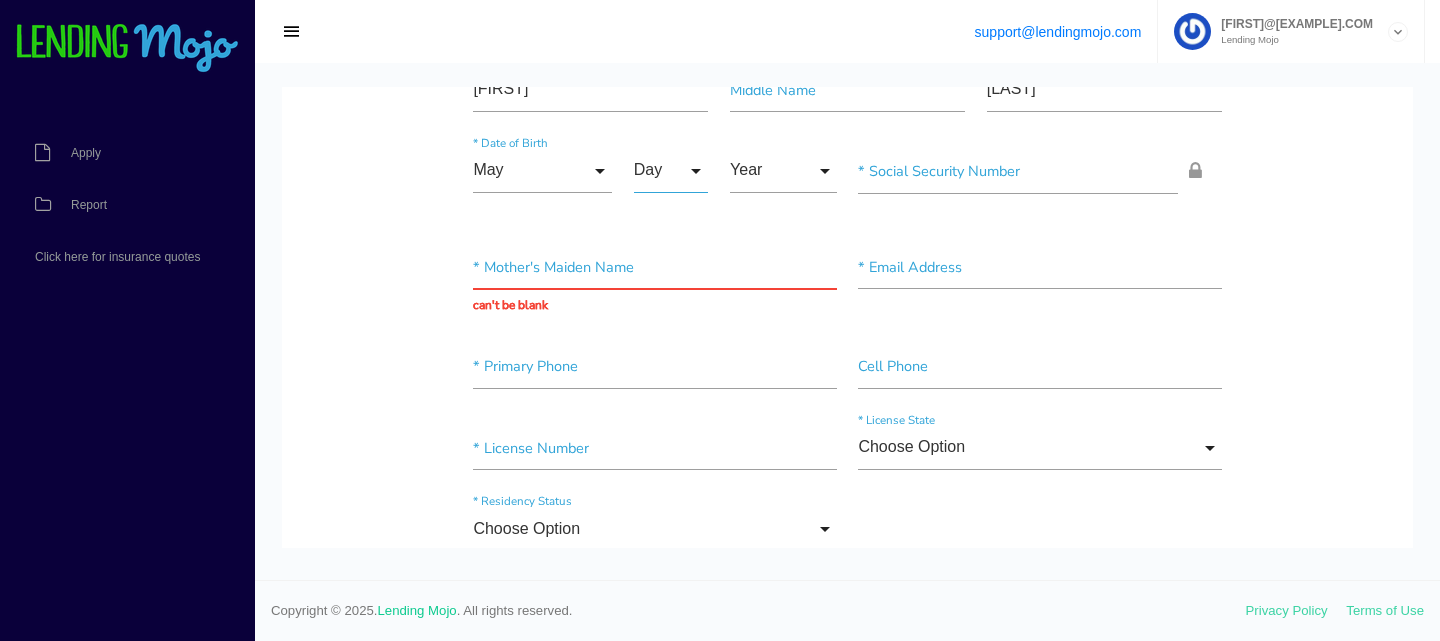 click on "Day" at bounding box center (671, 171) 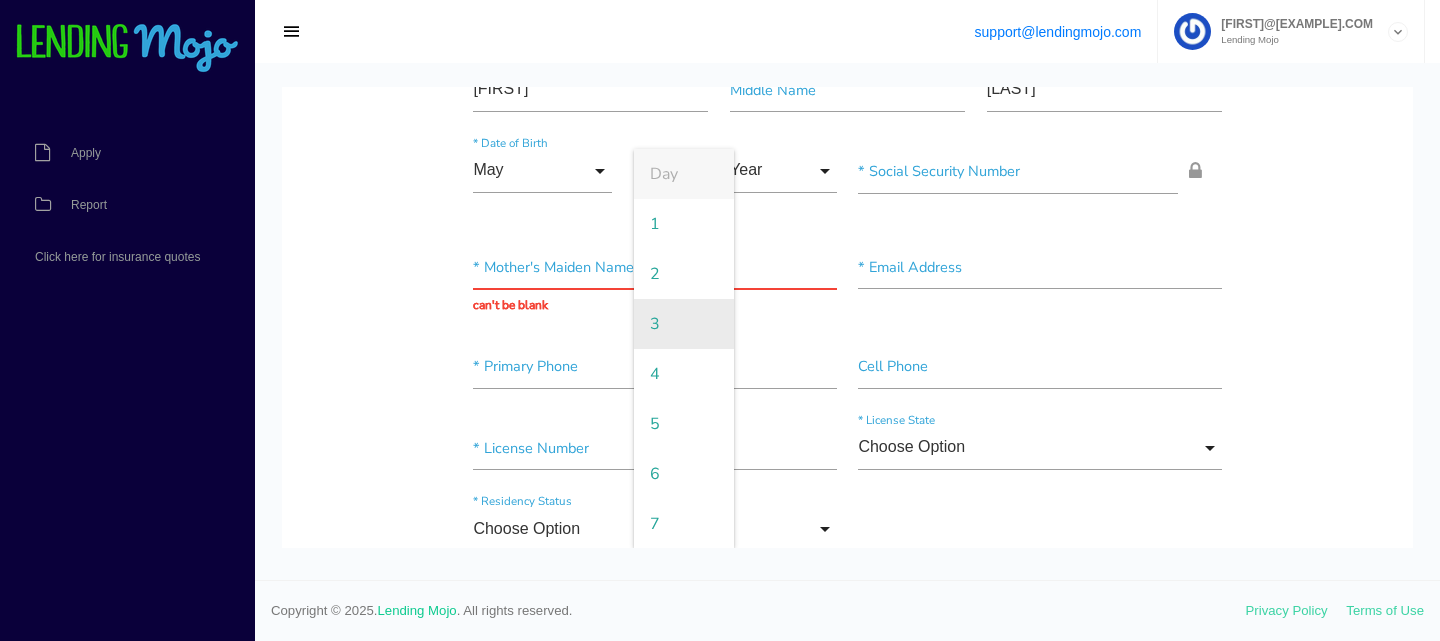 click on "3" at bounding box center (684, 324) 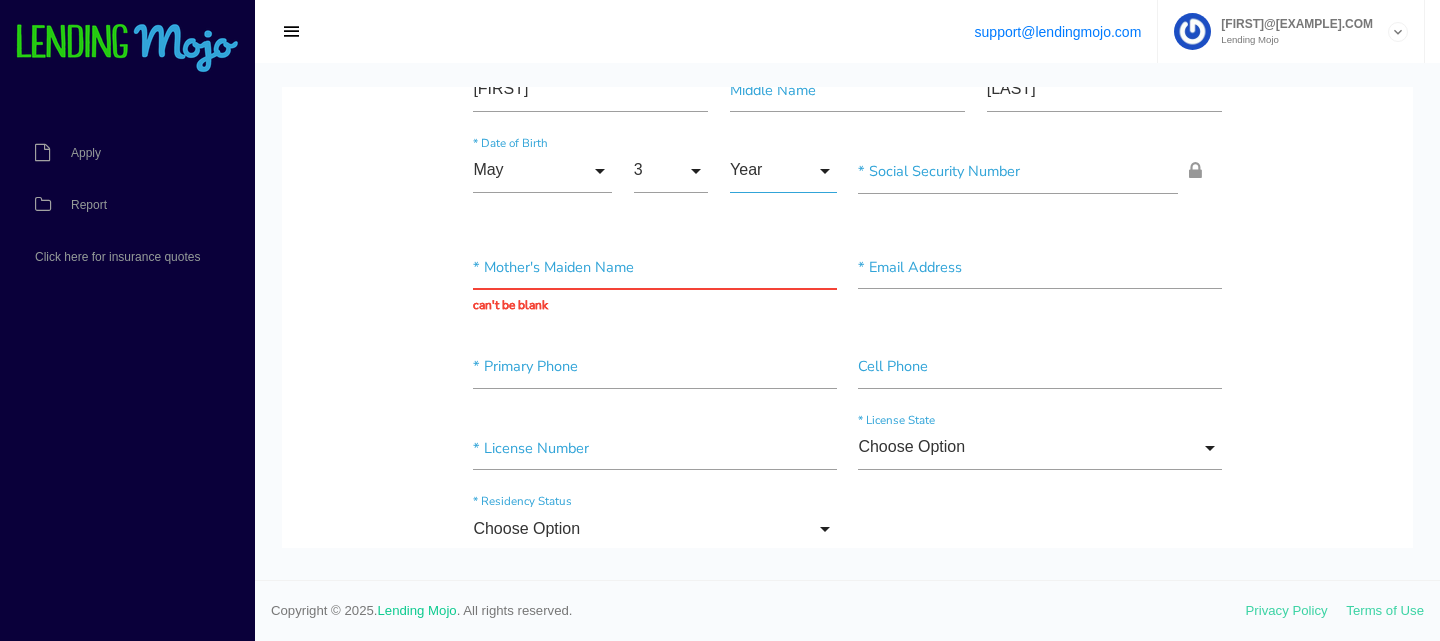 click on "Year" at bounding box center [783, 171] 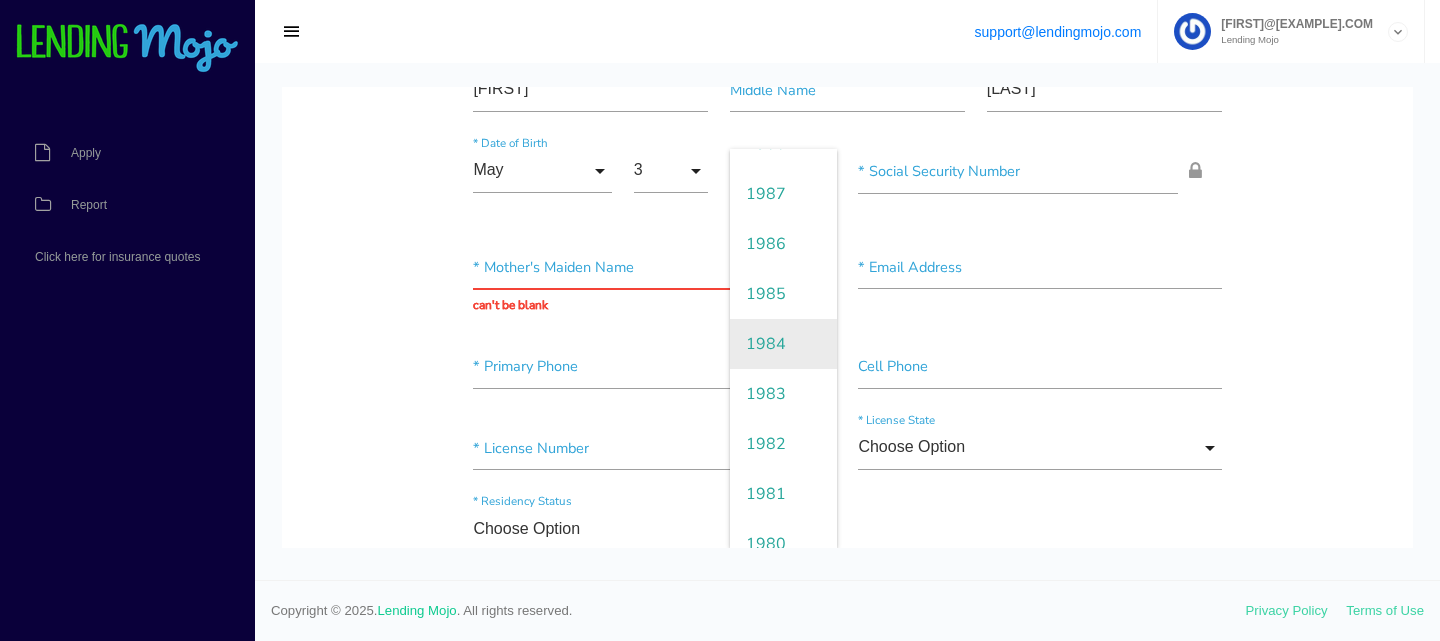 scroll, scrollTop: 989, scrollLeft: 0, axis: vertical 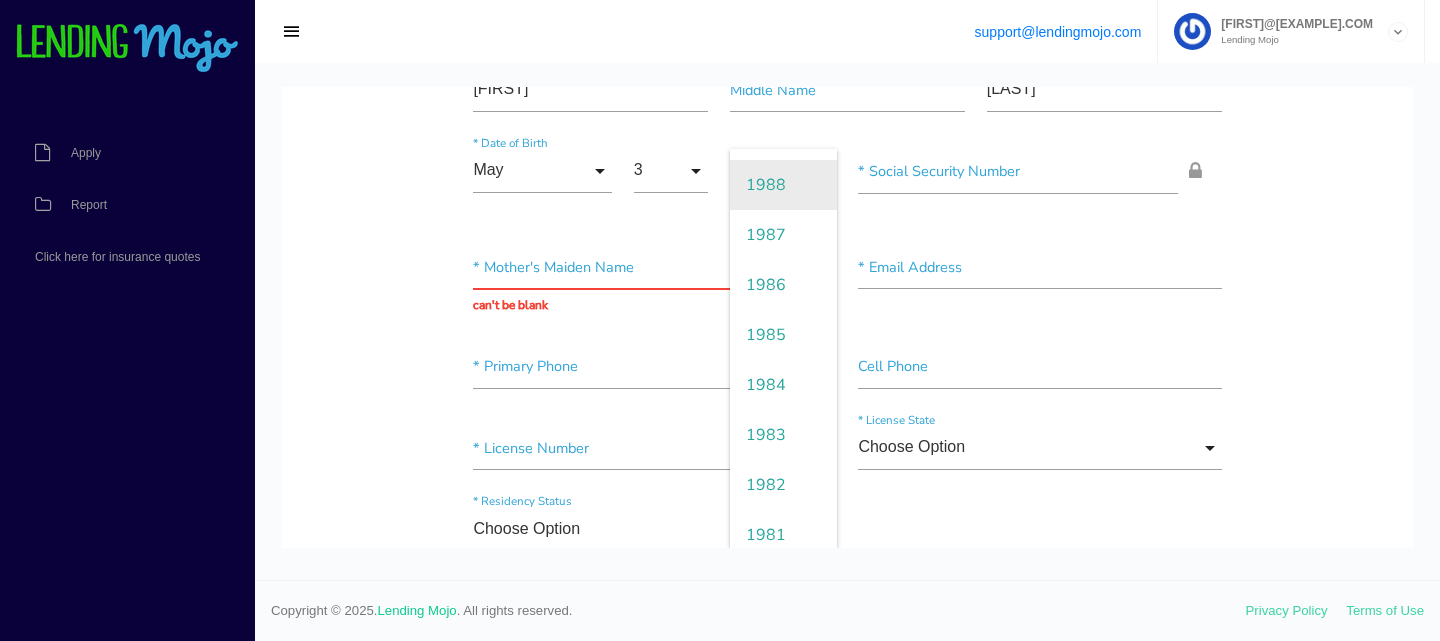 click on "1988" at bounding box center [783, 185] 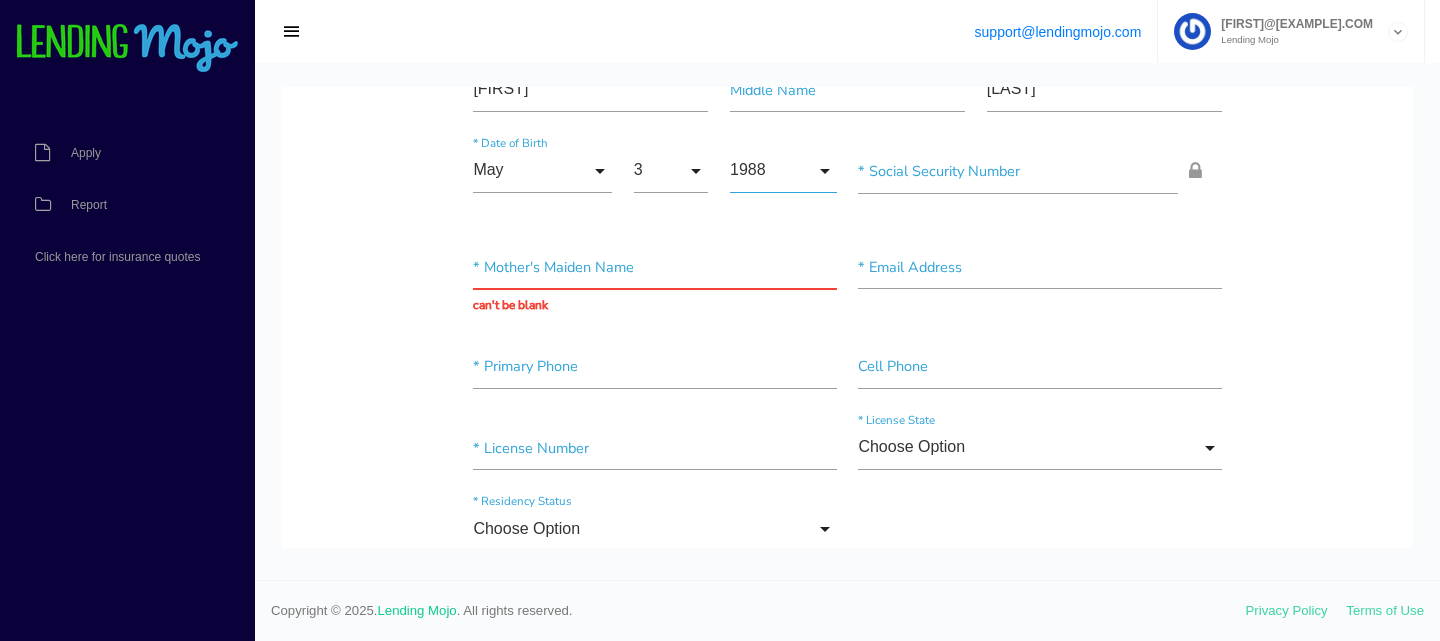 click on "1988" at bounding box center [783, 171] 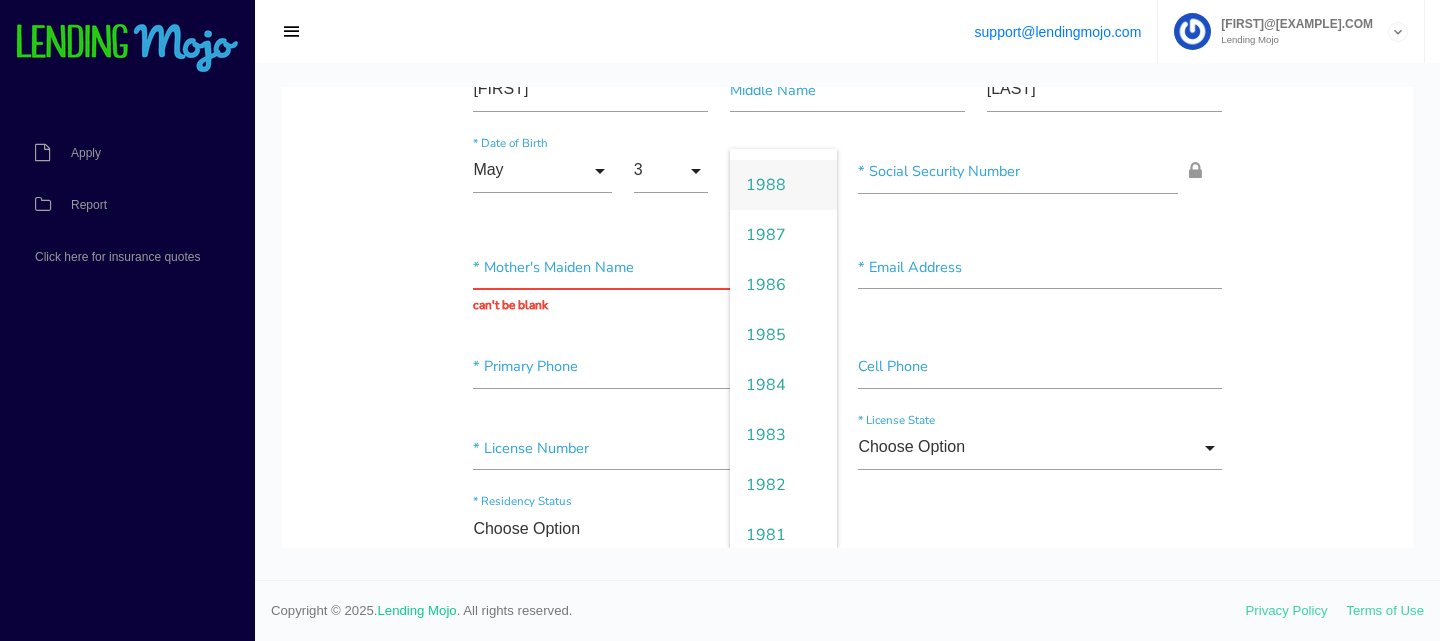 scroll, scrollTop: 0, scrollLeft: 0, axis: both 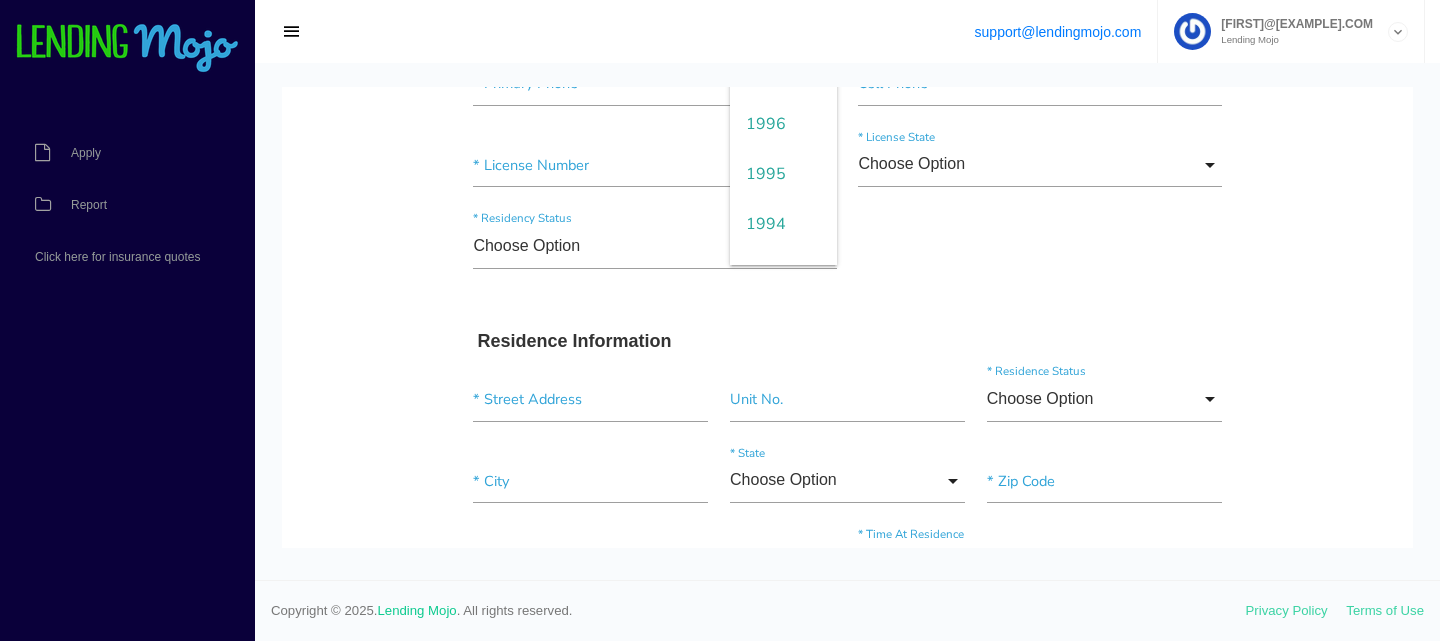 click on "1995" at bounding box center [783, 174] 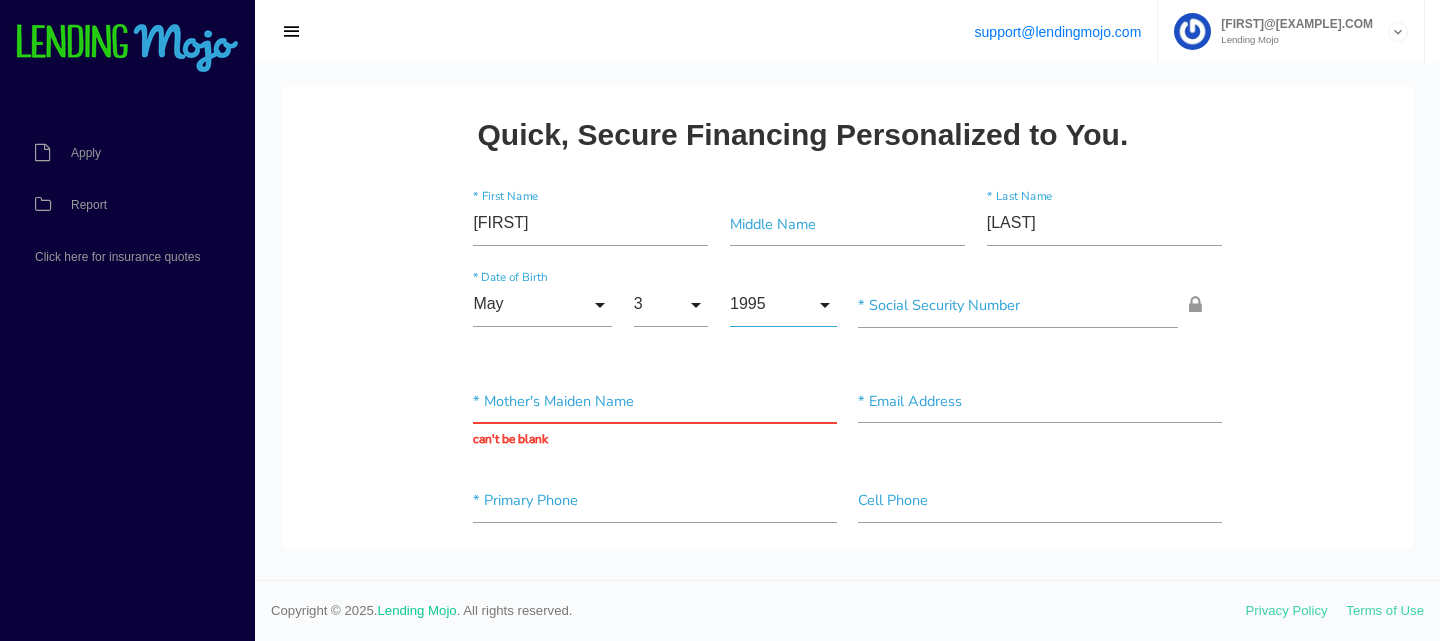 scroll, scrollTop: 0, scrollLeft: 0, axis: both 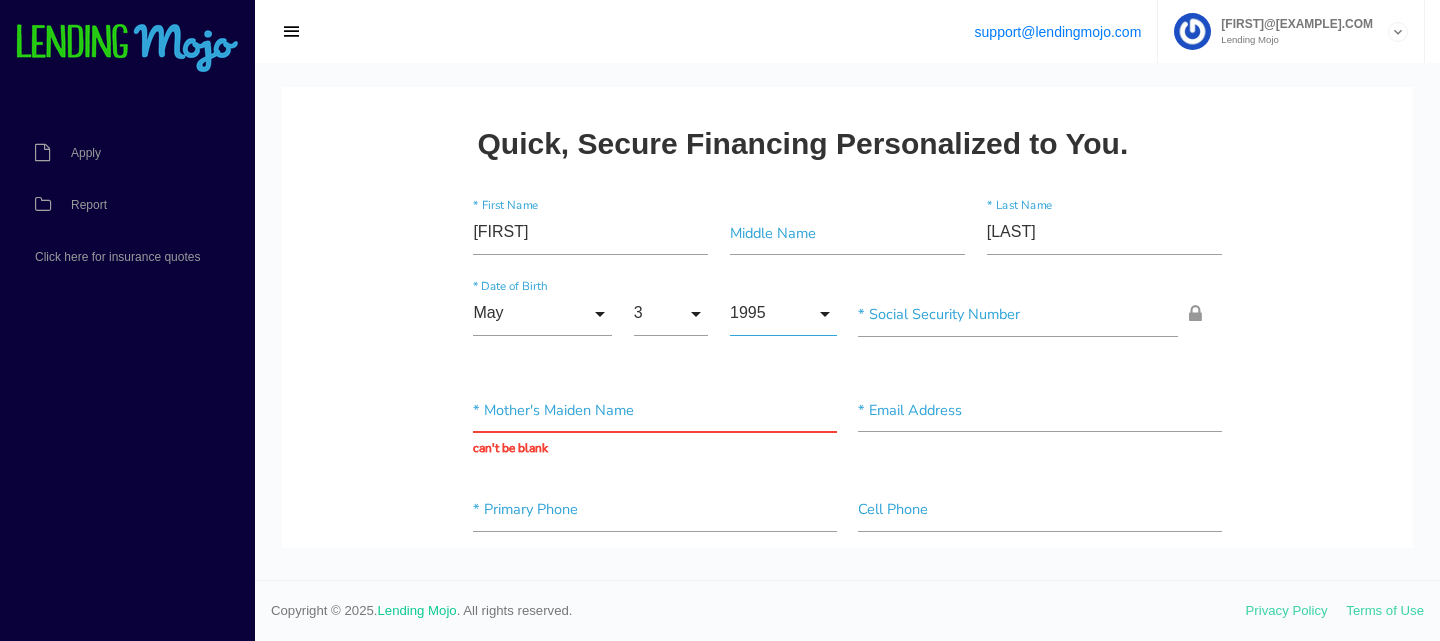 click on "1995" at bounding box center [783, 314] 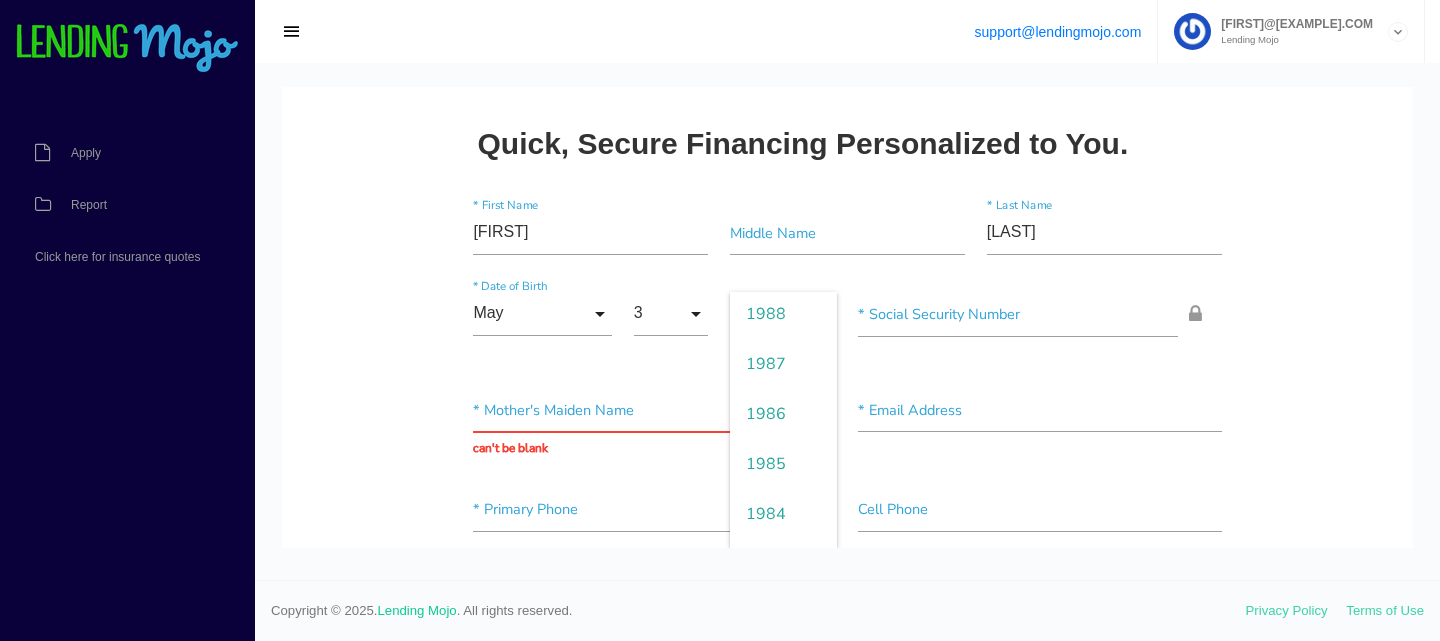 scroll, scrollTop: 1043, scrollLeft: 0, axis: vertical 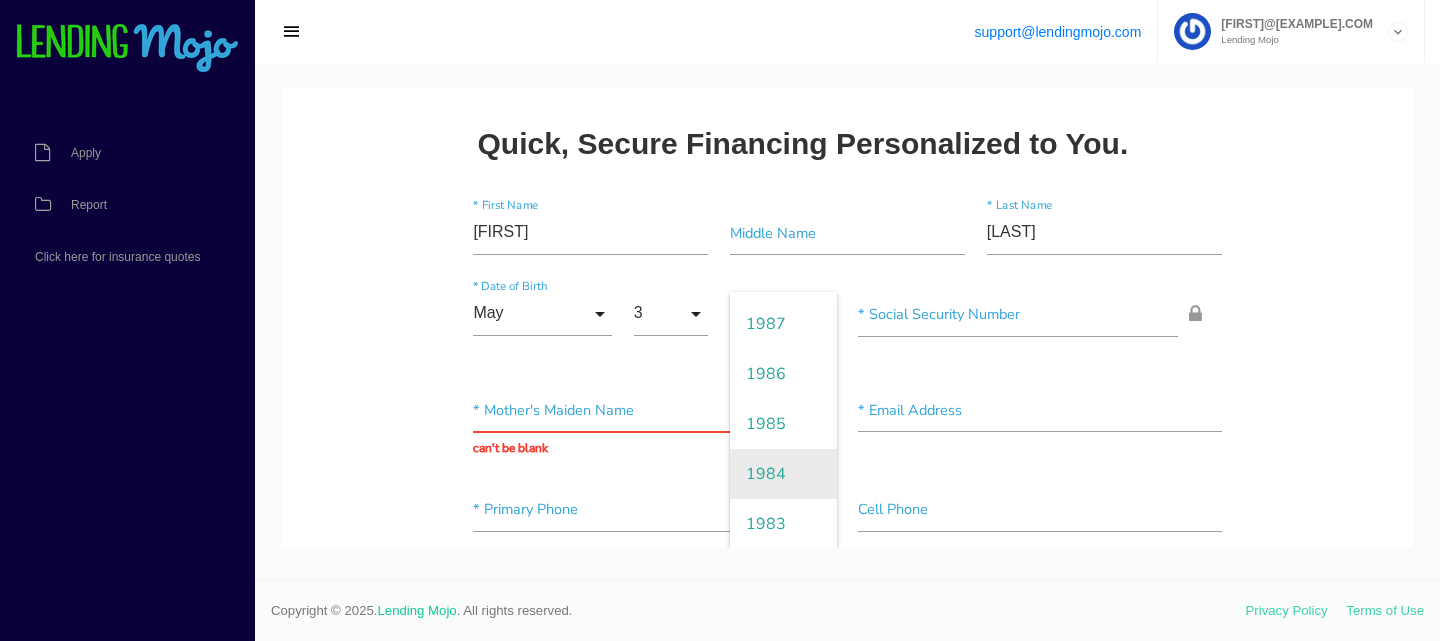 click on "1984" at bounding box center (783, 474) 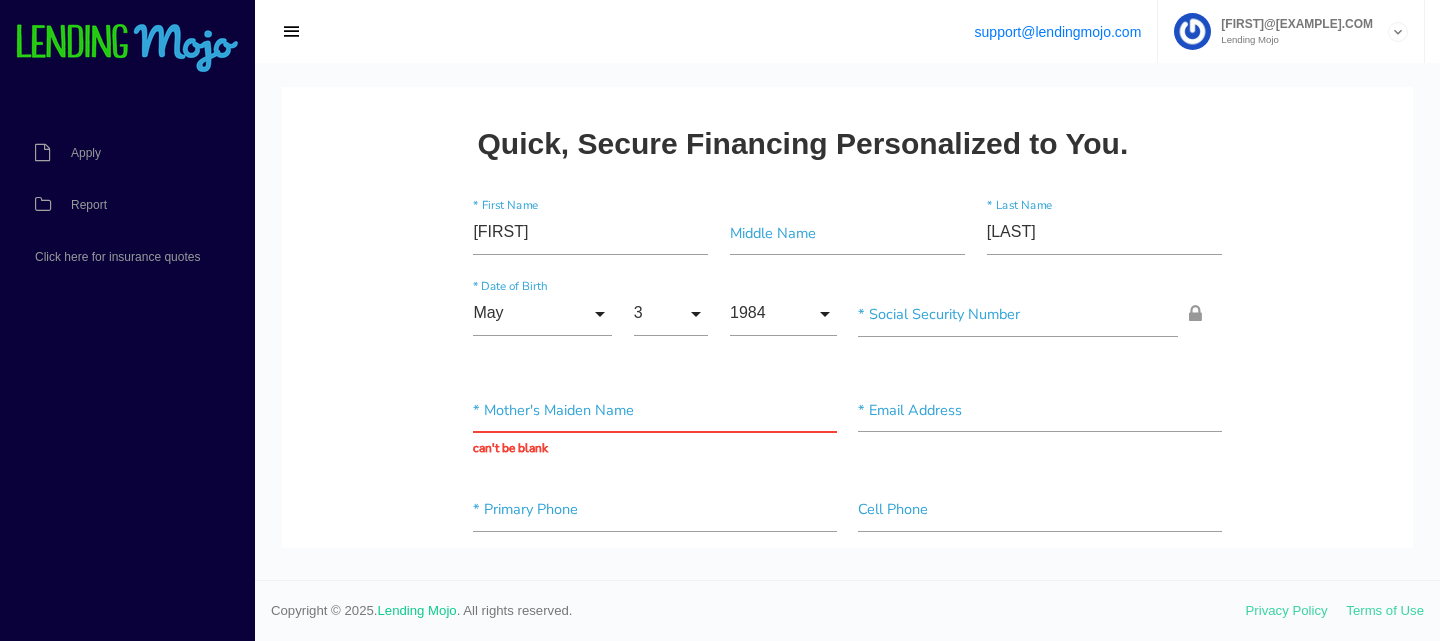 click on "May Month Jan Feb March April May June July Aug Sept Oct Nov Dec
Month
Jan
Feb
March
April
May
June
July
Aug
Sept
Oct
Nov
Dec
*
Date of Birth
3 Day 1 2 3 4 5 6 7 8 9 10 11 12 13 14 15 16 17 18 19 20 21 22 23 24 25 26 27 28 29 30 31
Day
1
2
3
4
5
6
7
8
9
10
11
12
13
14
15
16
17
18
19
20
21
22
23
24
25
26
27
28
29
30
31
1984 Year 2007 2006 2005 2004 2003 2002 2001 2000 1999 1998 1997 1996 1995 1994 1993 1992 1991 1990 1989 1988 1987 1986 1985 1984 1983 1982 1981 1980" at bounding box center (848, 326) 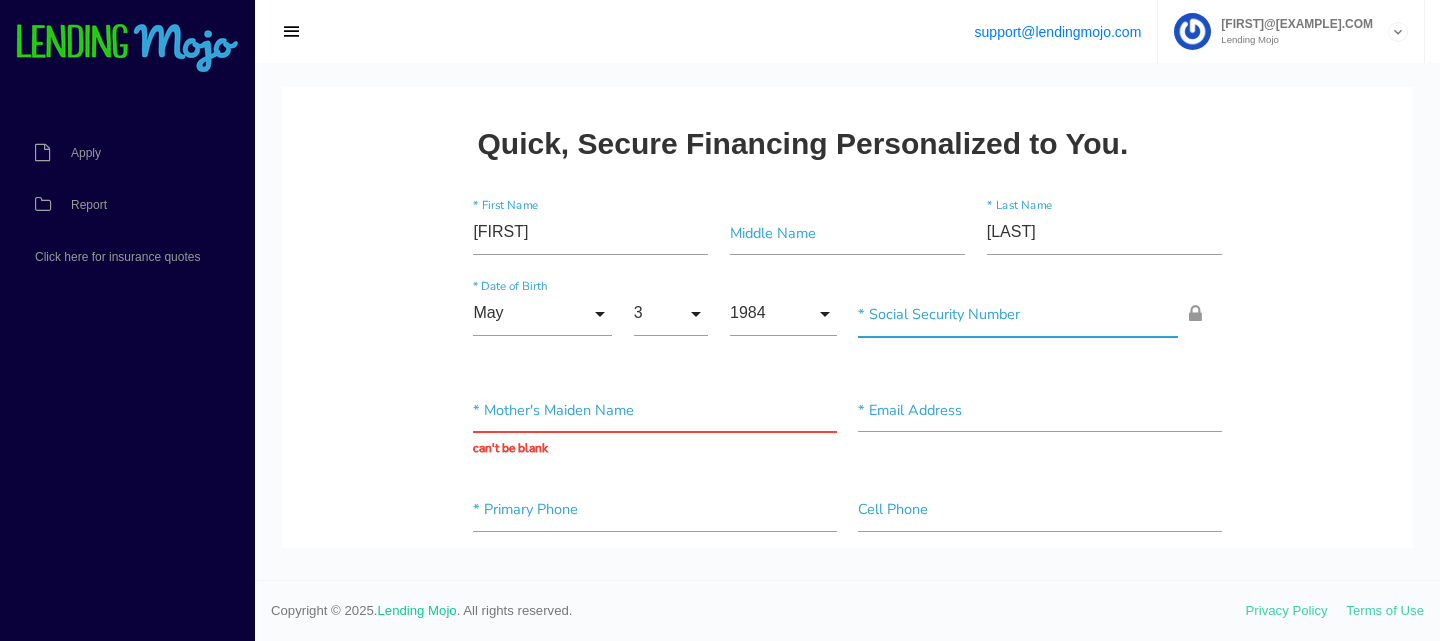 click at bounding box center (1018, 314) 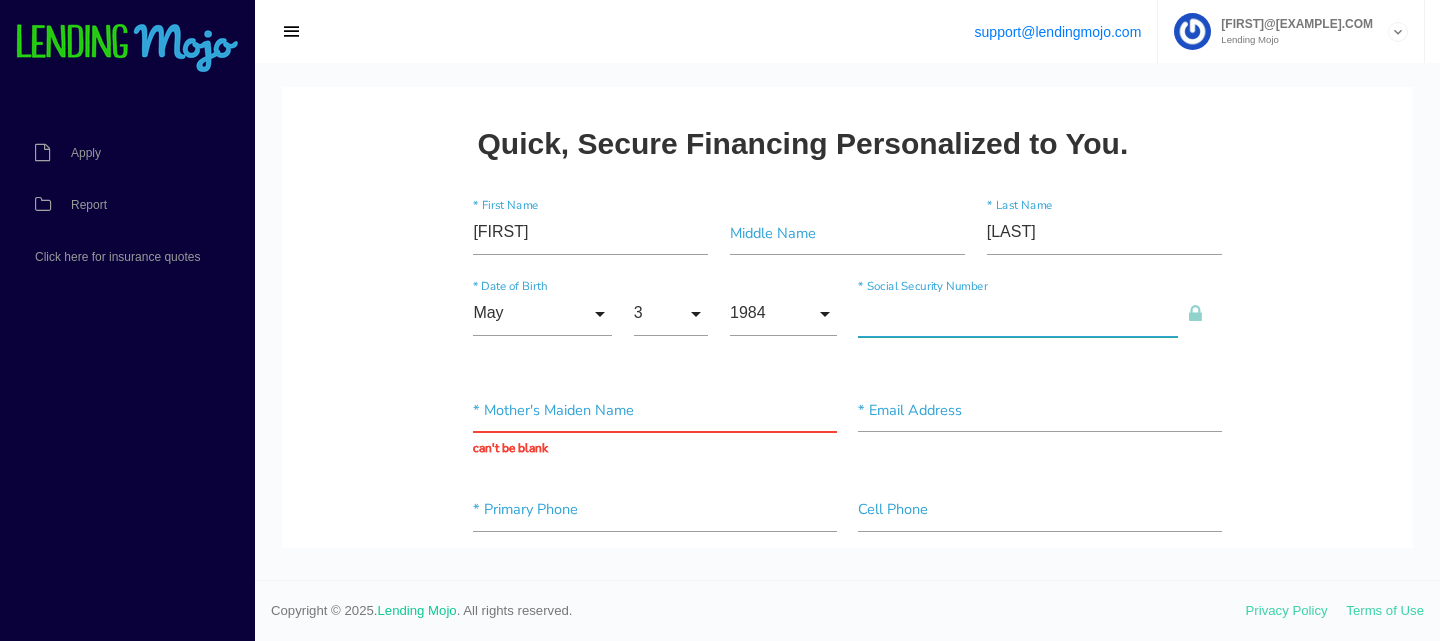 paste on "286-63-3431" 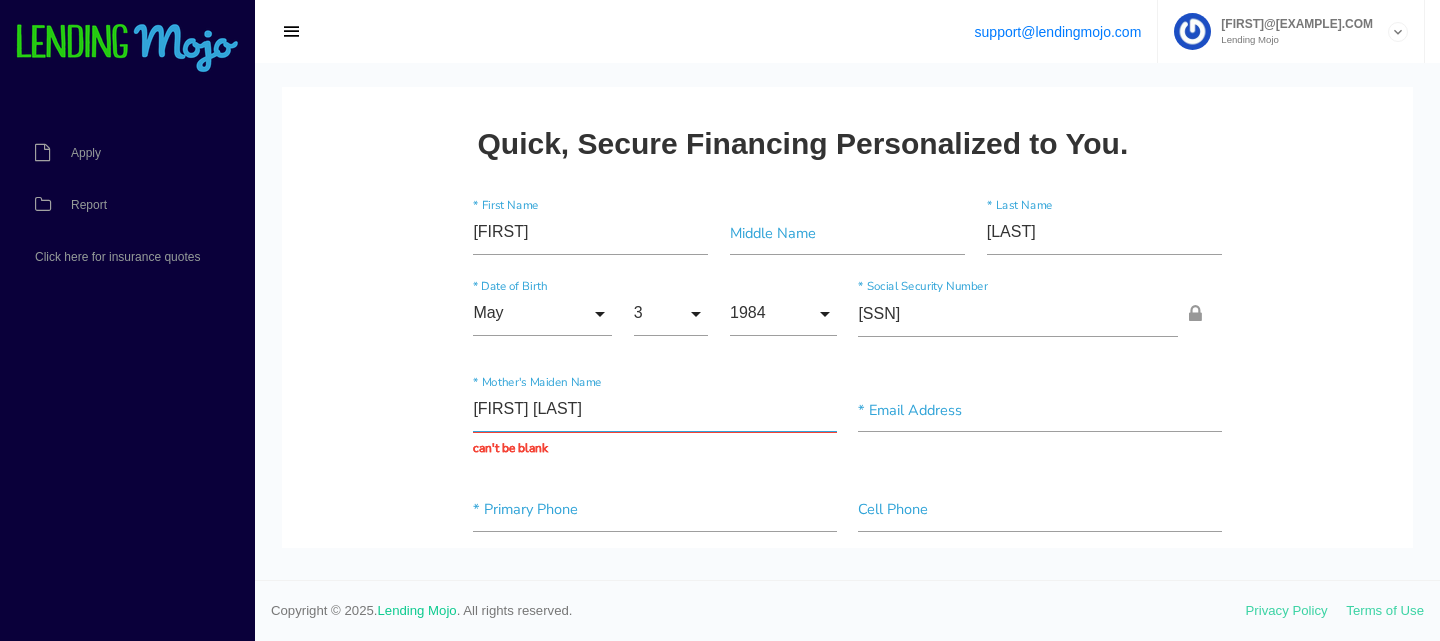 type on "Ninnin Jejon" 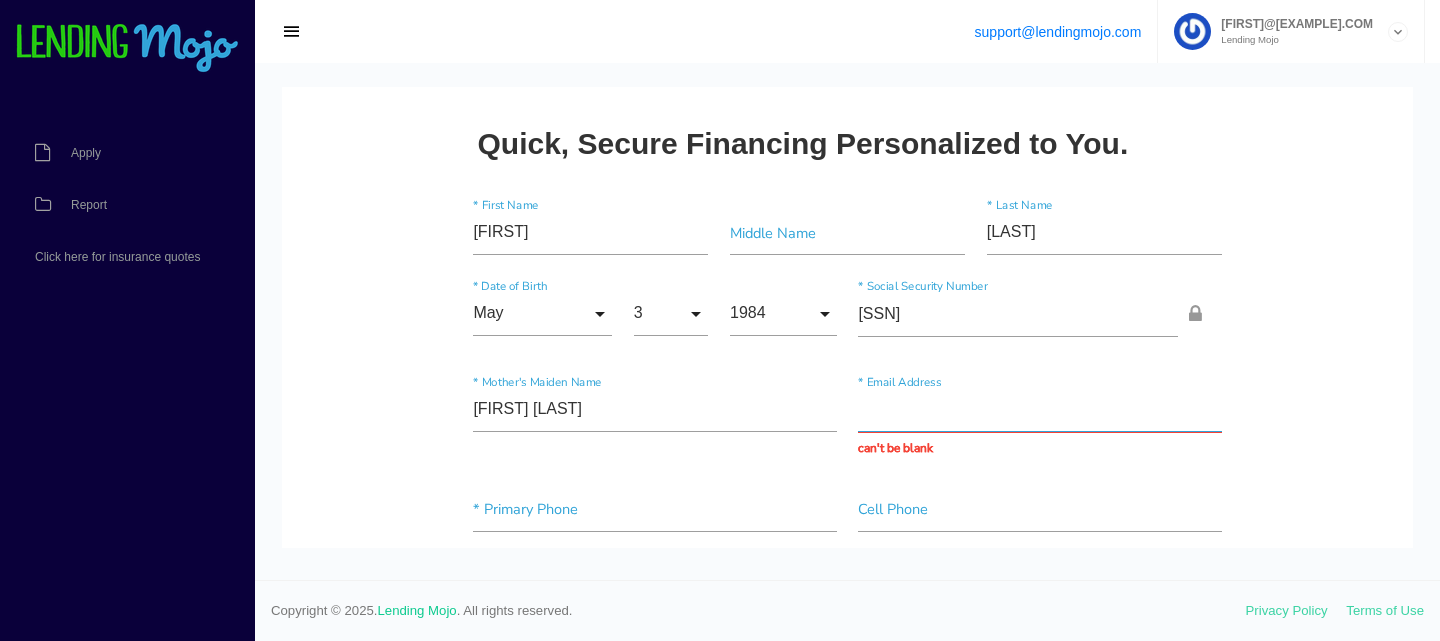 paste on "[EMAIL]" 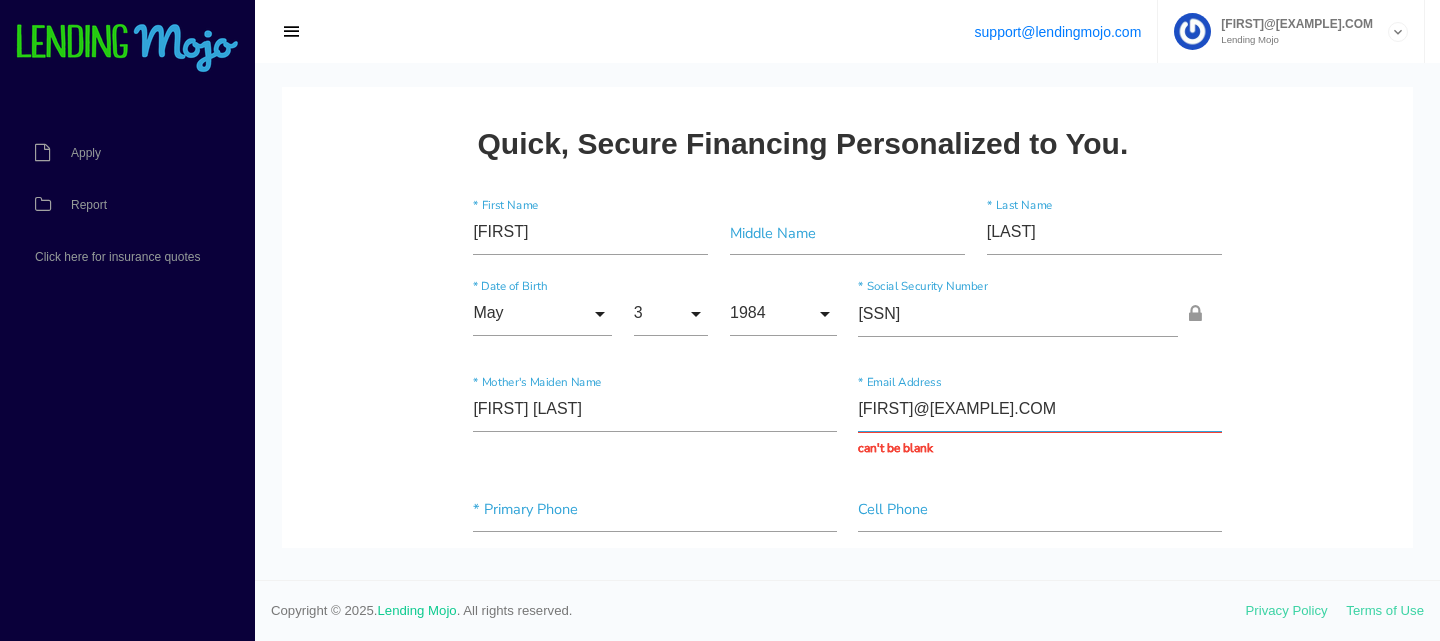 type on "[EMAIL]" 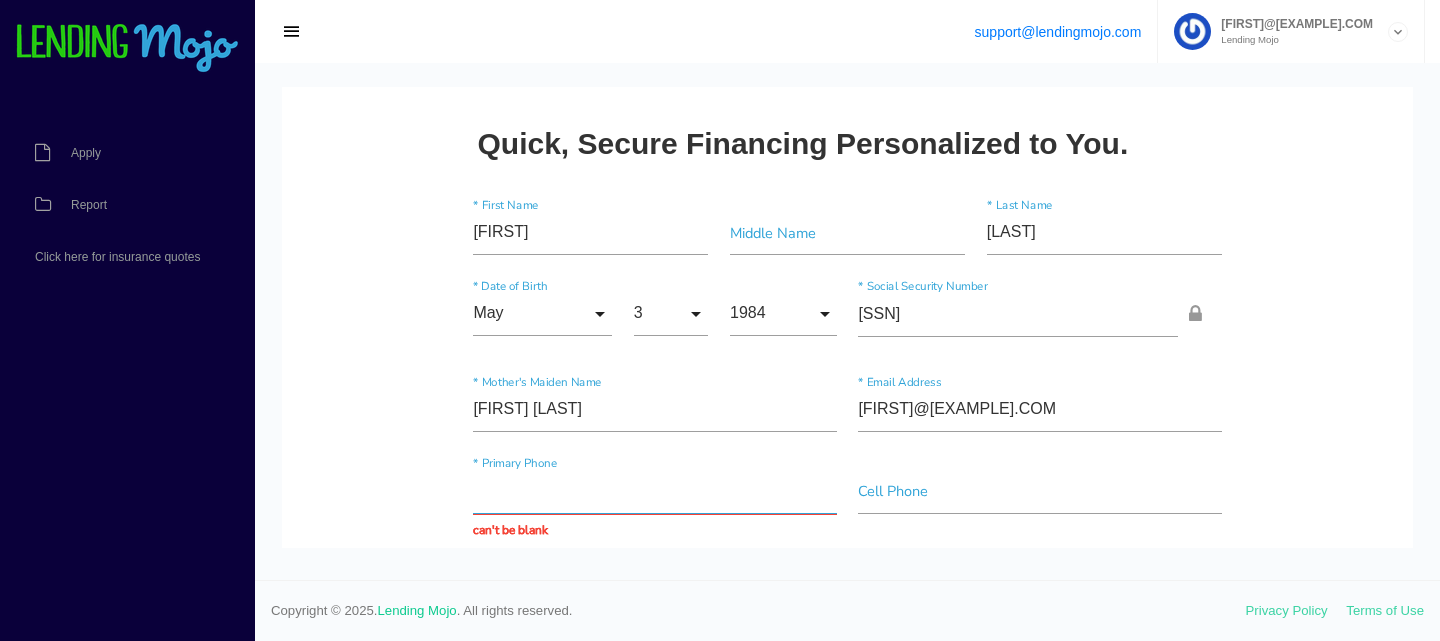 paste on "[PHONE]" 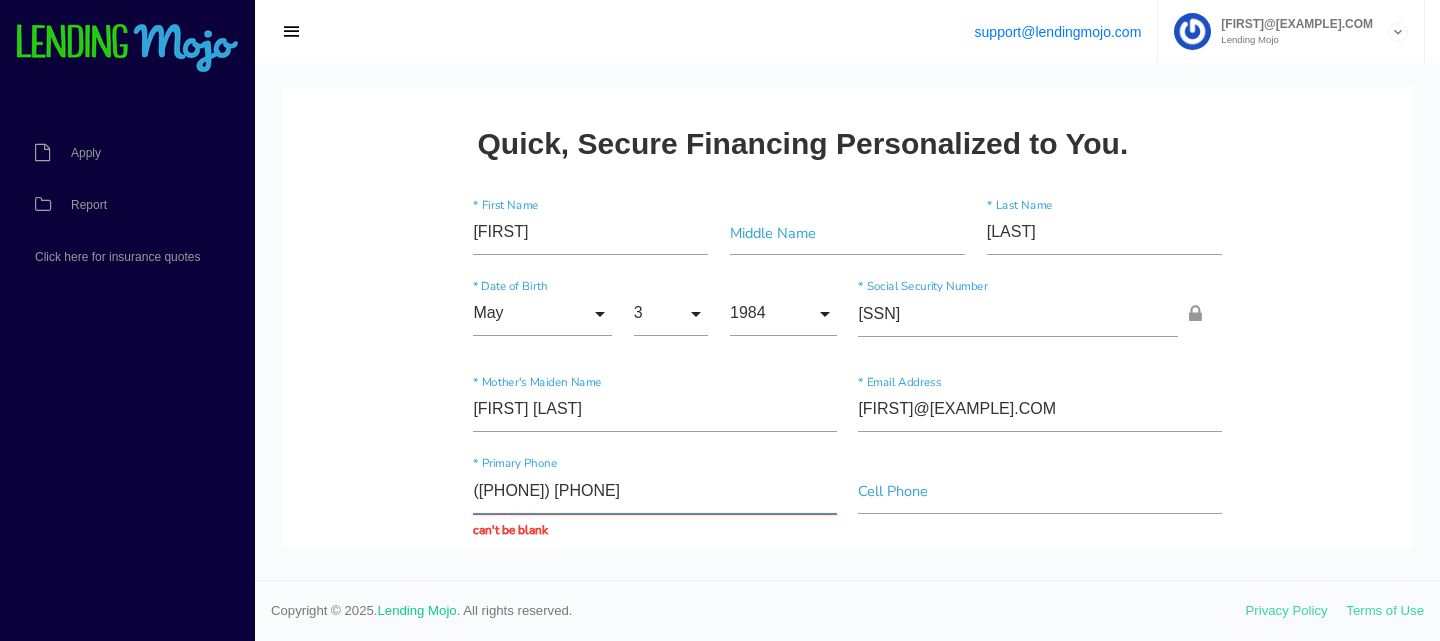 scroll, scrollTop: 271, scrollLeft: 0, axis: vertical 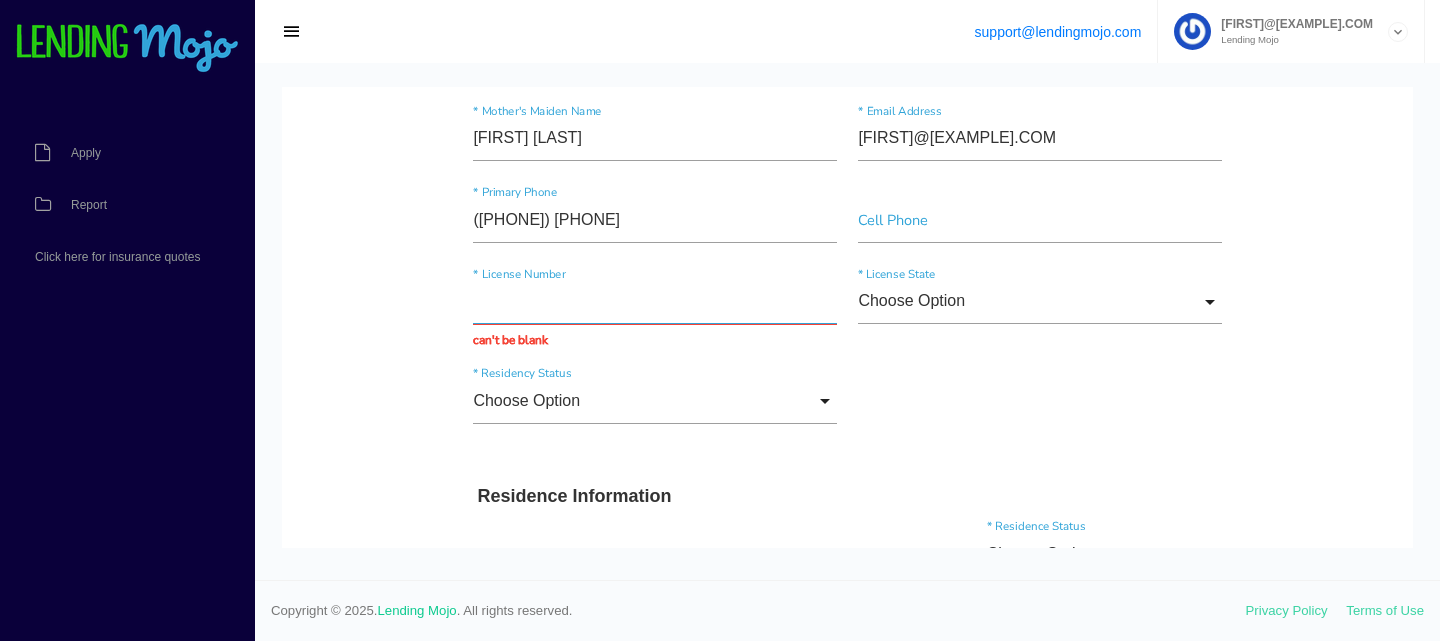 paste on "H084355553" 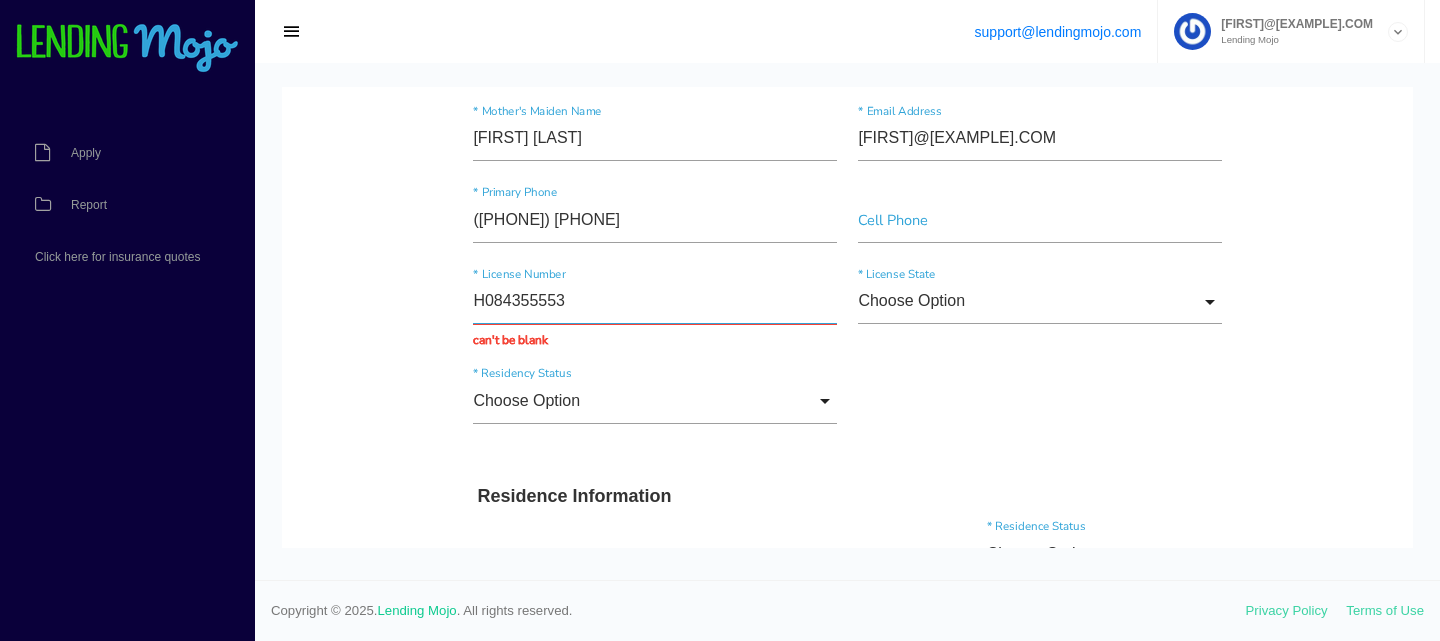 type on "H084355553" 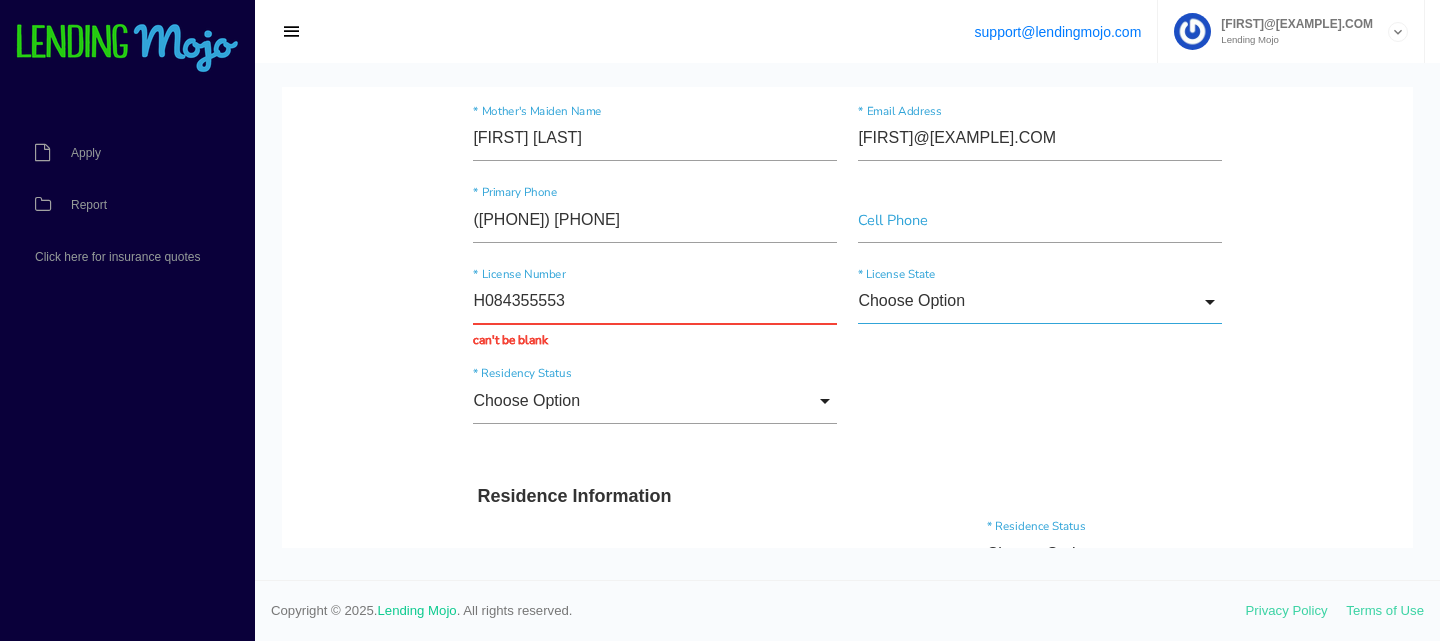 click on "Choose Option" at bounding box center [1039, 302] 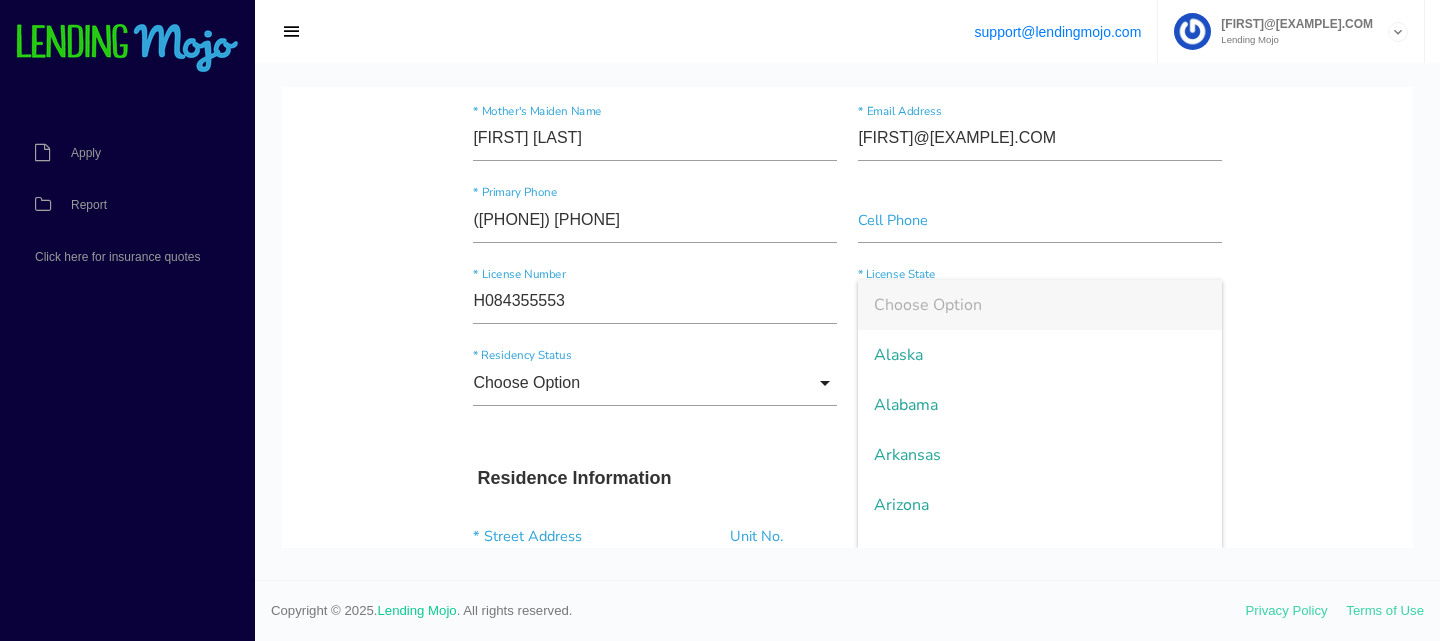 scroll, scrollTop: 1691, scrollLeft: 0, axis: vertical 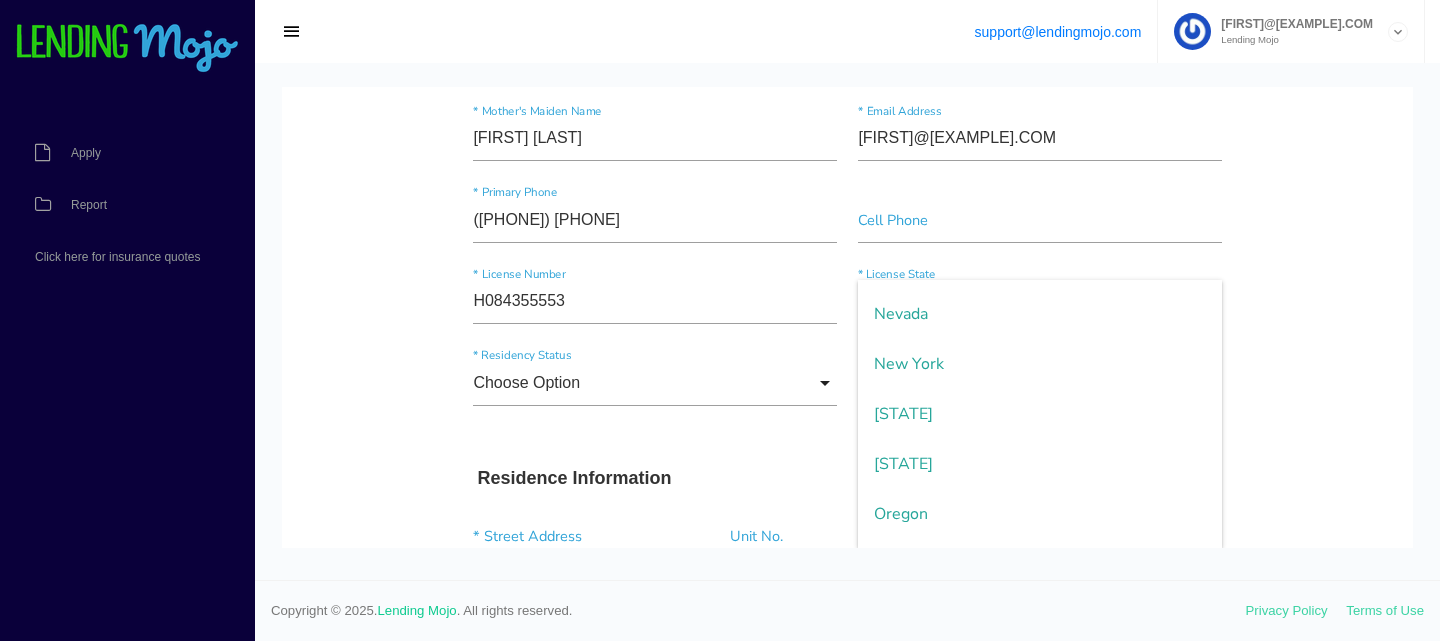 type 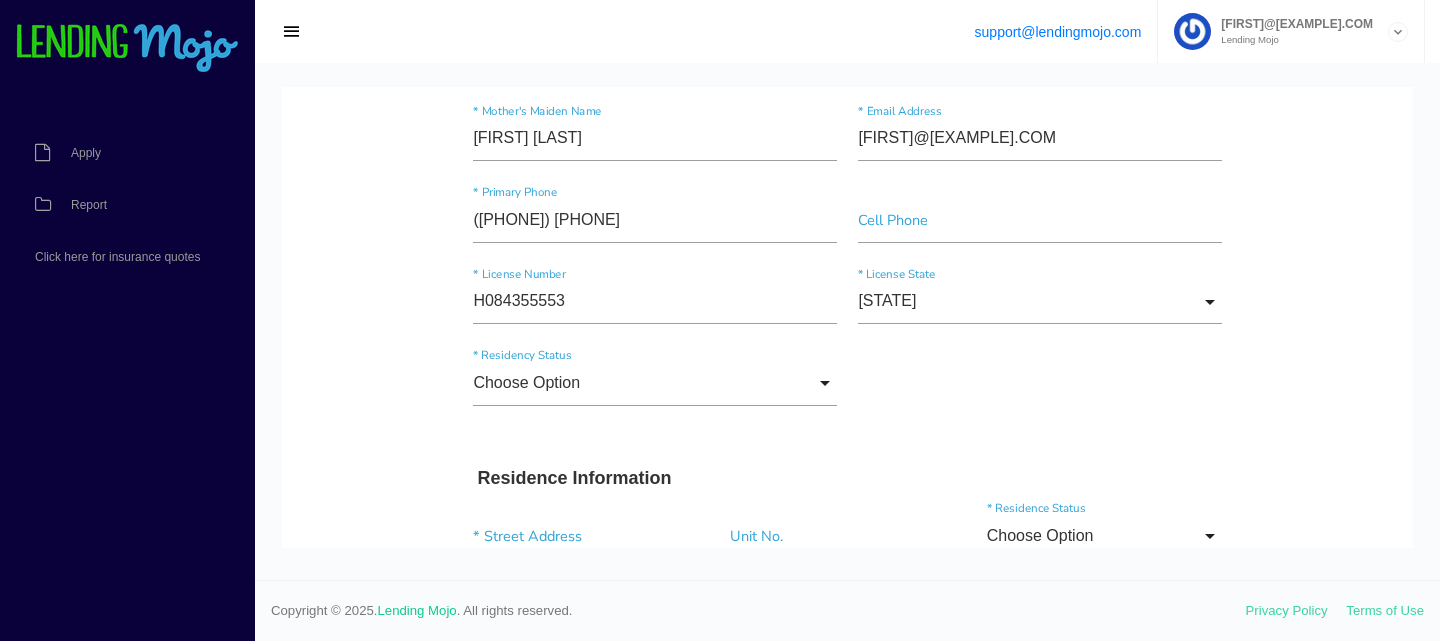 click on "Choose Option Choose Option US Citizen Permanent Resident Non-Permanent Resident
Choose Option
US Citizen
Permanent Resident
Non-Permanent Resident
*
Residency Status" at bounding box center (848, 388) 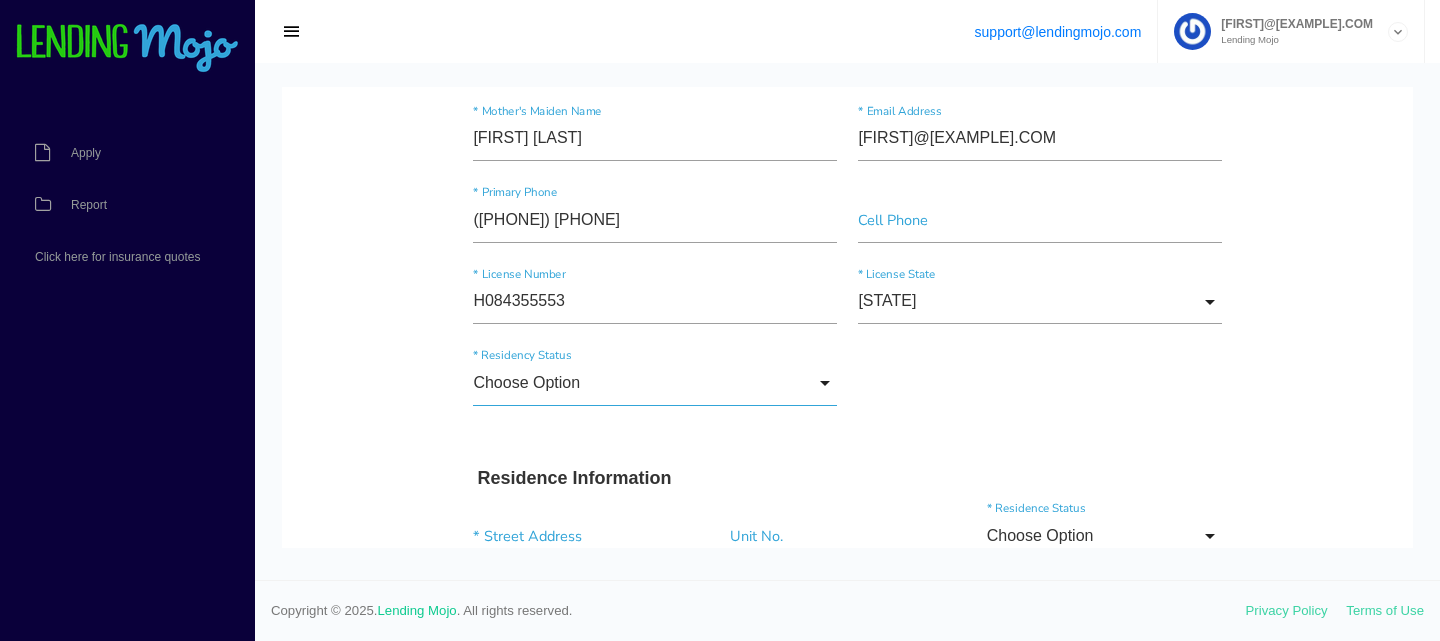 click on "Choose Option" at bounding box center (654, 383) 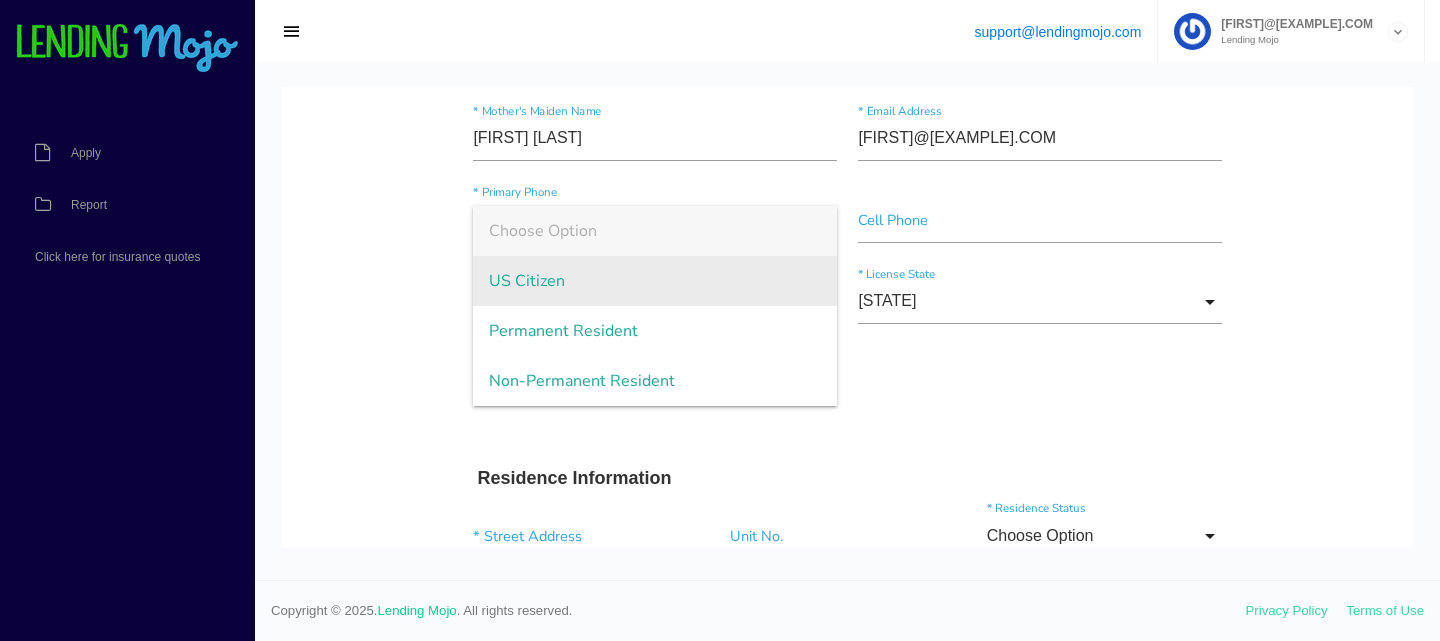 click on "US Citizen" at bounding box center [654, 281] 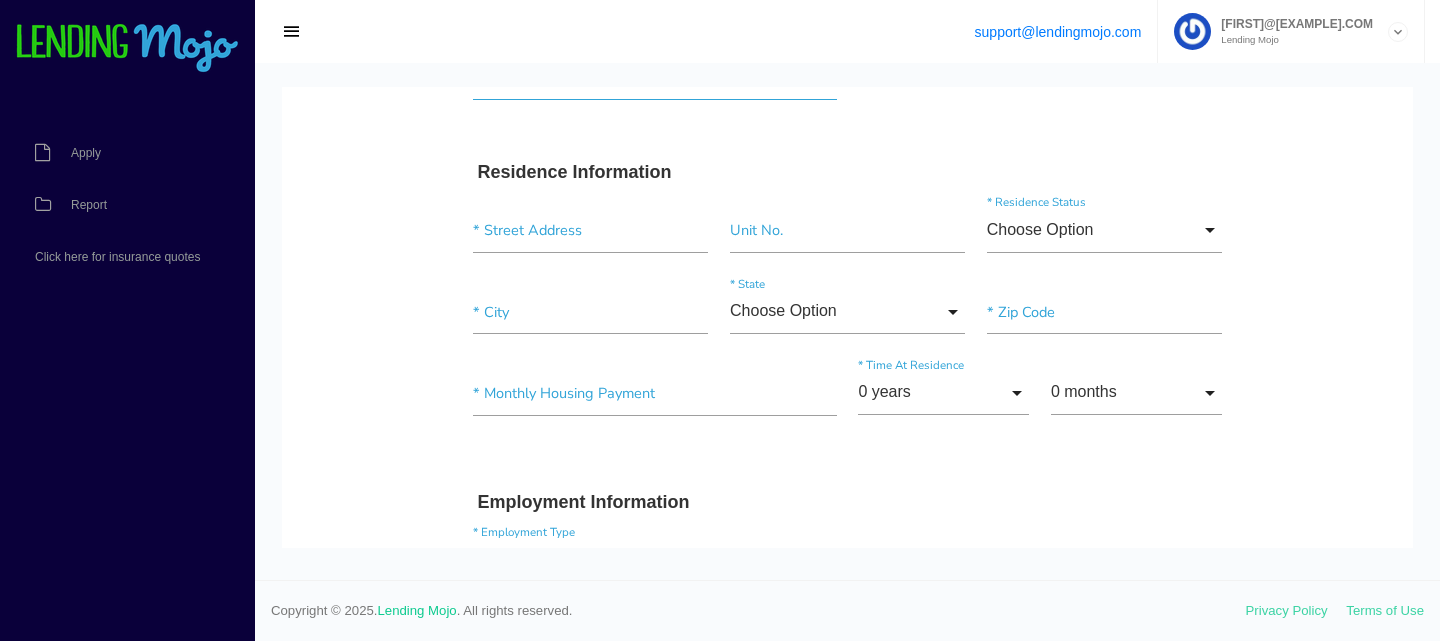scroll, scrollTop: 580, scrollLeft: 0, axis: vertical 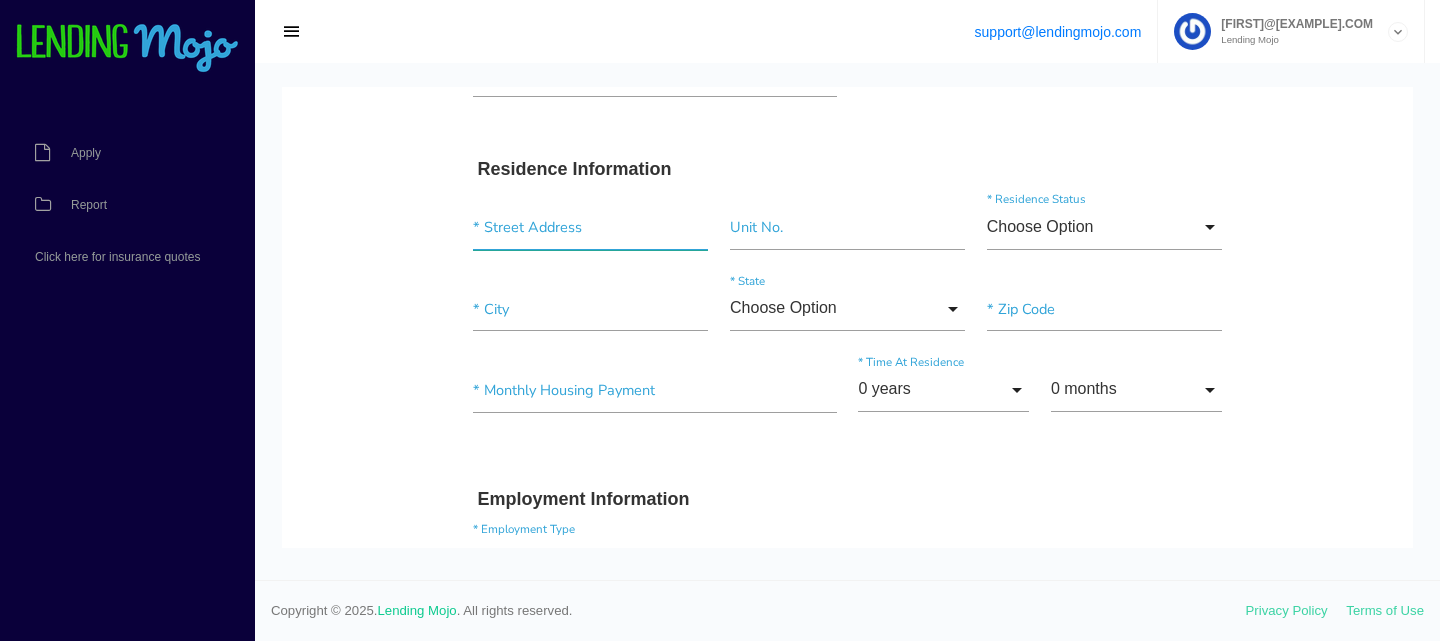 click at bounding box center (590, 227) 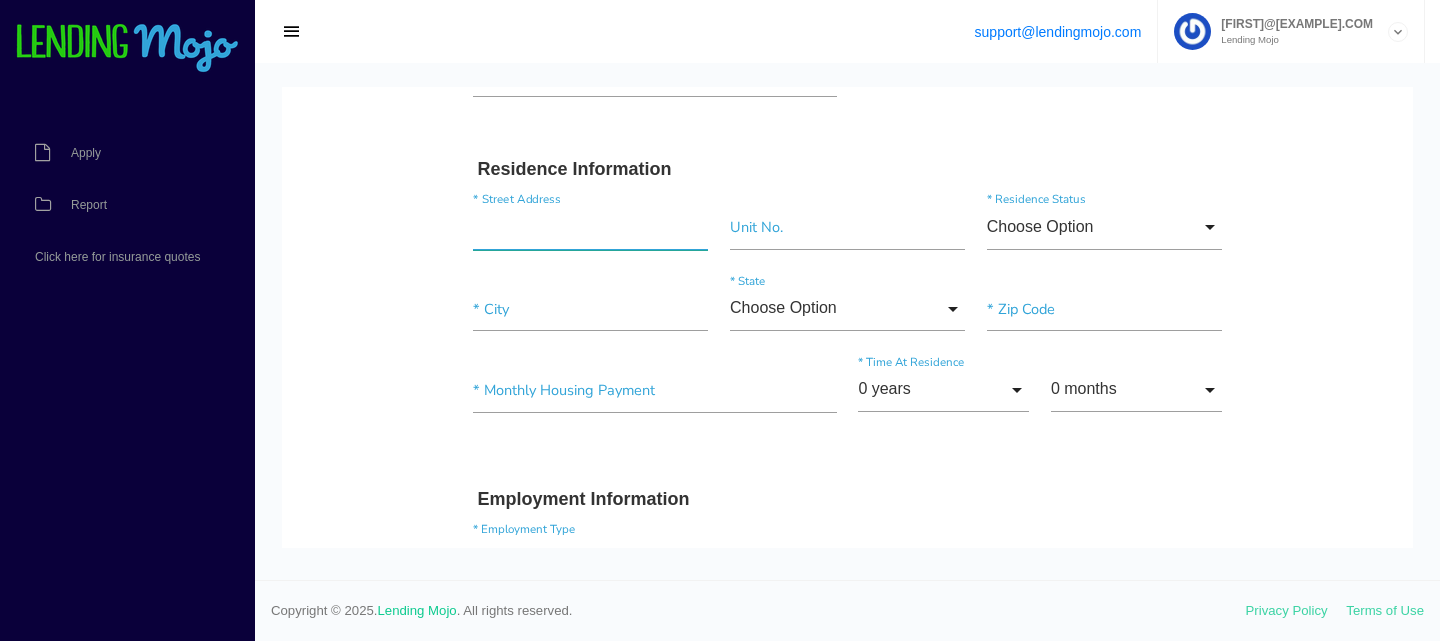 paste on "1700 Mosher Dr Apt 104" 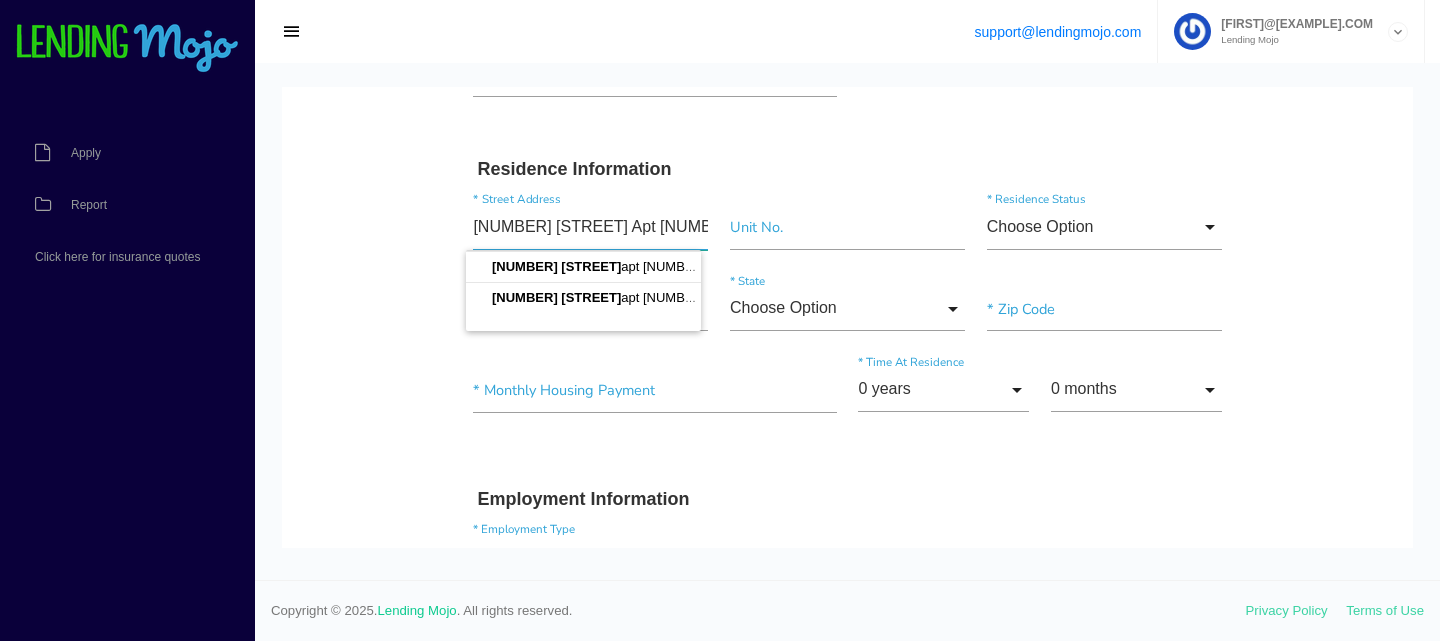 drag, startPoint x: 639, startPoint y: 236, endPoint x: 578, endPoint y: 238, distance: 61.03278 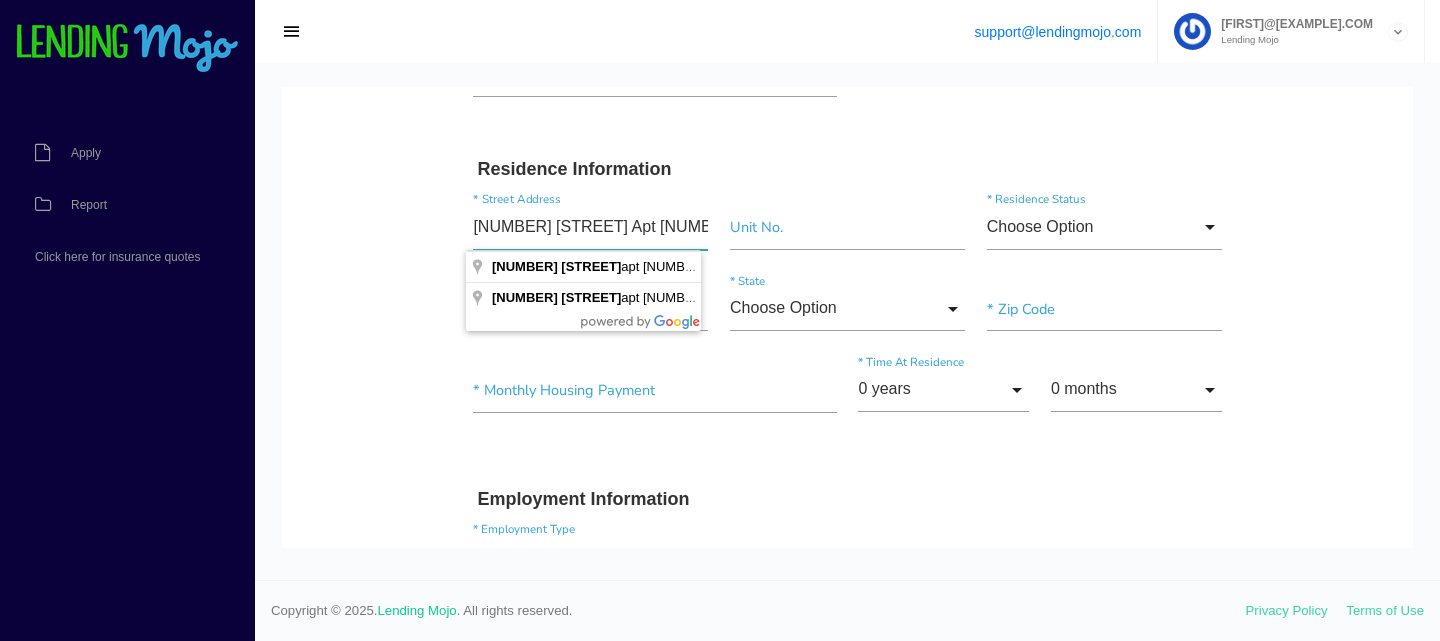 click on "1700 Mosher Dr Apt 104" at bounding box center (590, 227) 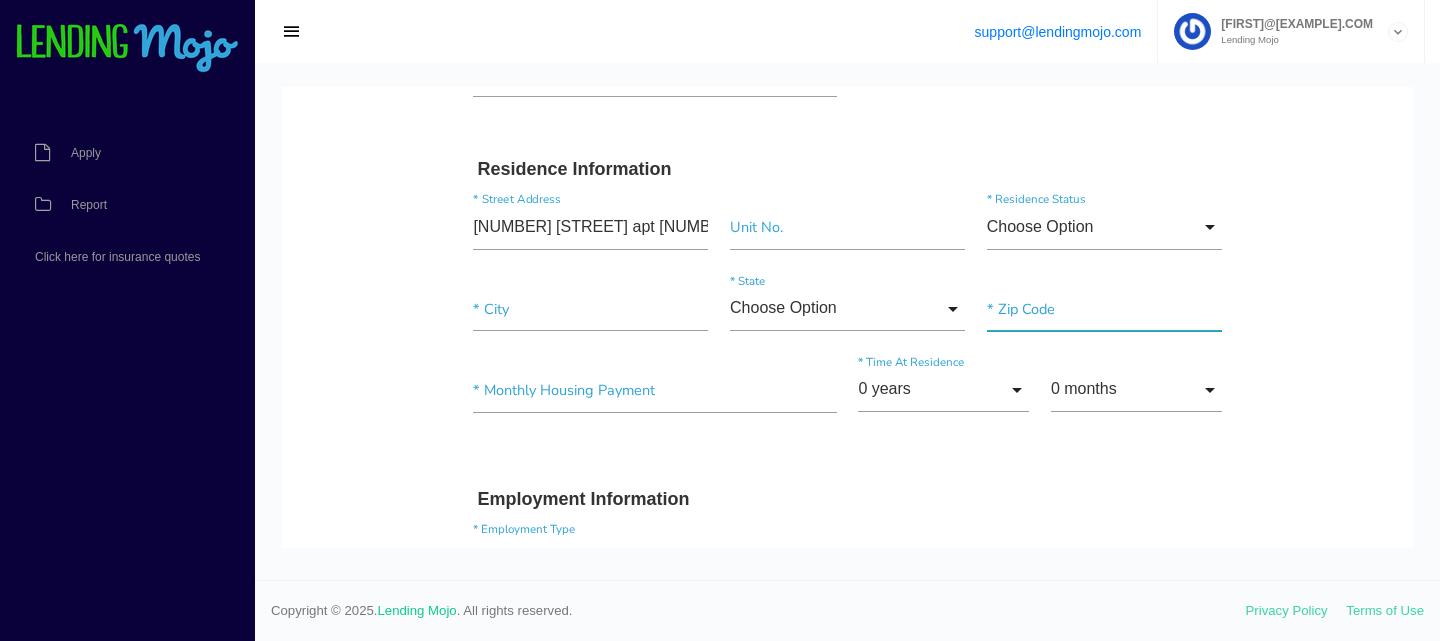 type on "[NUMBER] [STREET]" 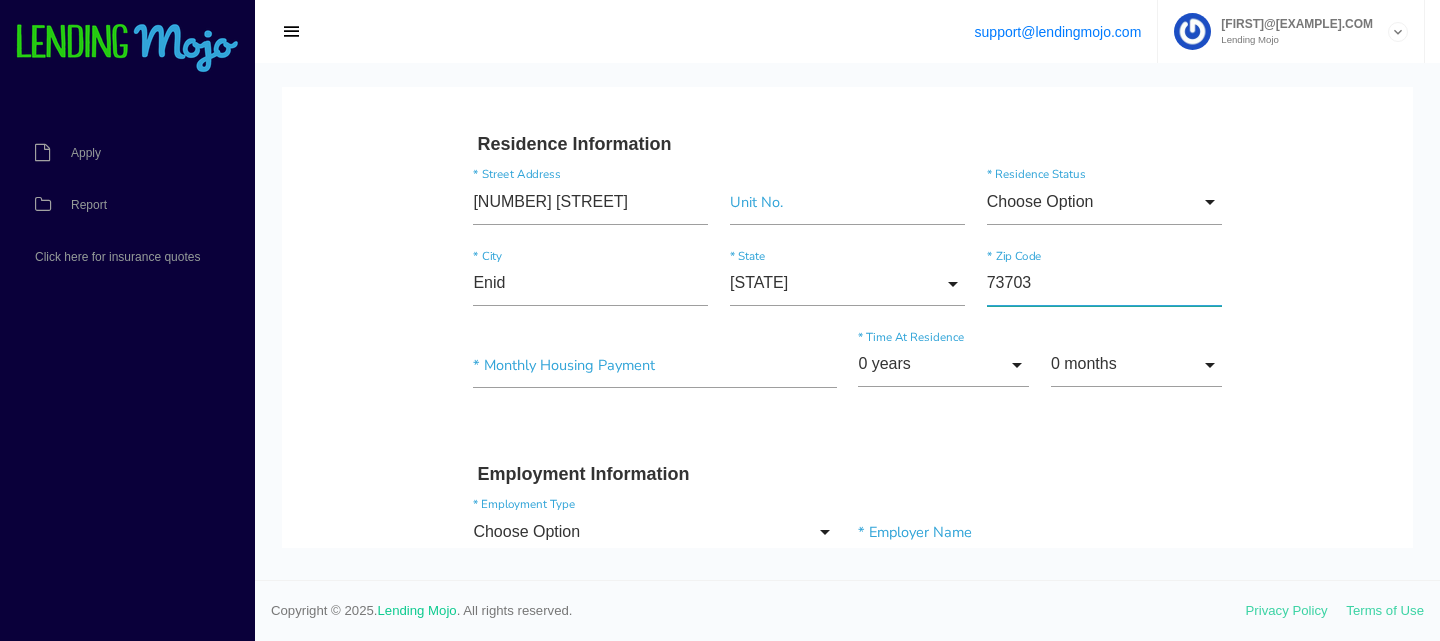 scroll, scrollTop: 606, scrollLeft: 0, axis: vertical 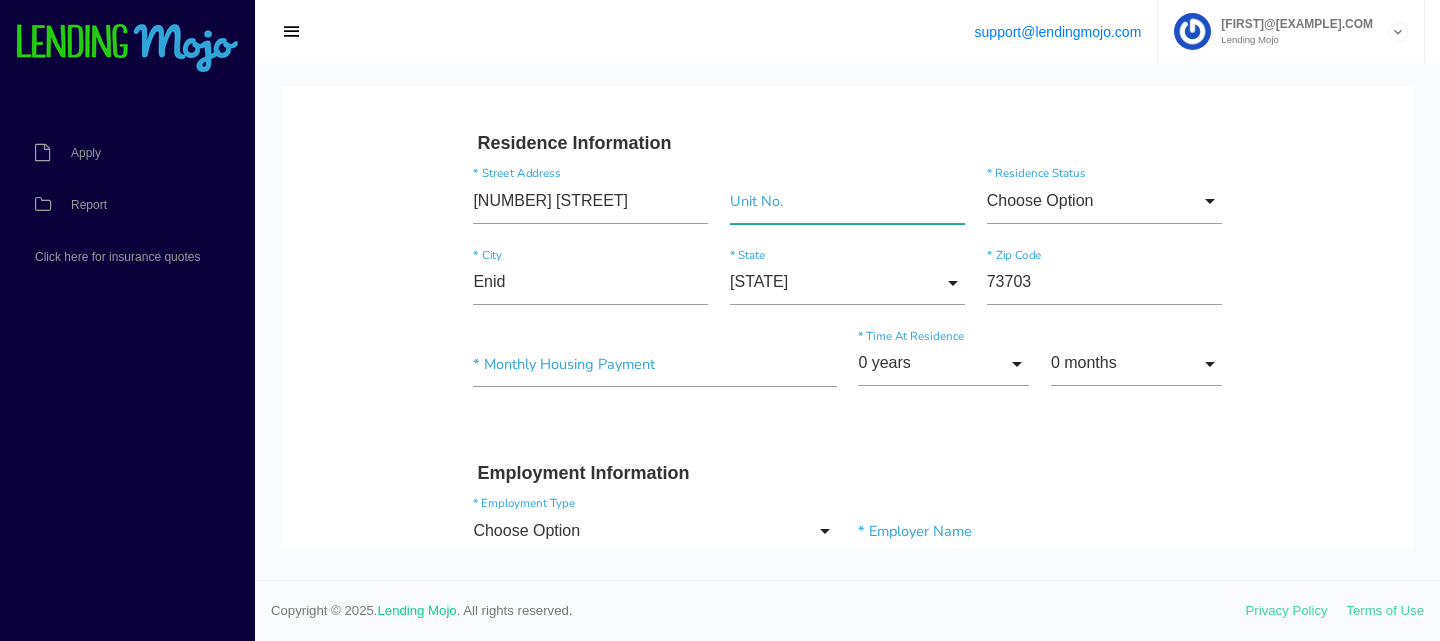 click at bounding box center (847, 201) 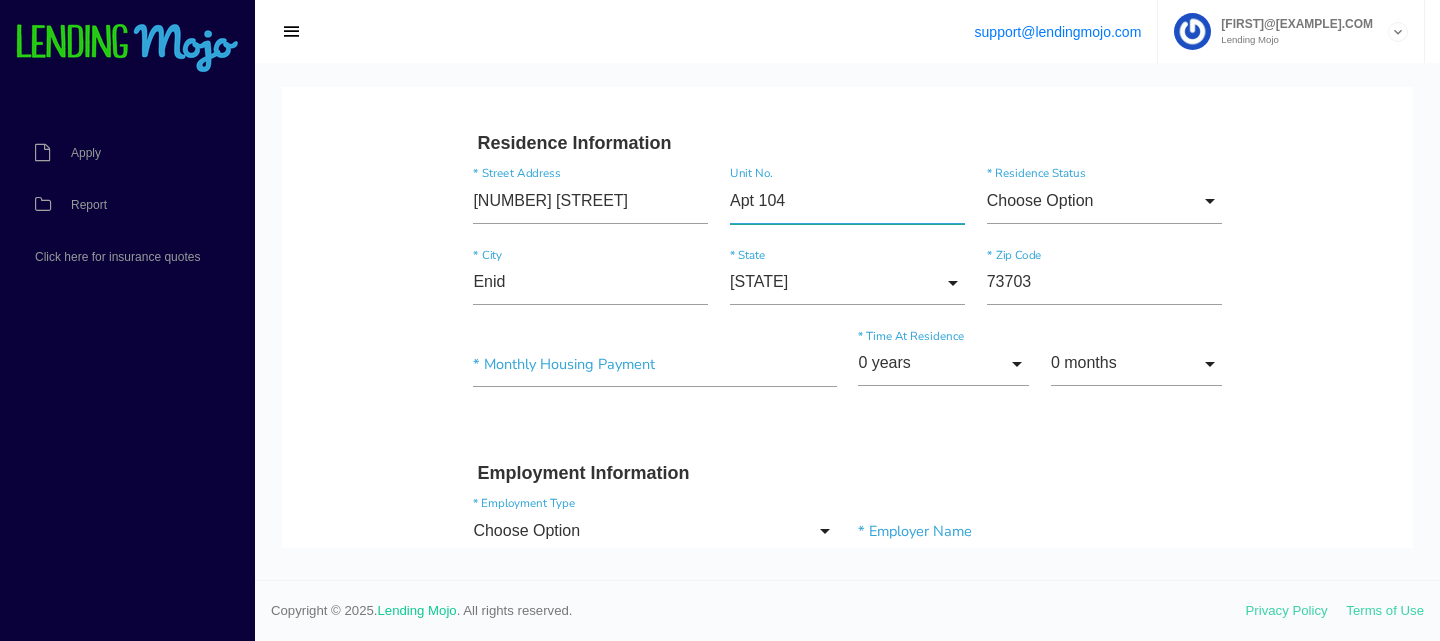 type on "Apt 104" 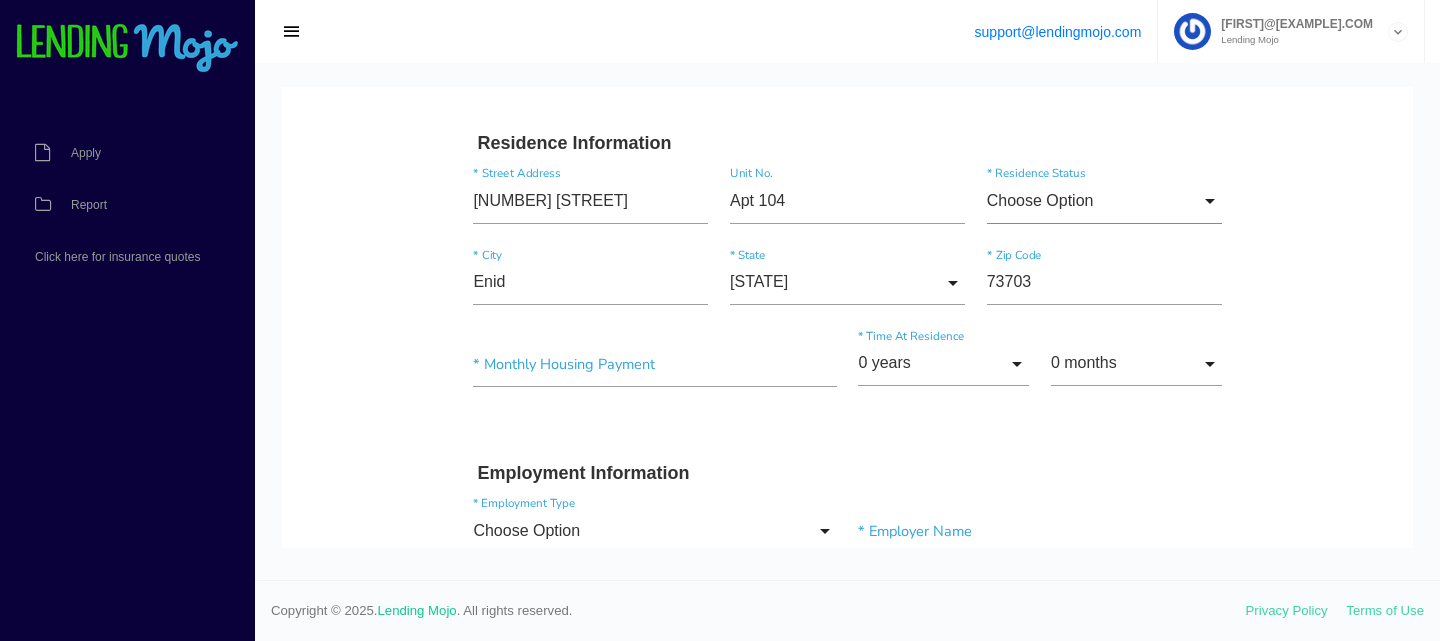 click on "Choose Option" at bounding box center (1104, 201) 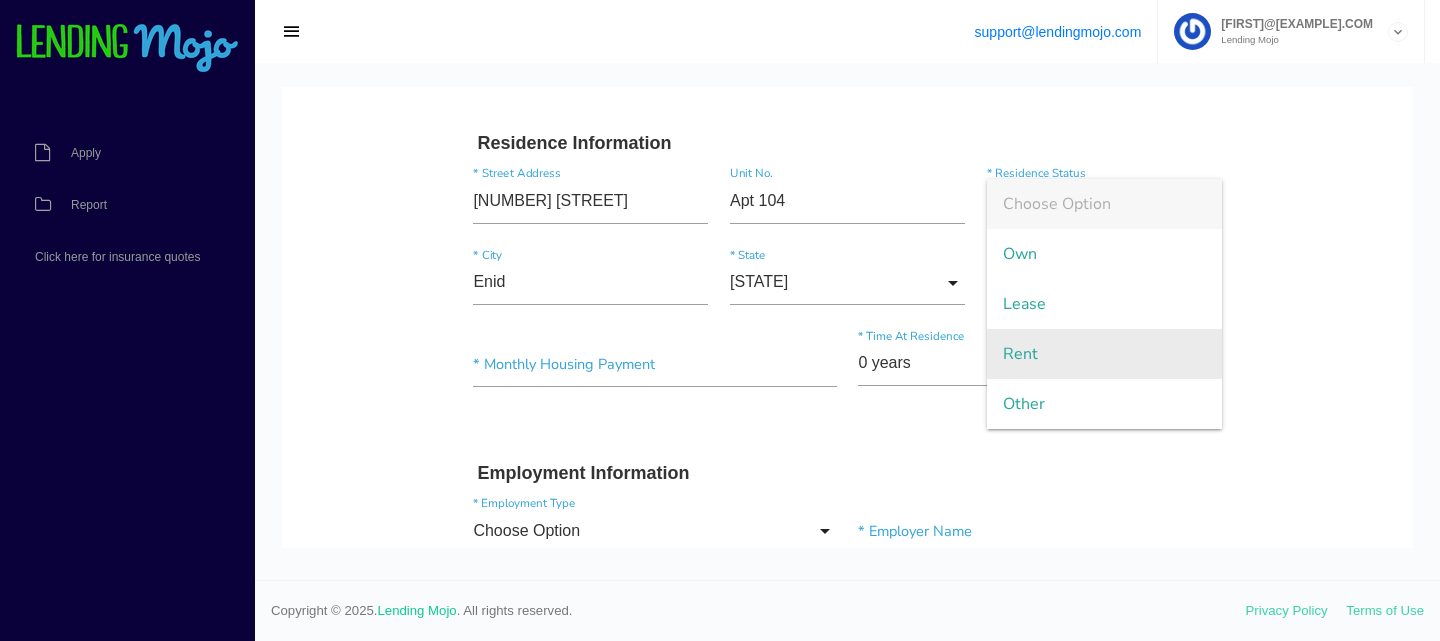 click on "Rent" at bounding box center [1104, 354] 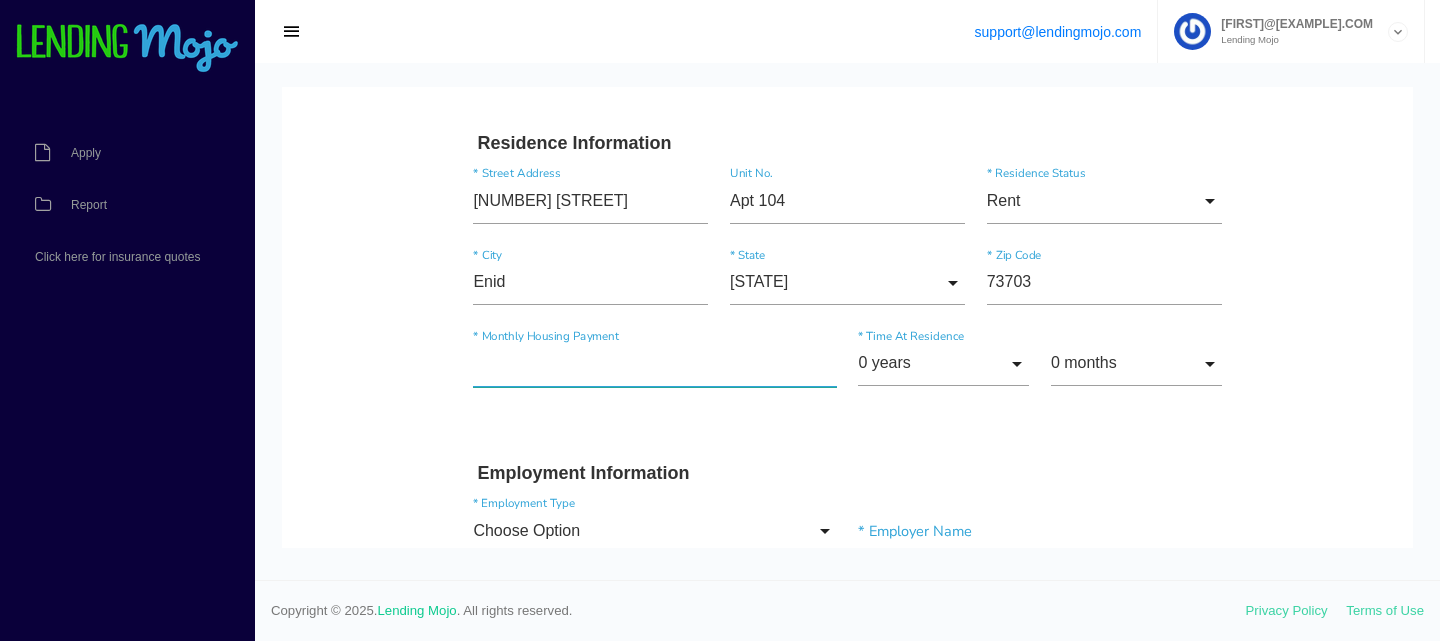 click at bounding box center (654, 364) 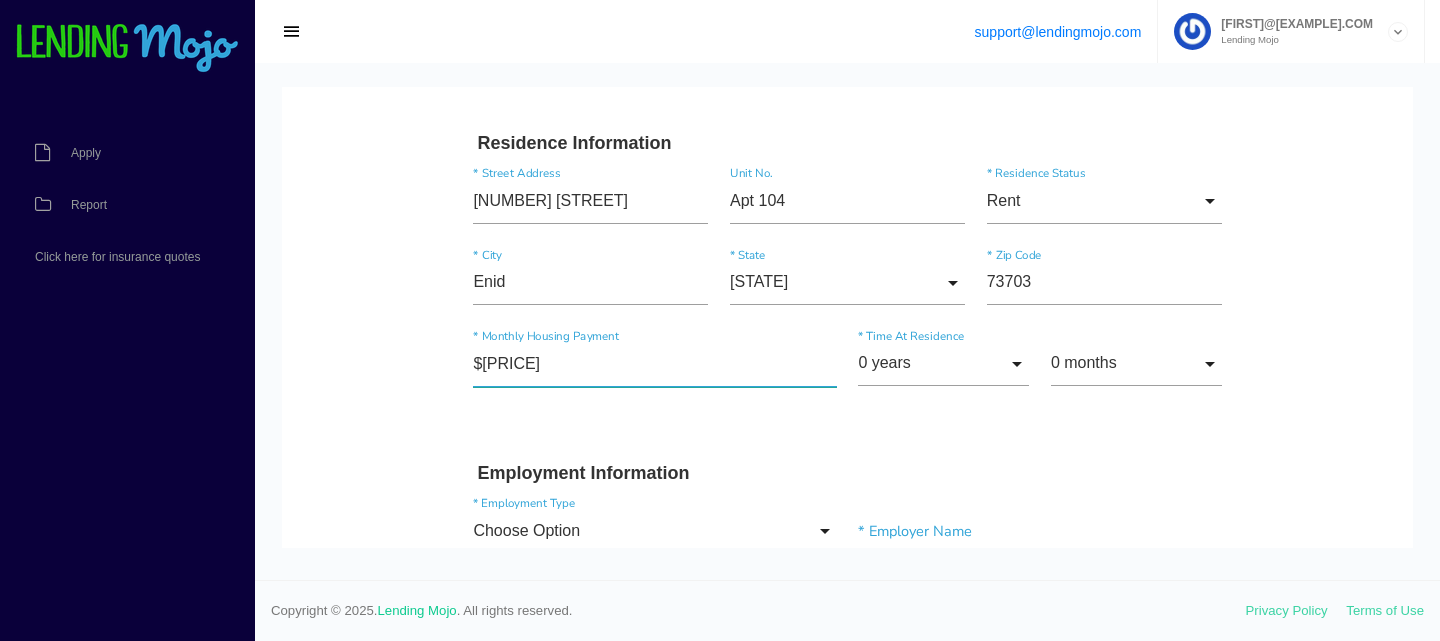 type on "$615.00" 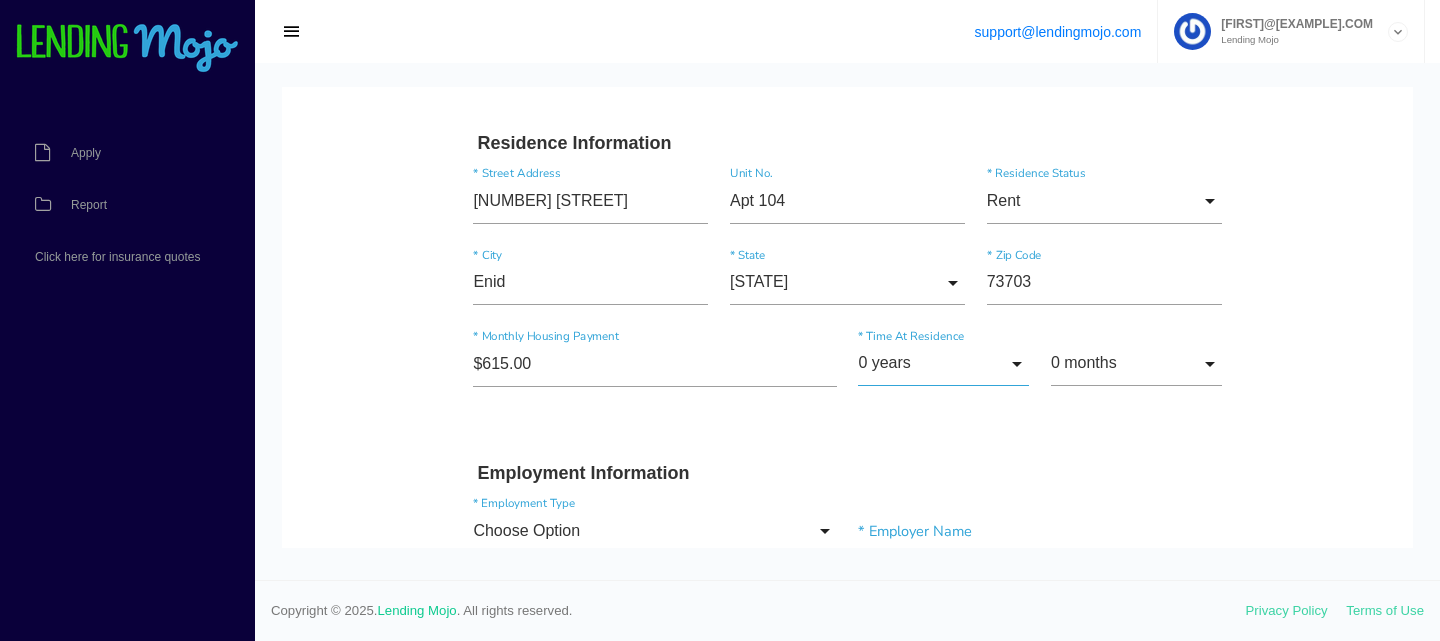 click on "0 years" at bounding box center [943, 364] 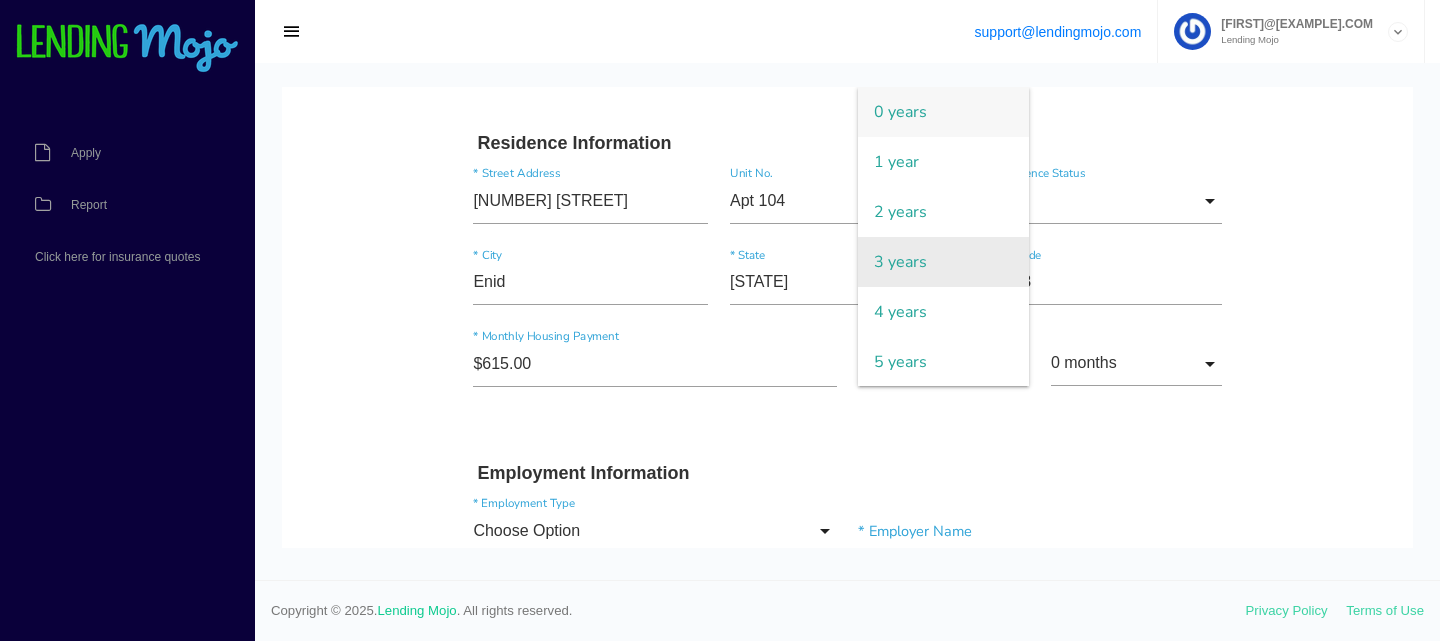 click on "3 years" at bounding box center [943, 262] 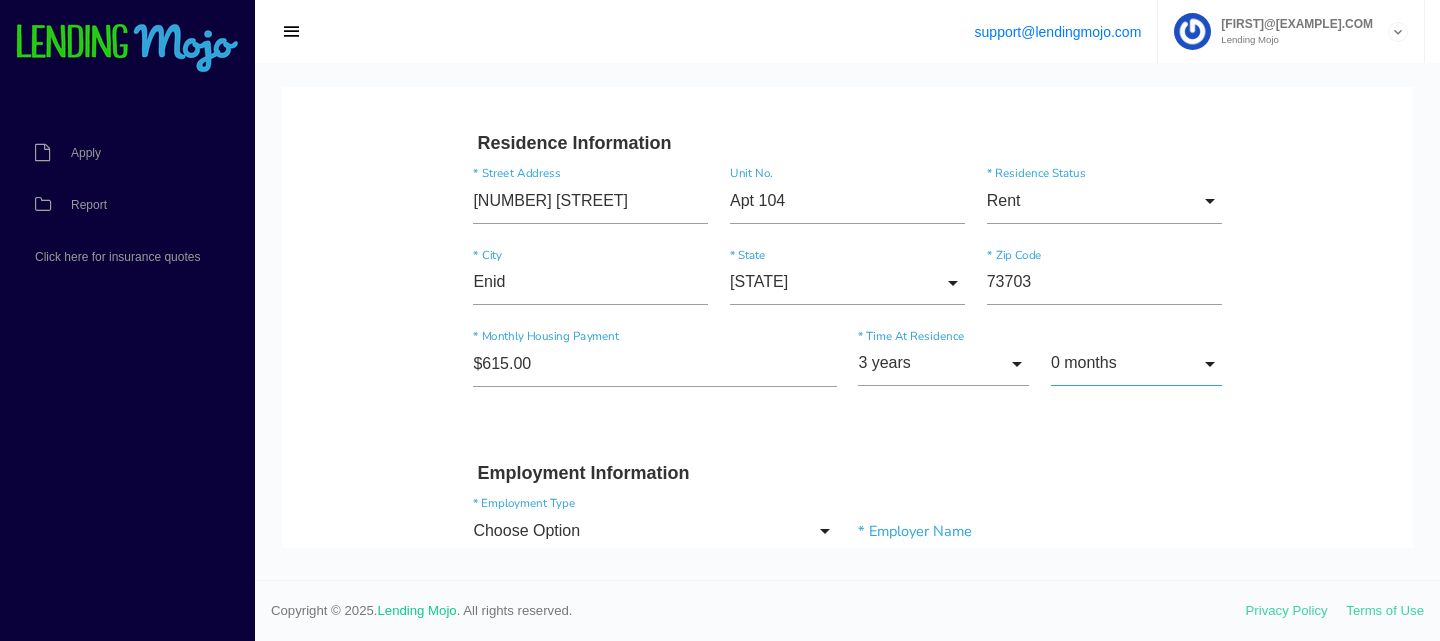 click on "0 months" at bounding box center [1136, 364] 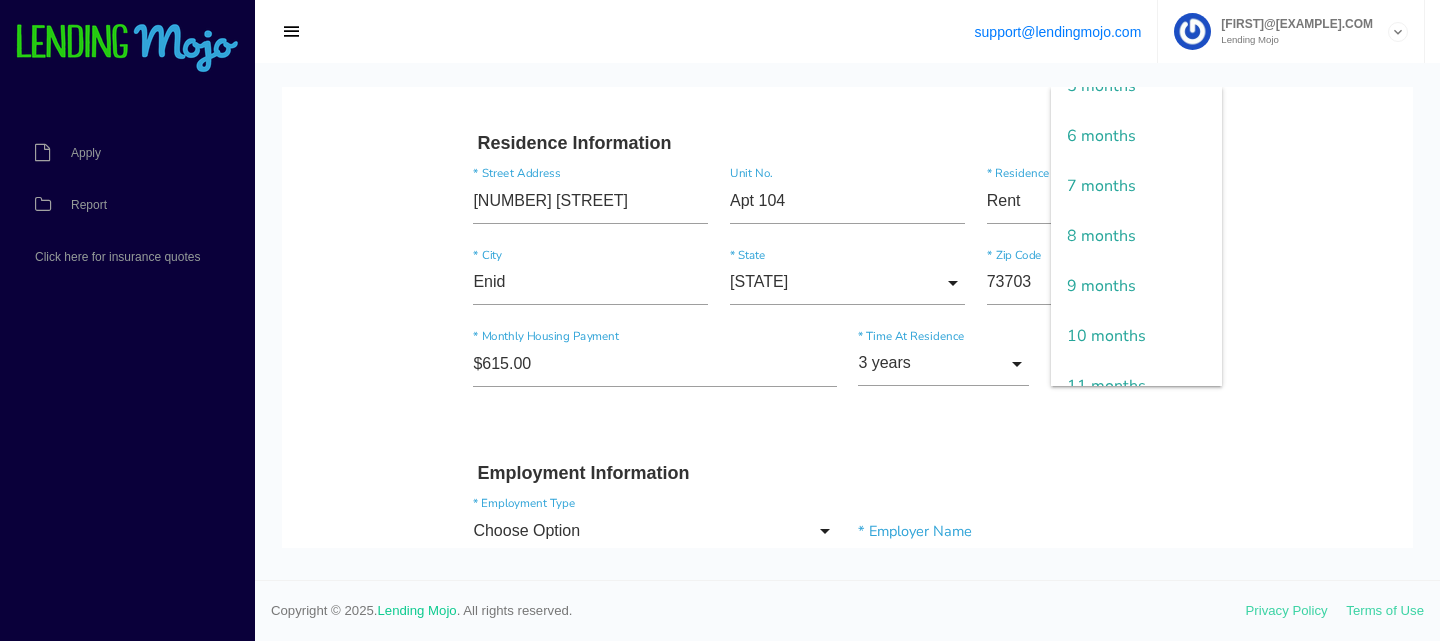 scroll, scrollTop: 301, scrollLeft: 0, axis: vertical 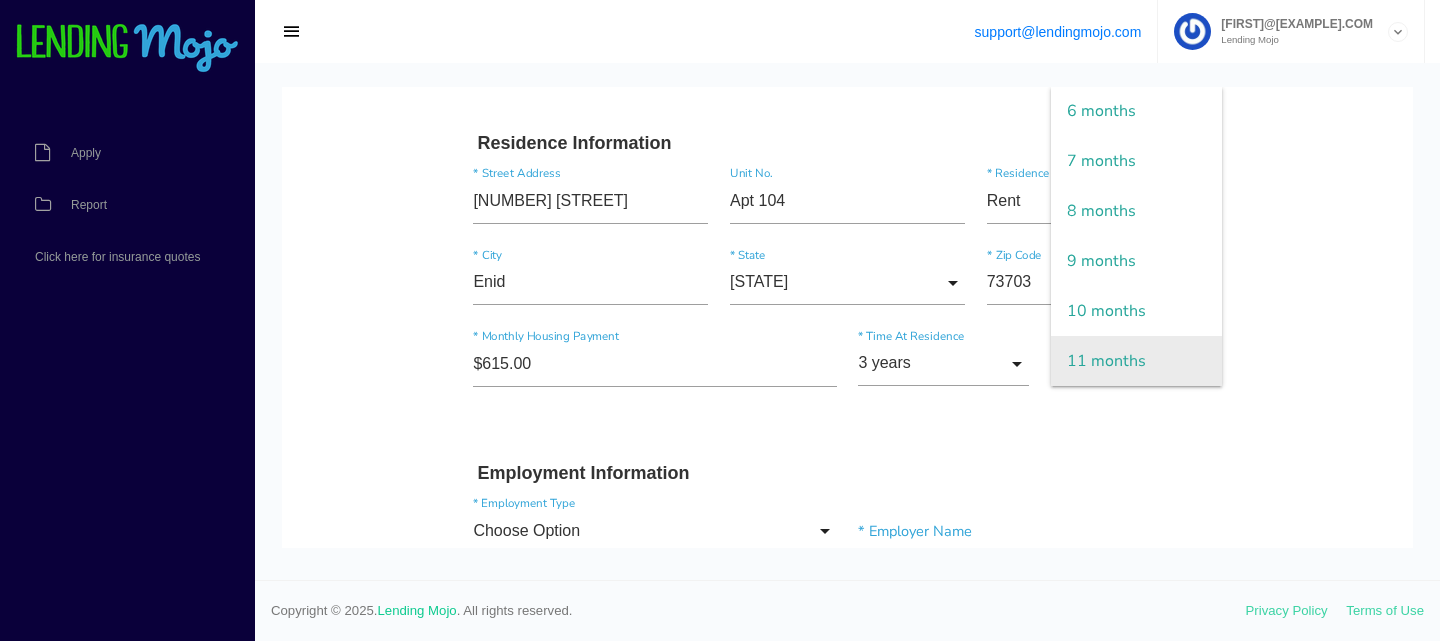 click on "11 months" at bounding box center [1136, 361] 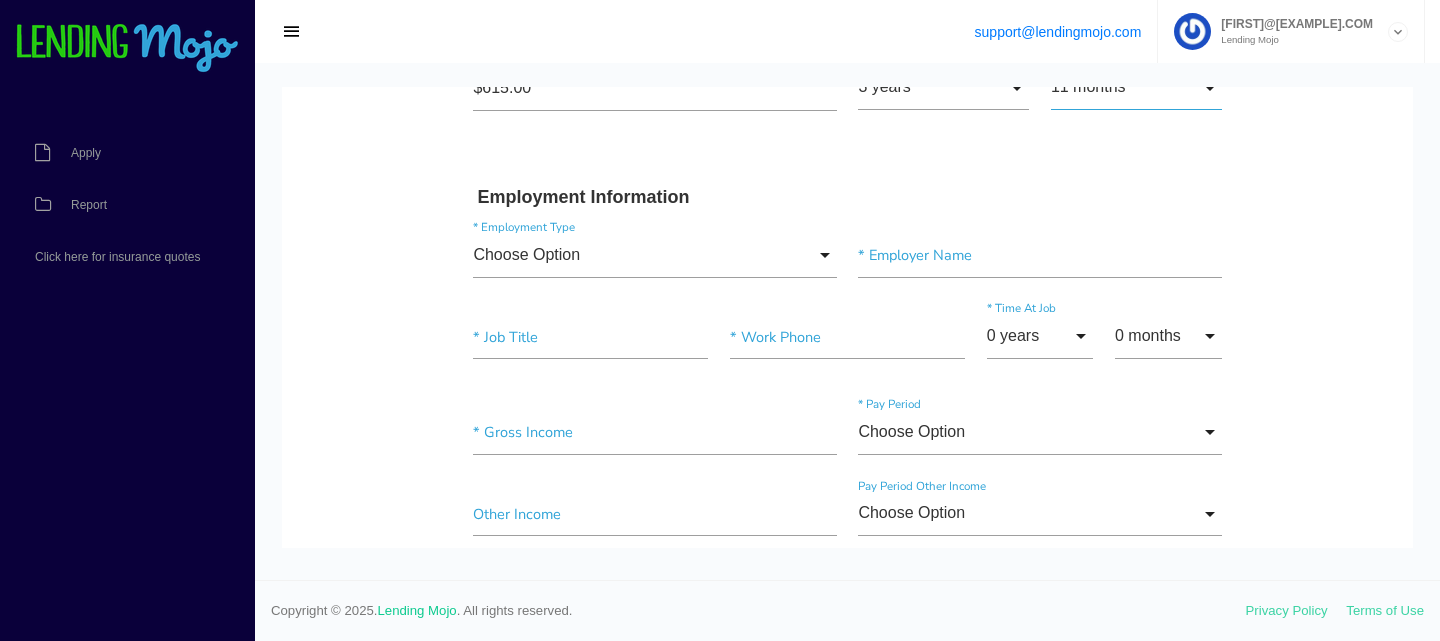 scroll, scrollTop: 883, scrollLeft: 0, axis: vertical 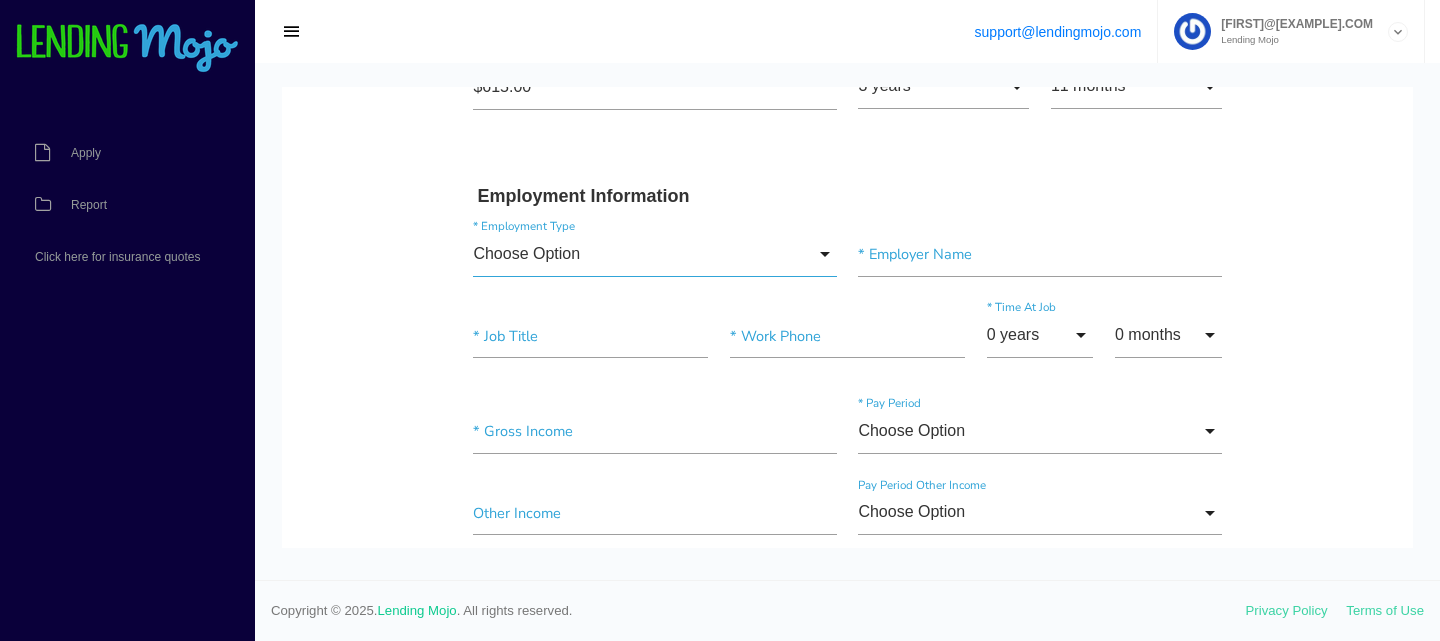 click on "Choose Option" at bounding box center (654, 254) 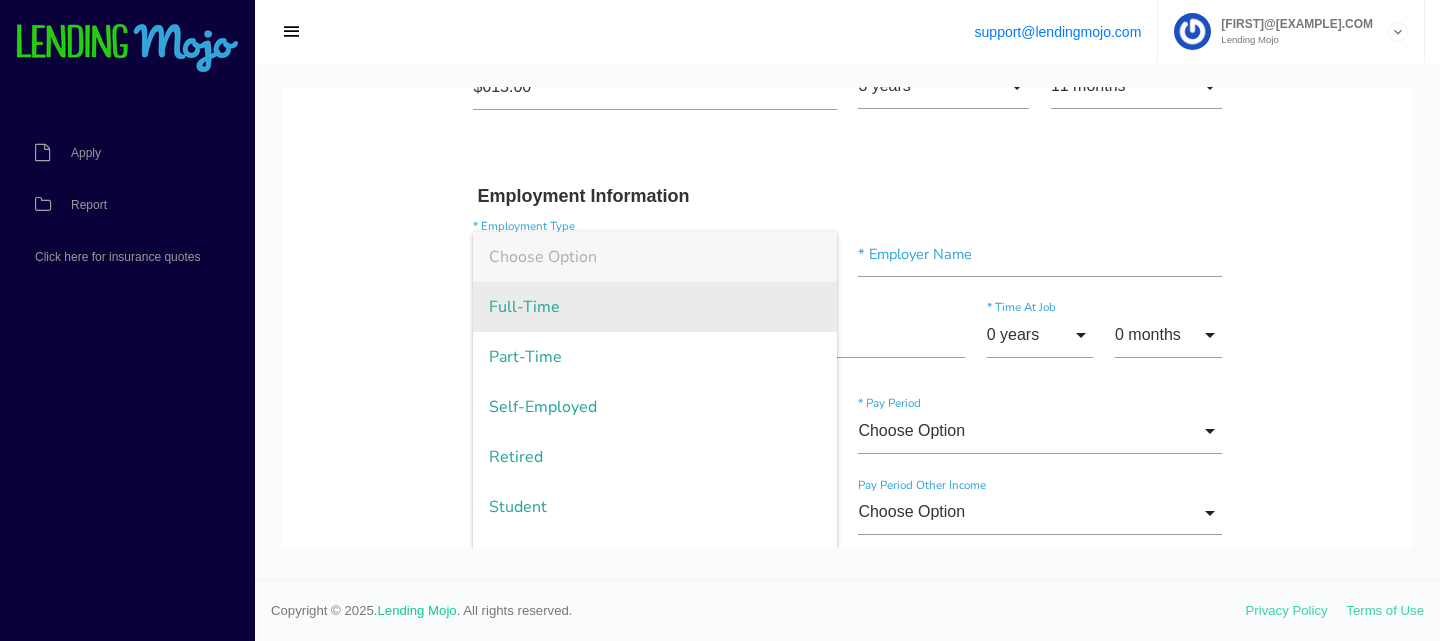 click on "Full-Time" at bounding box center [654, 307] 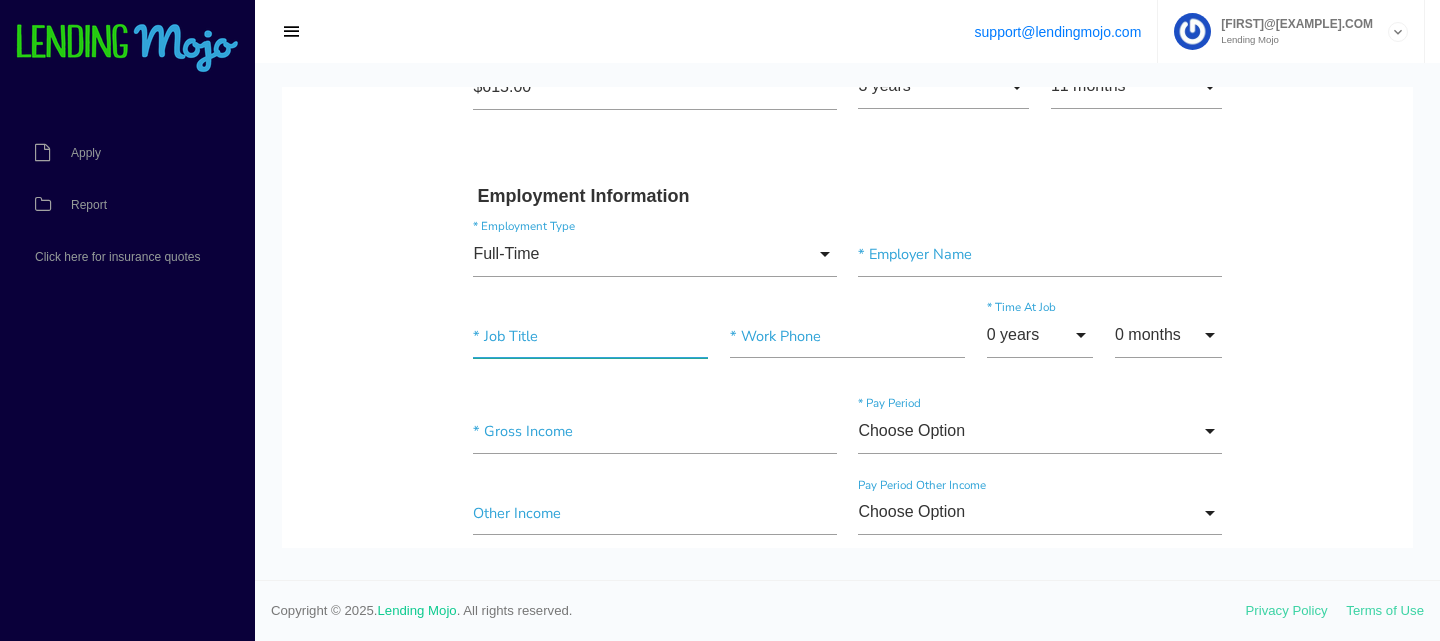 click at bounding box center [590, 336] 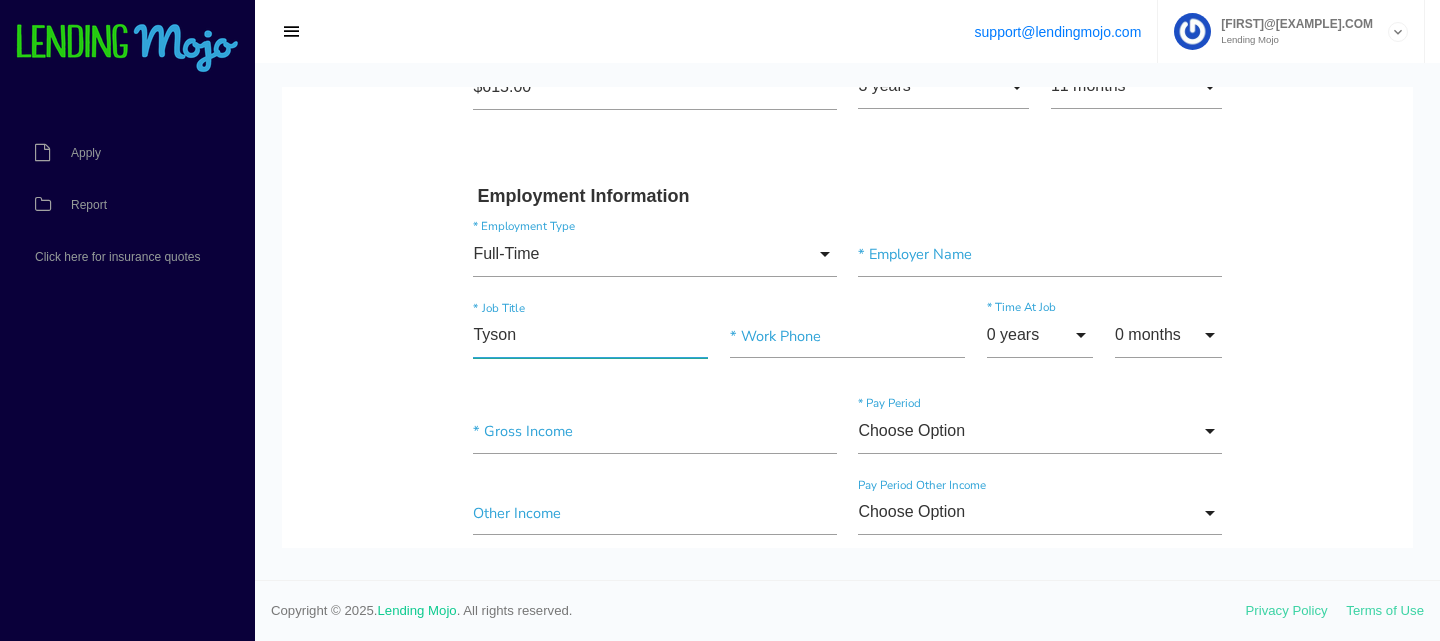 type on "Tyson" 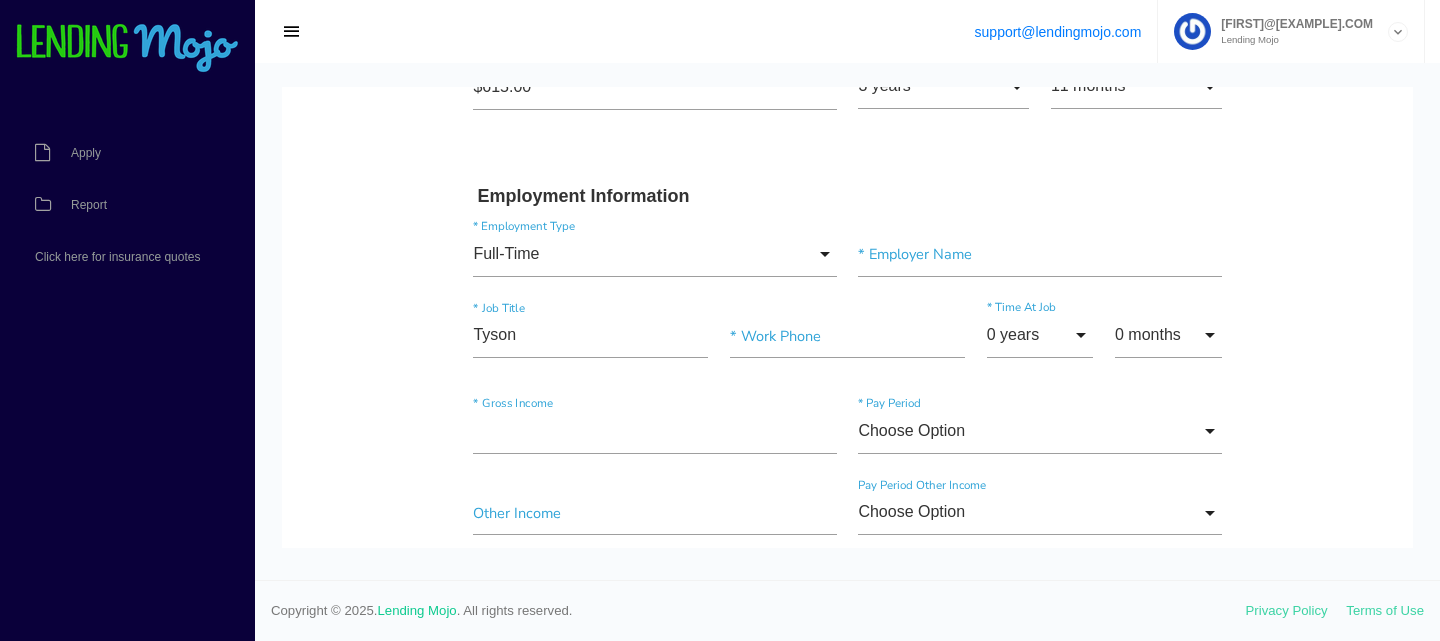 drag, startPoint x: 664, startPoint y: 451, endPoint x: 535, endPoint y: 292, distance: 204.74863 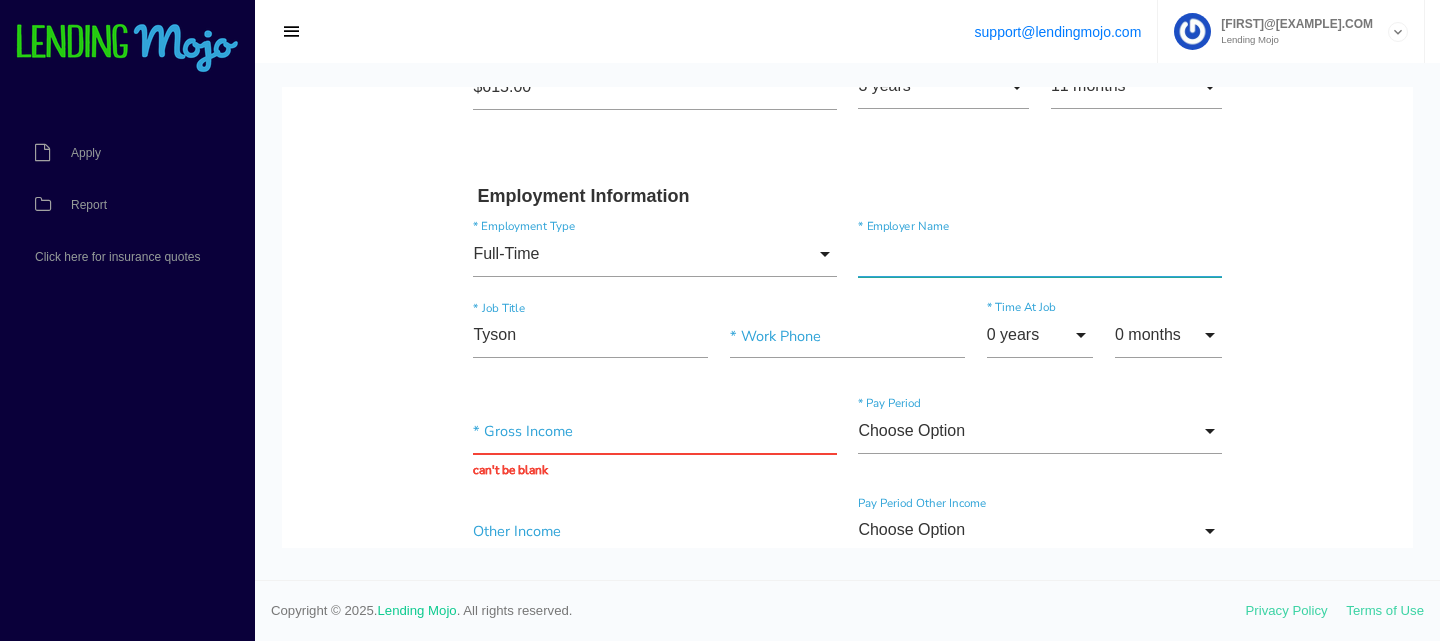click at bounding box center (1039, 254) 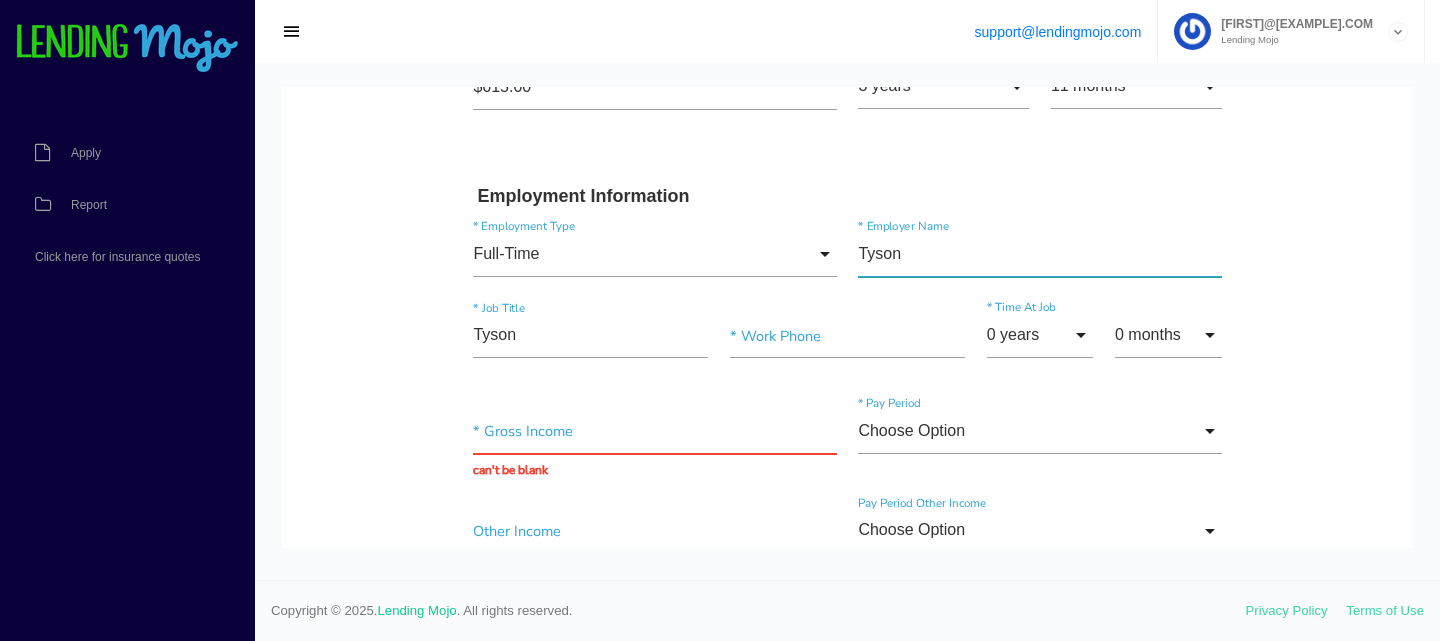 type on "Tyson" 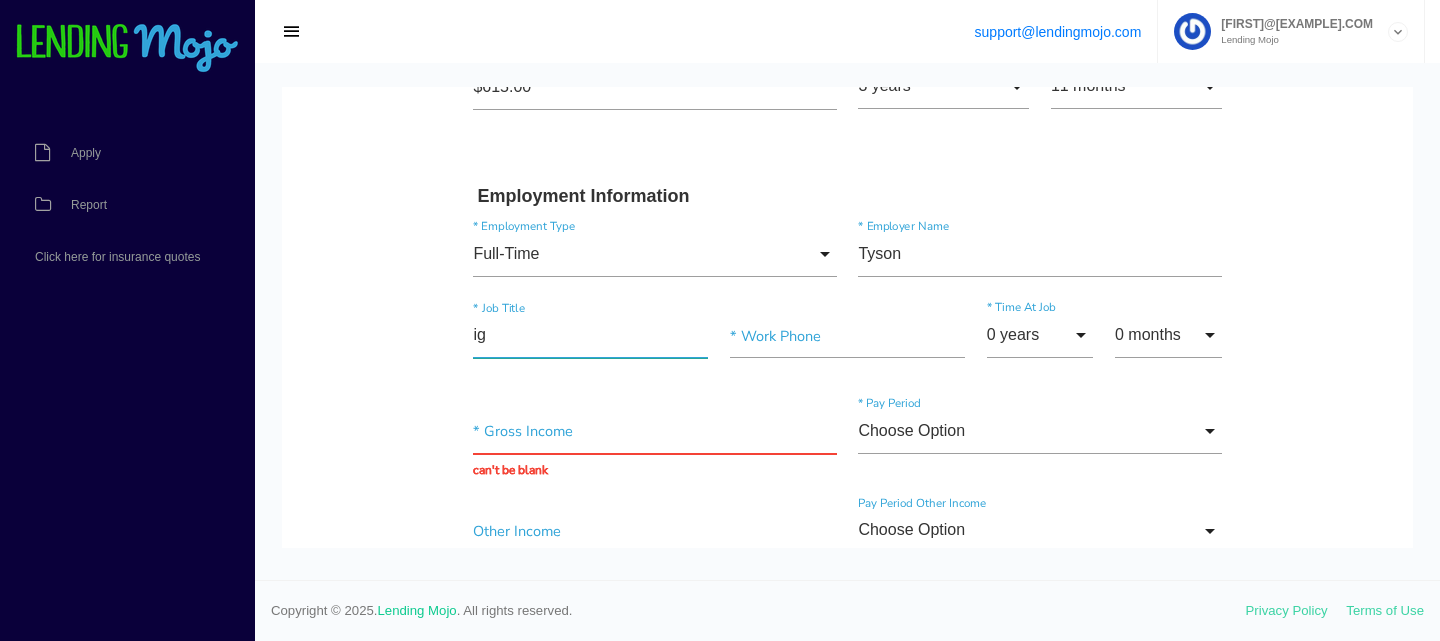 type on "i" 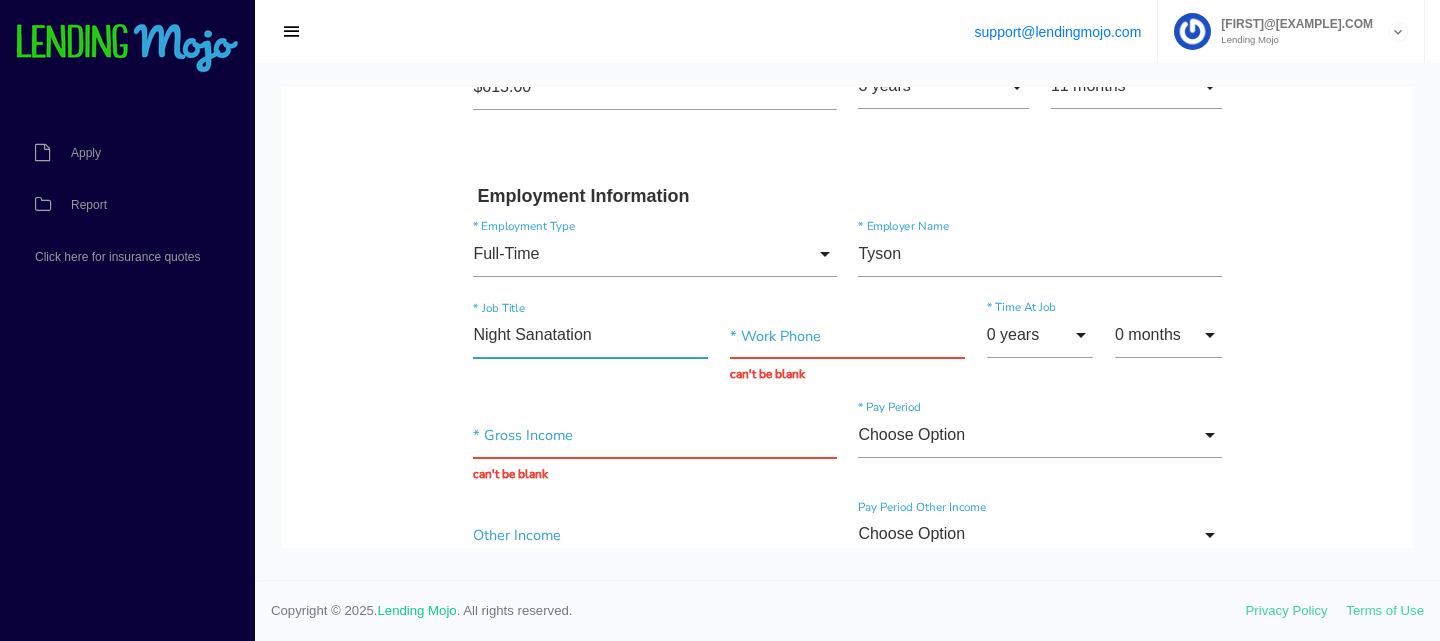 click on "Night Sanatation" at bounding box center [590, 336] 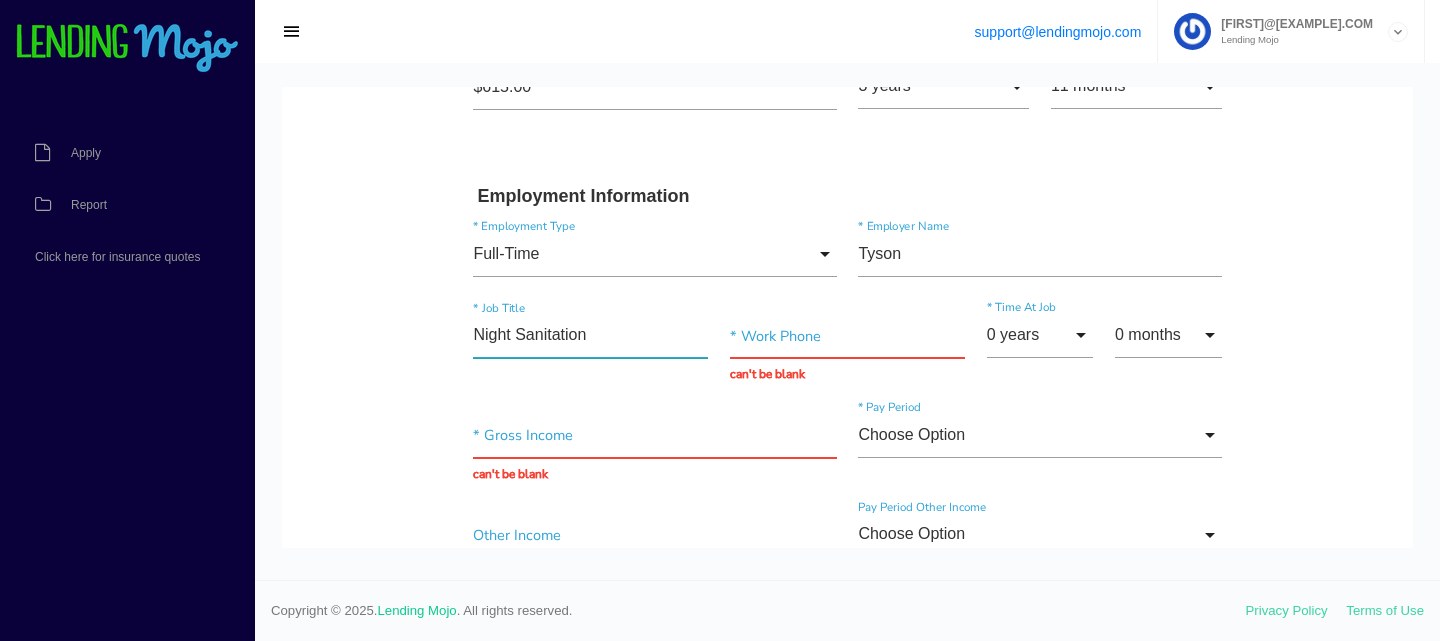 type on "Night Sanitation" 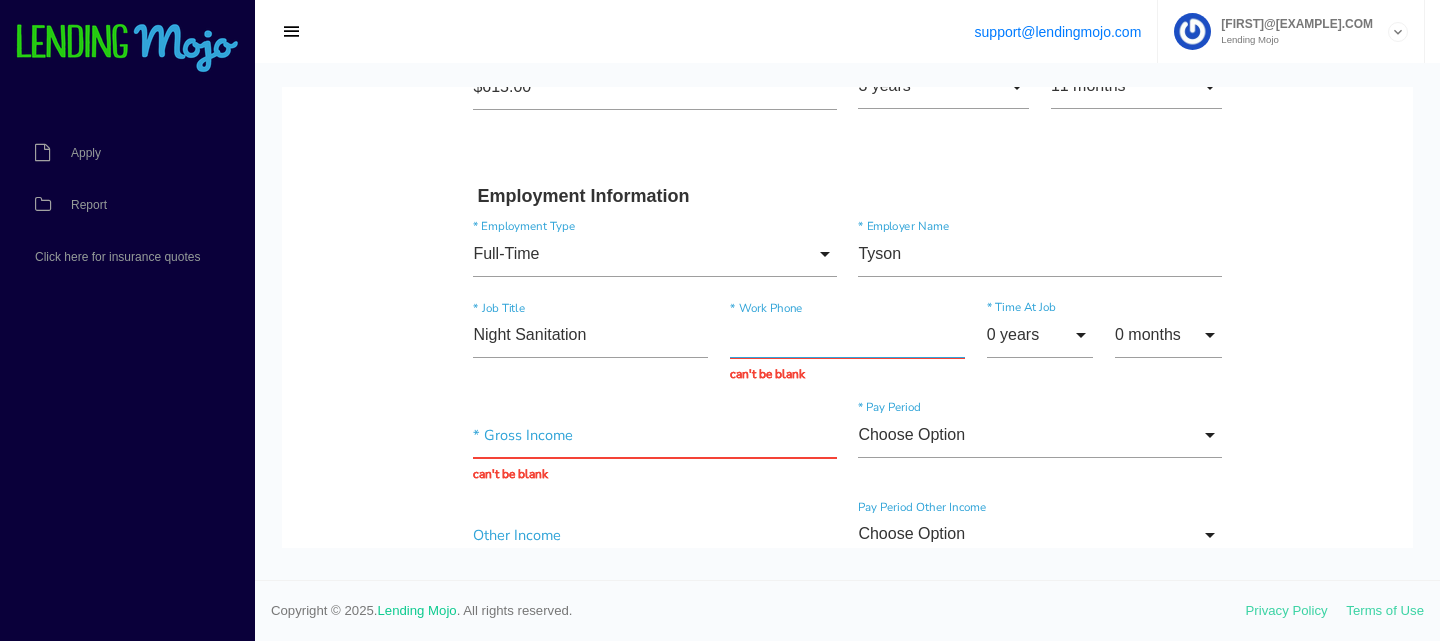 paste on "[PHONE]" 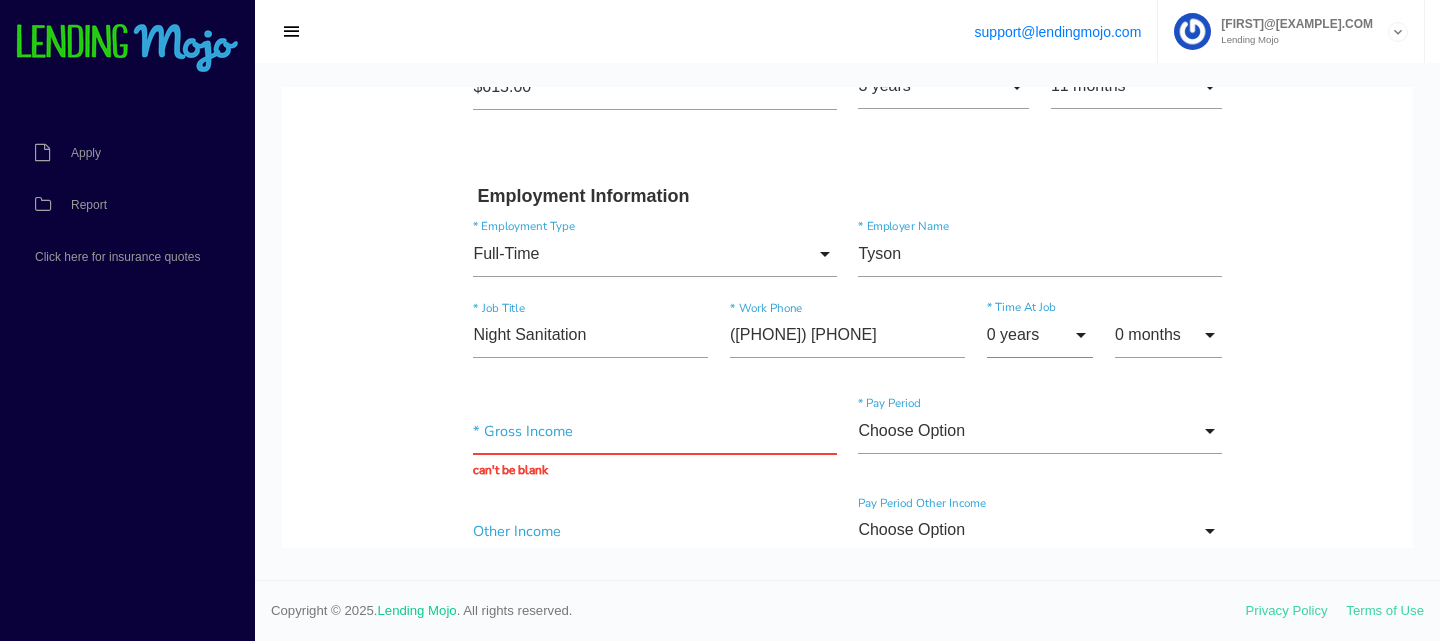 click on "0 years" at bounding box center [1040, 335] 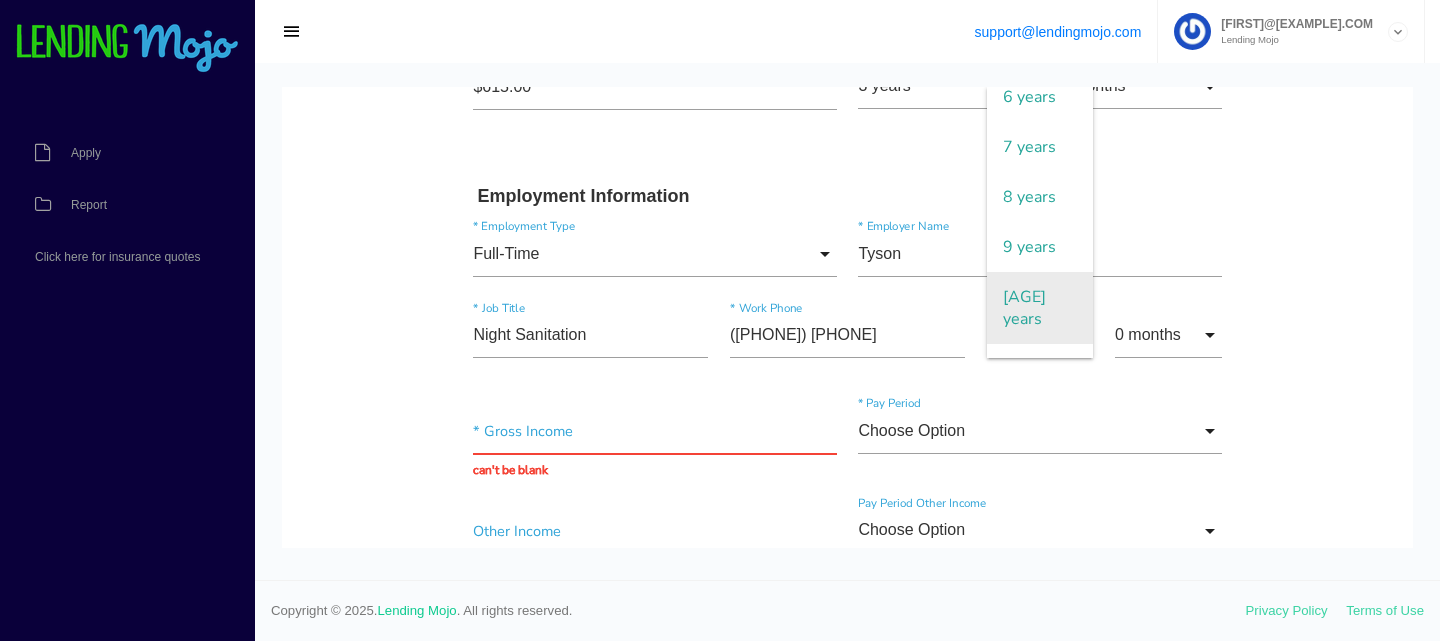 scroll, scrollTop: 316, scrollLeft: 0, axis: vertical 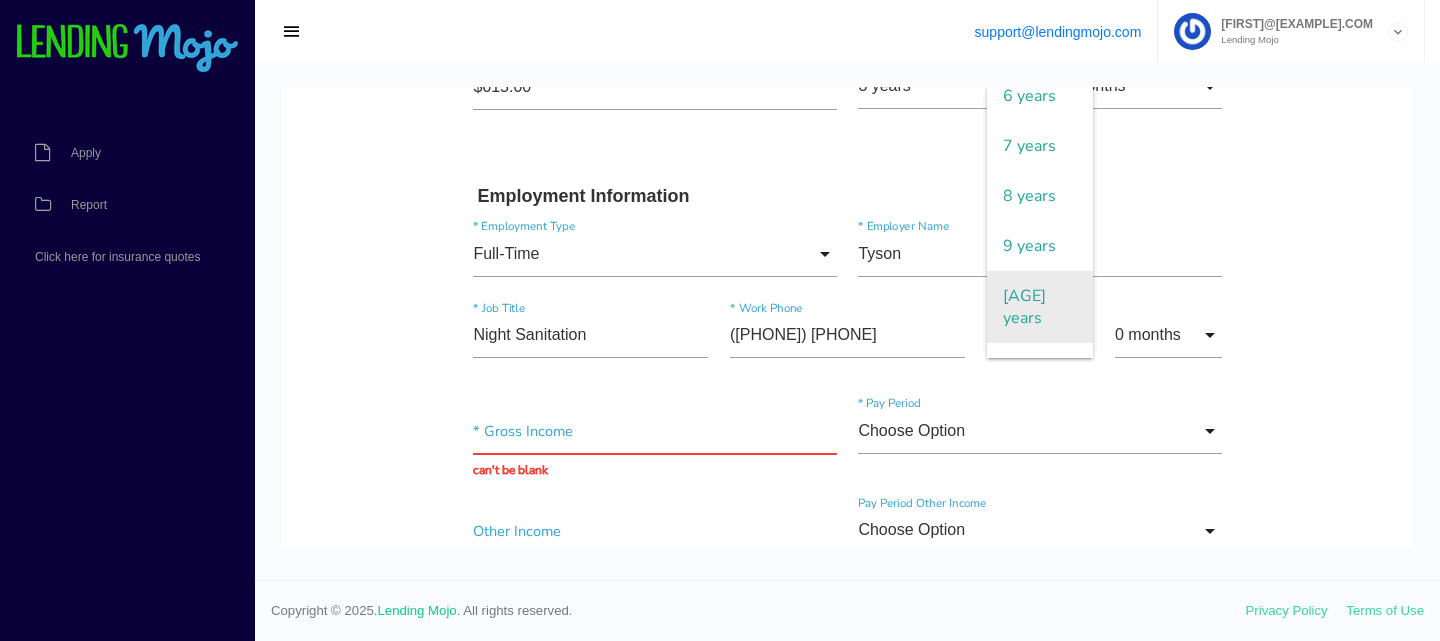 click on "10 years" at bounding box center (1040, 307) 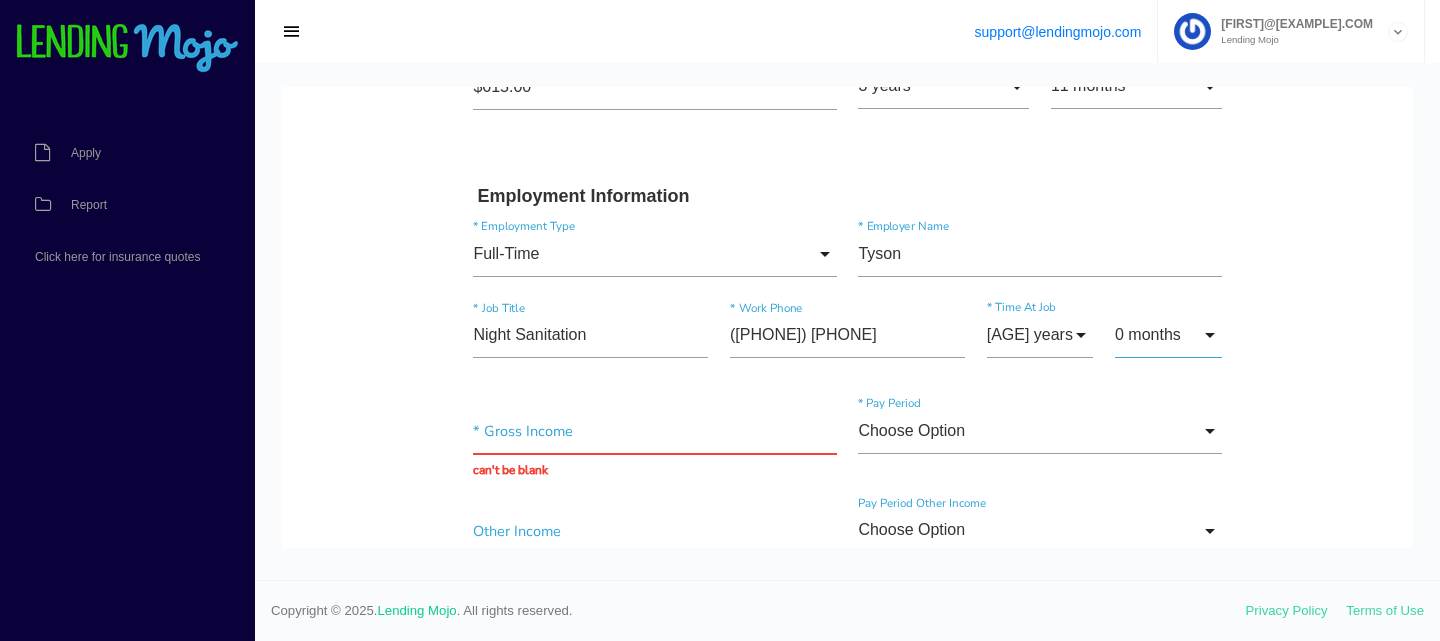 click on "0 months" at bounding box center (1168, 335) 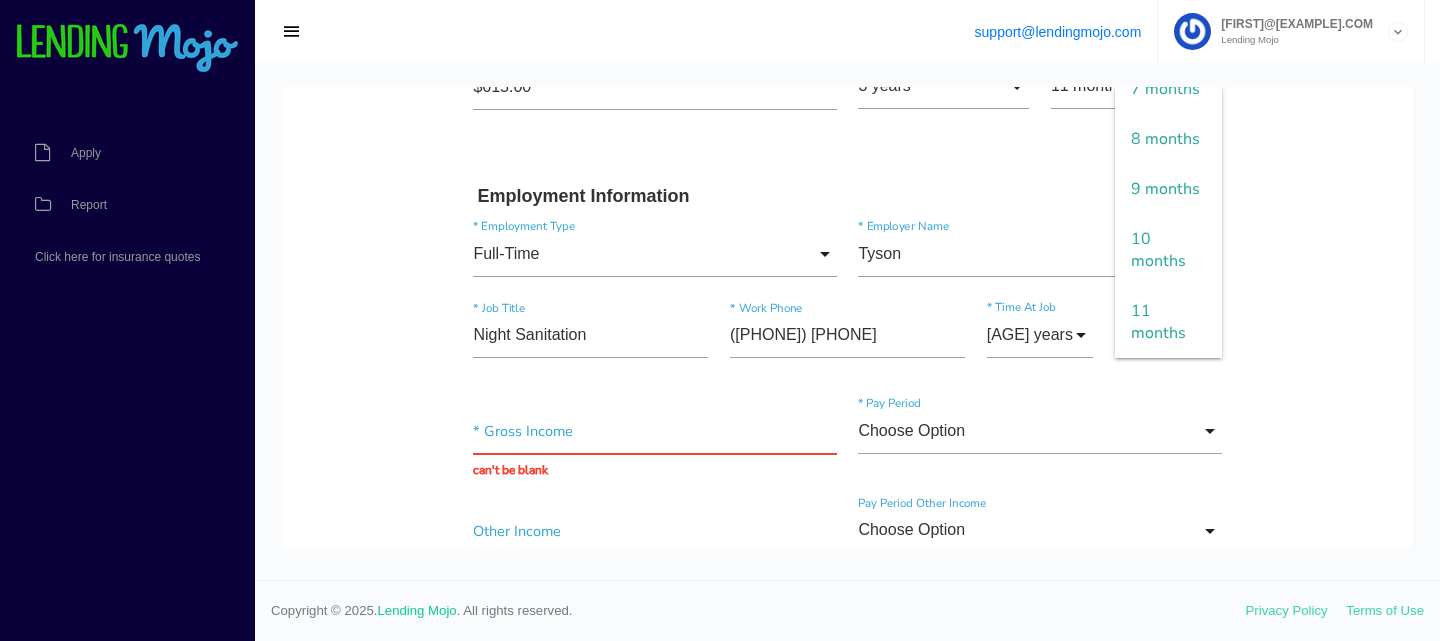 scroll, scrollTop: 592, scrollLeft: 0, axis: vertical 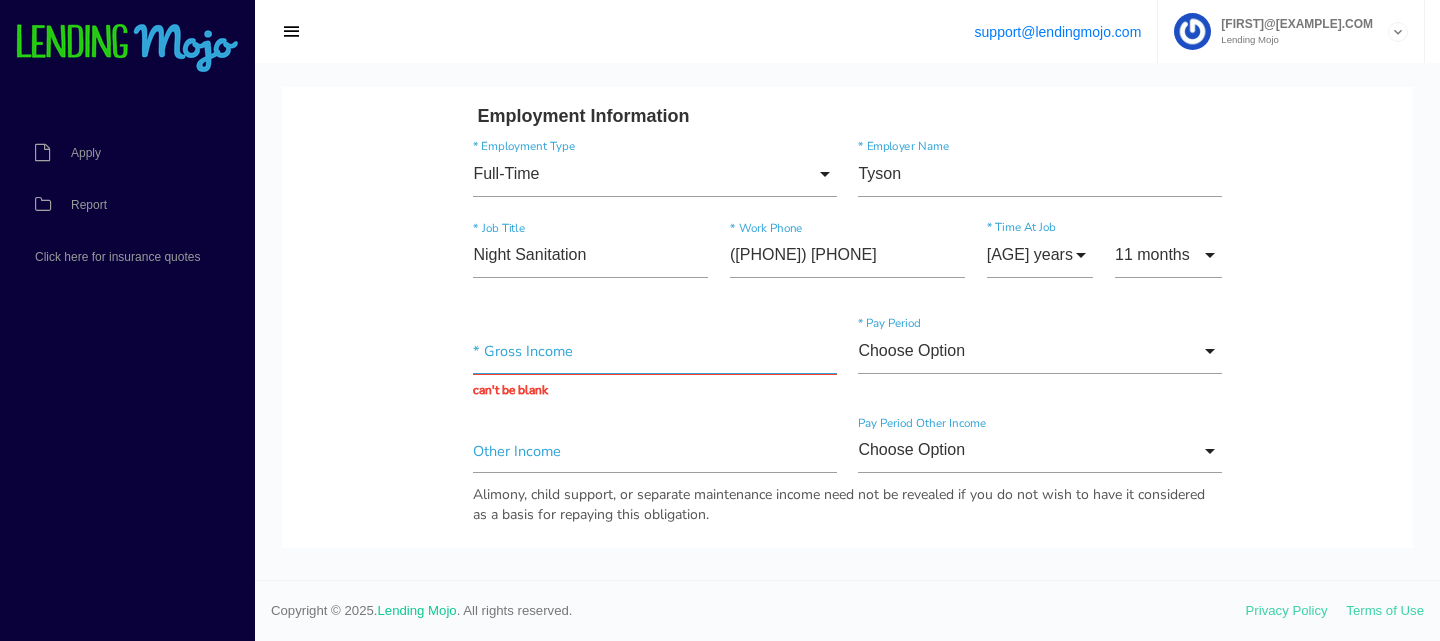 click at bounding box center [654, 351] 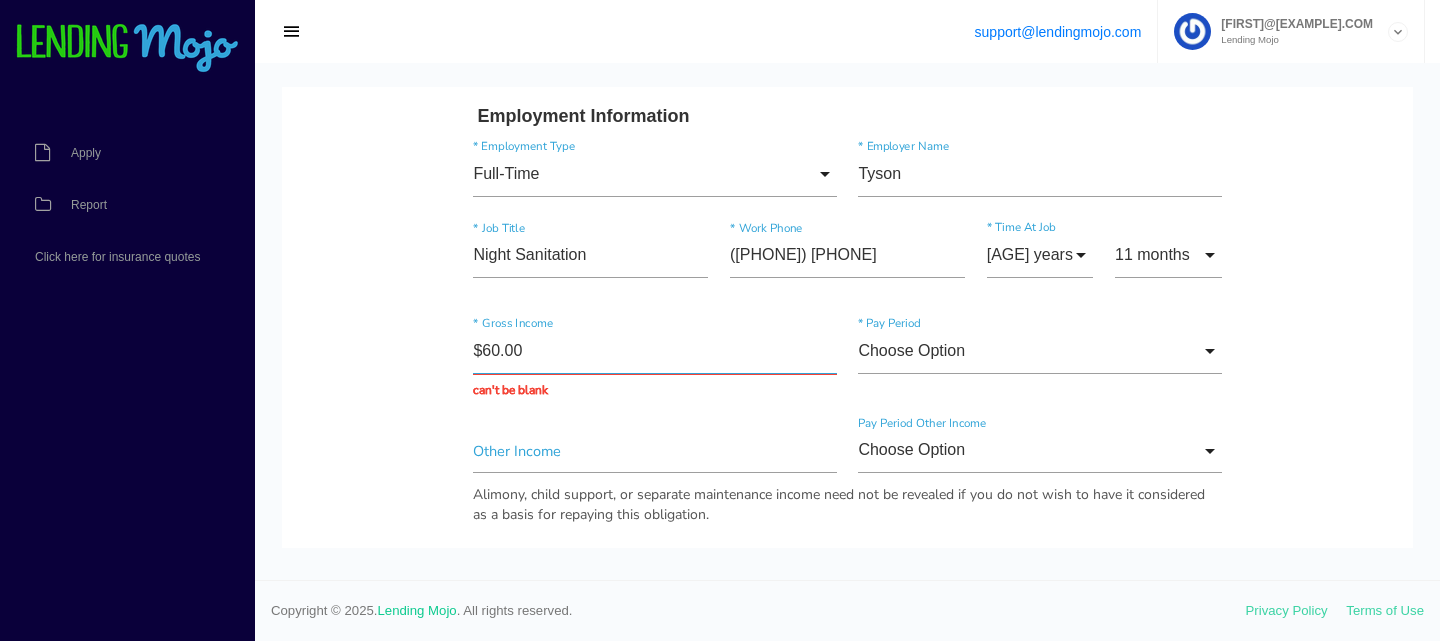type on "$600.00" 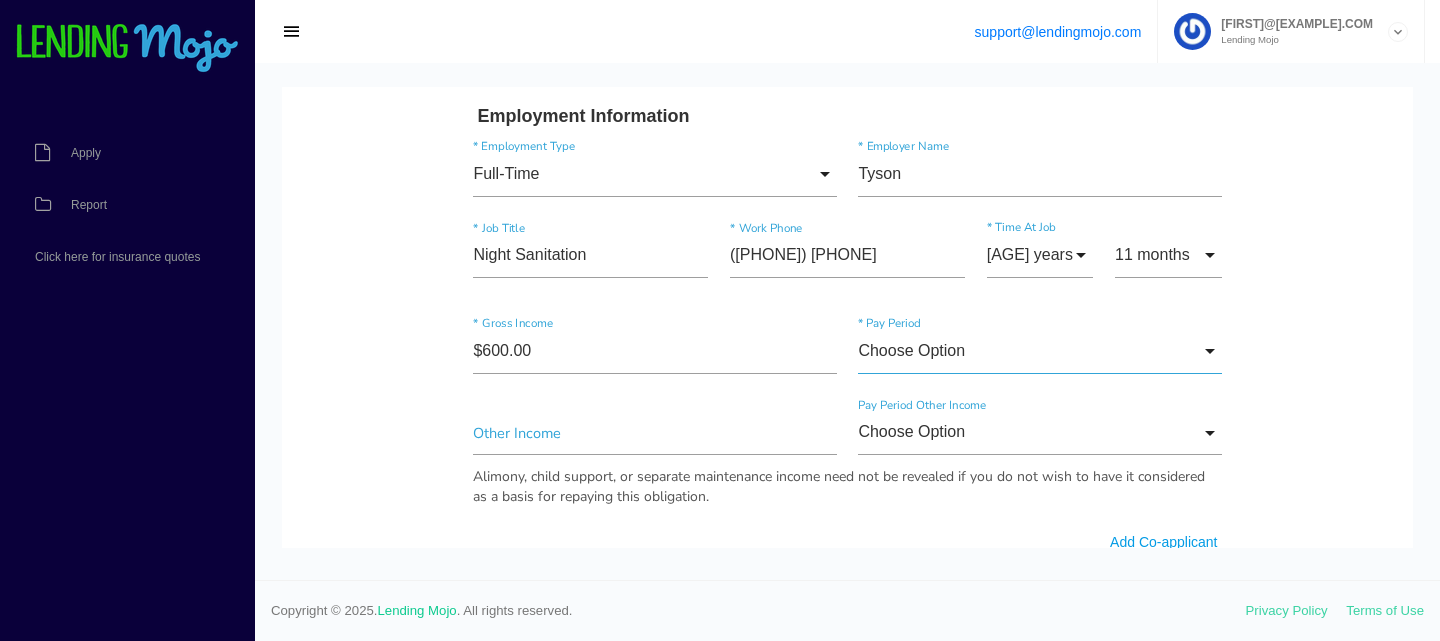 click on "Choose Option" at bounding box center (1039, 351) 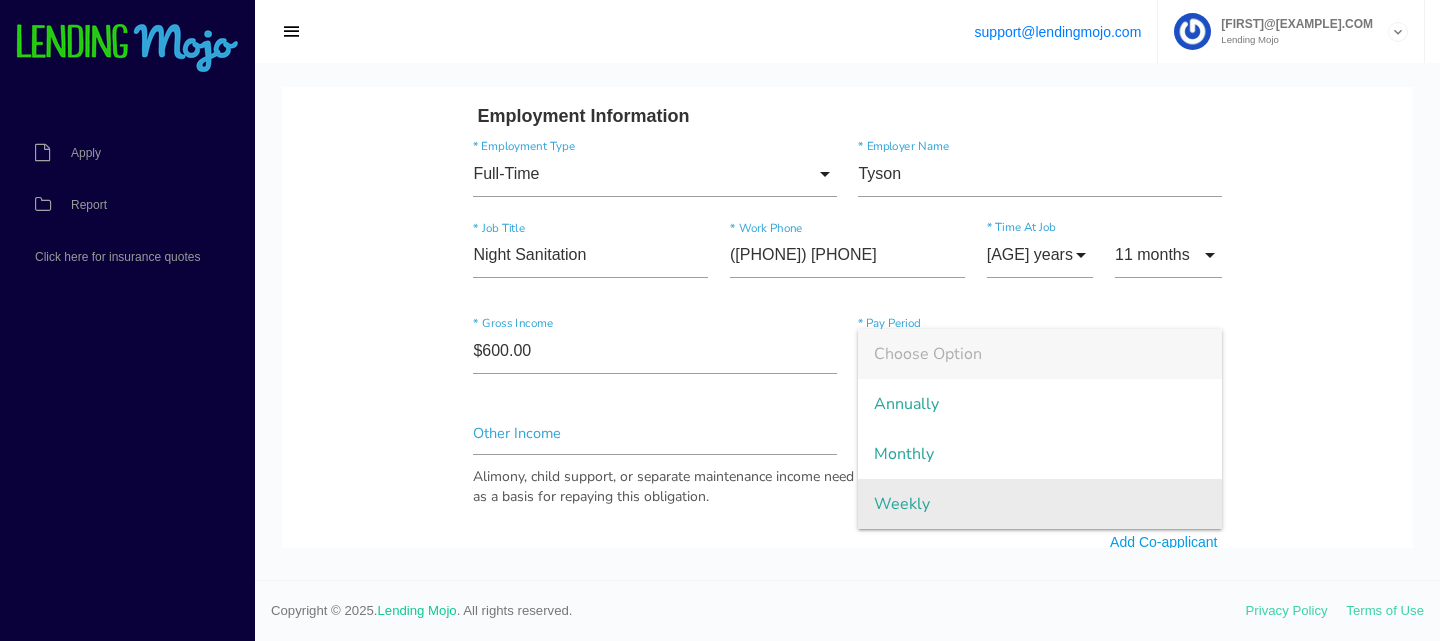 click on "Weekly" at bounding box center (1039, 504) 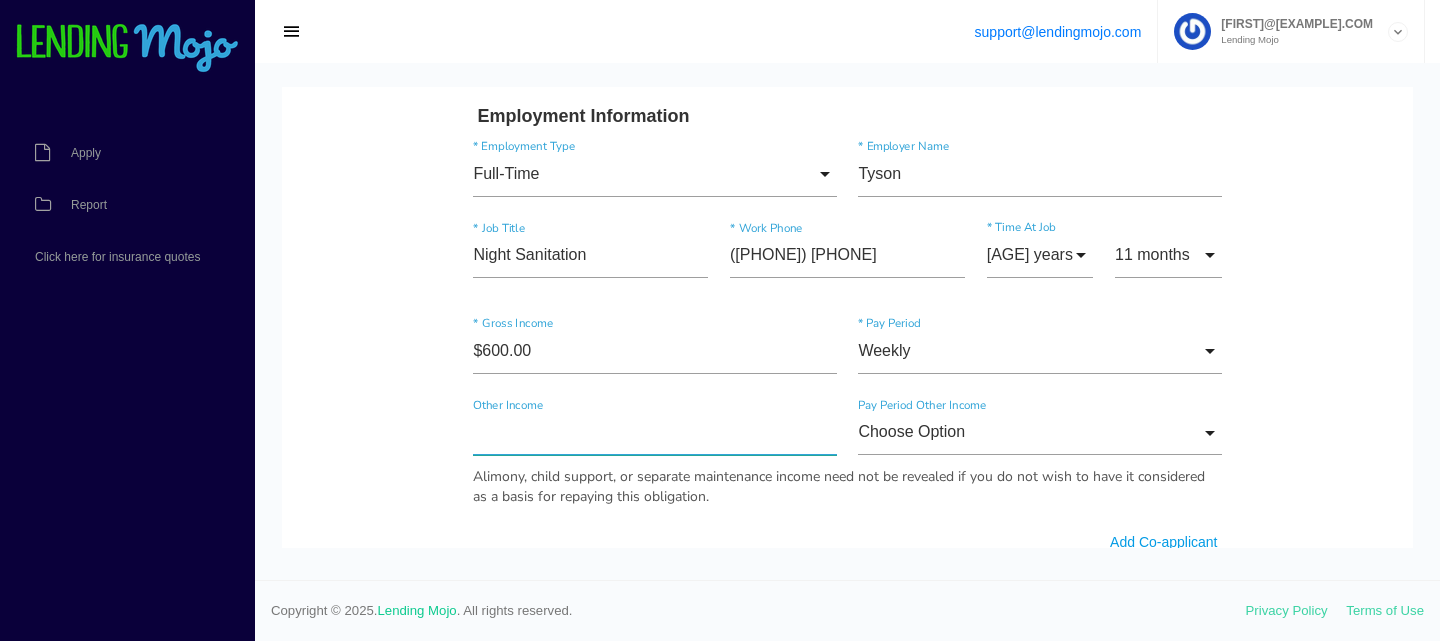 click at bounding box center (654, 433) 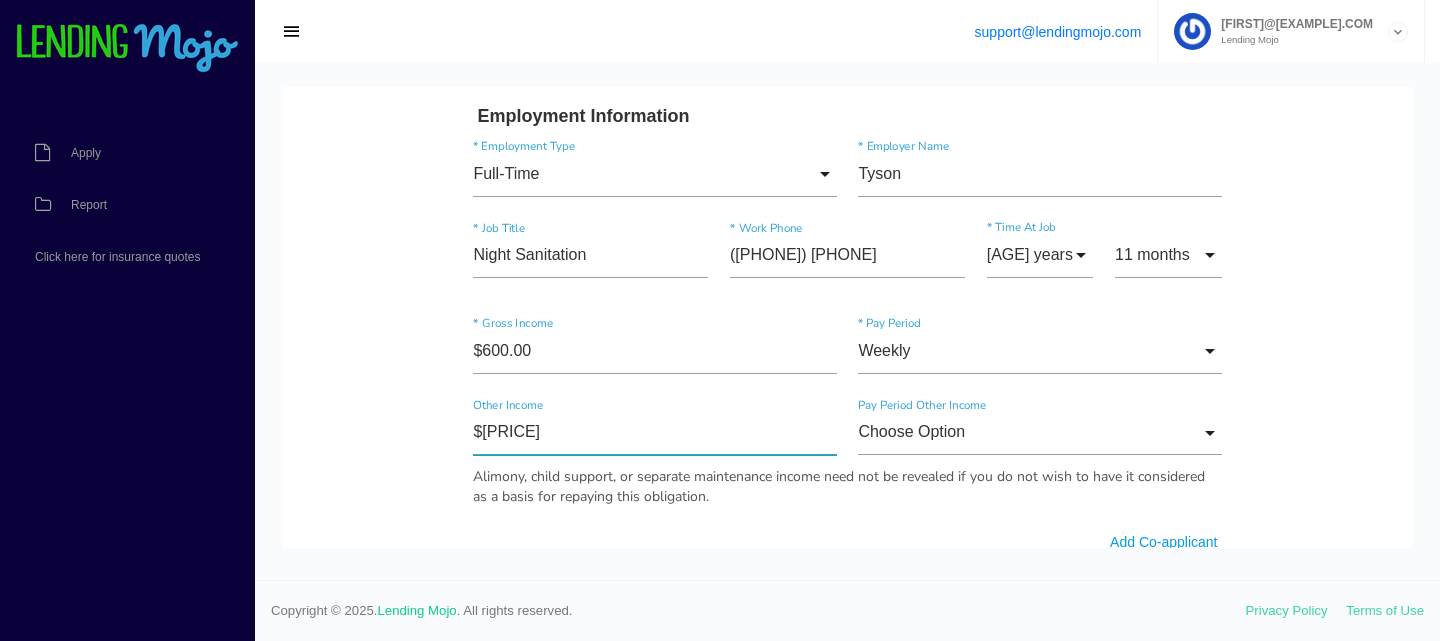type on "$36.00" 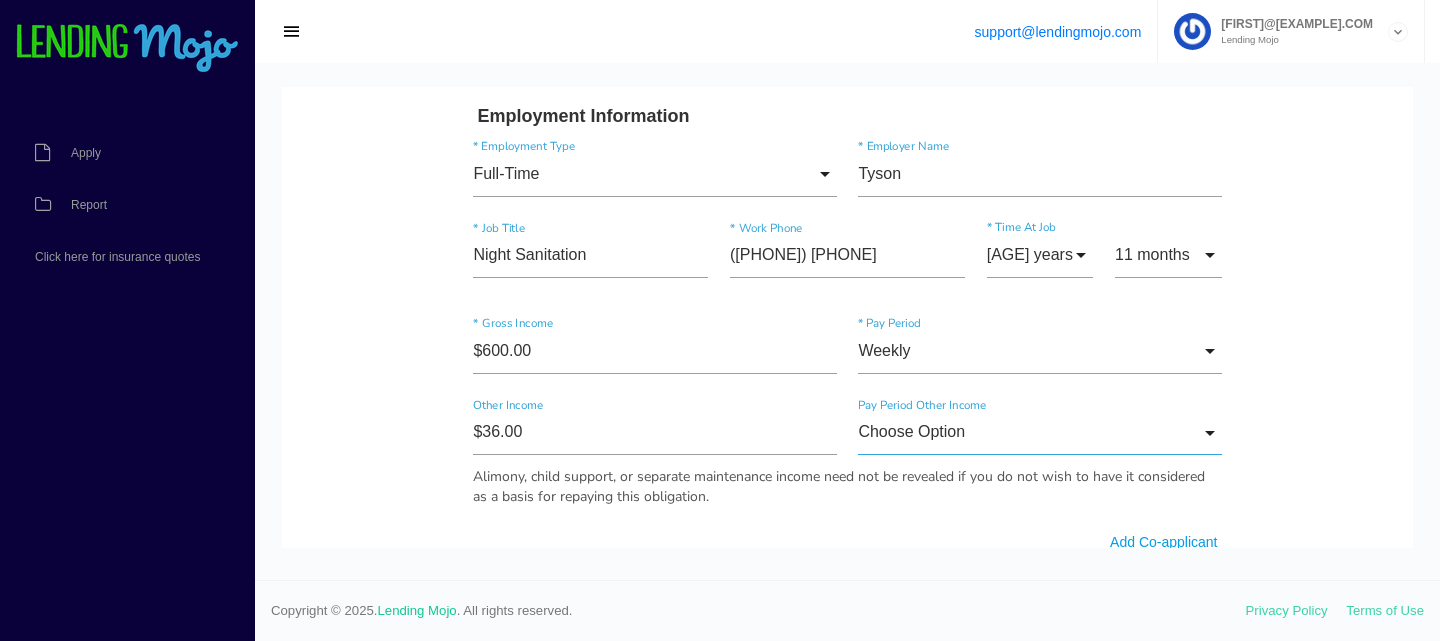 click on "Choose Option" at bounding box center (1039, 433) 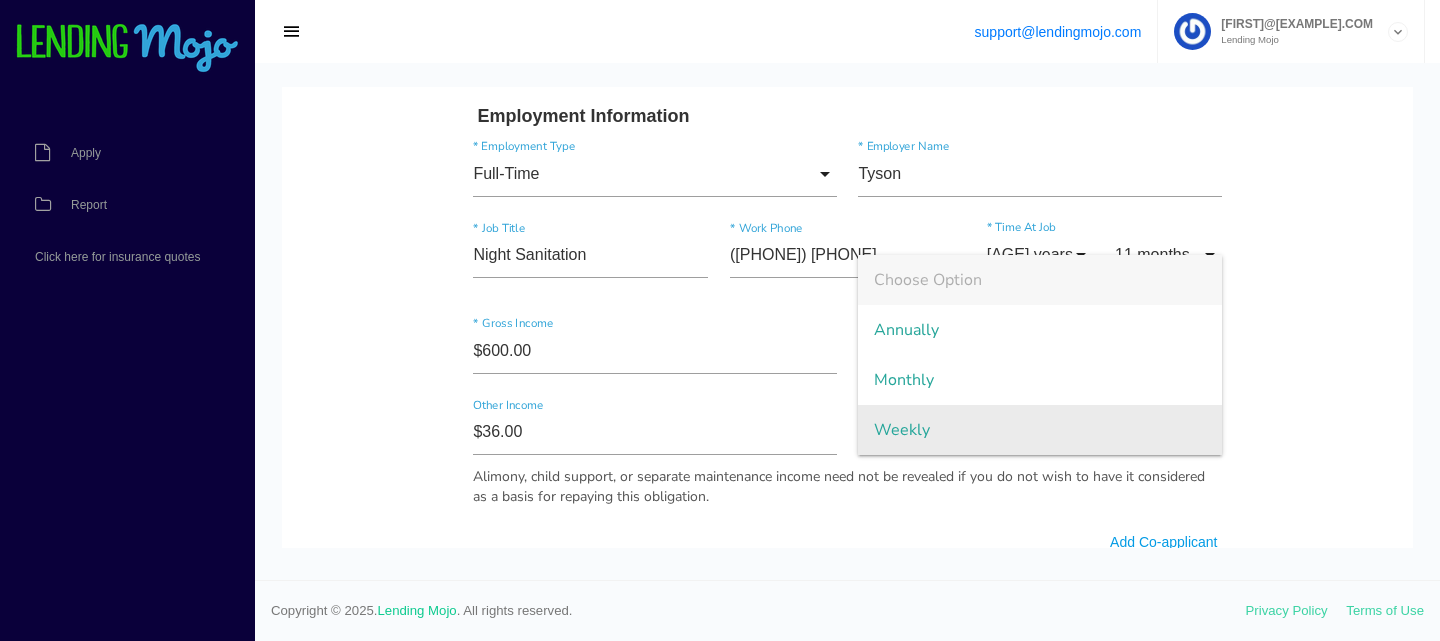 click on "Weekly" at bounding box center (1039, 430) 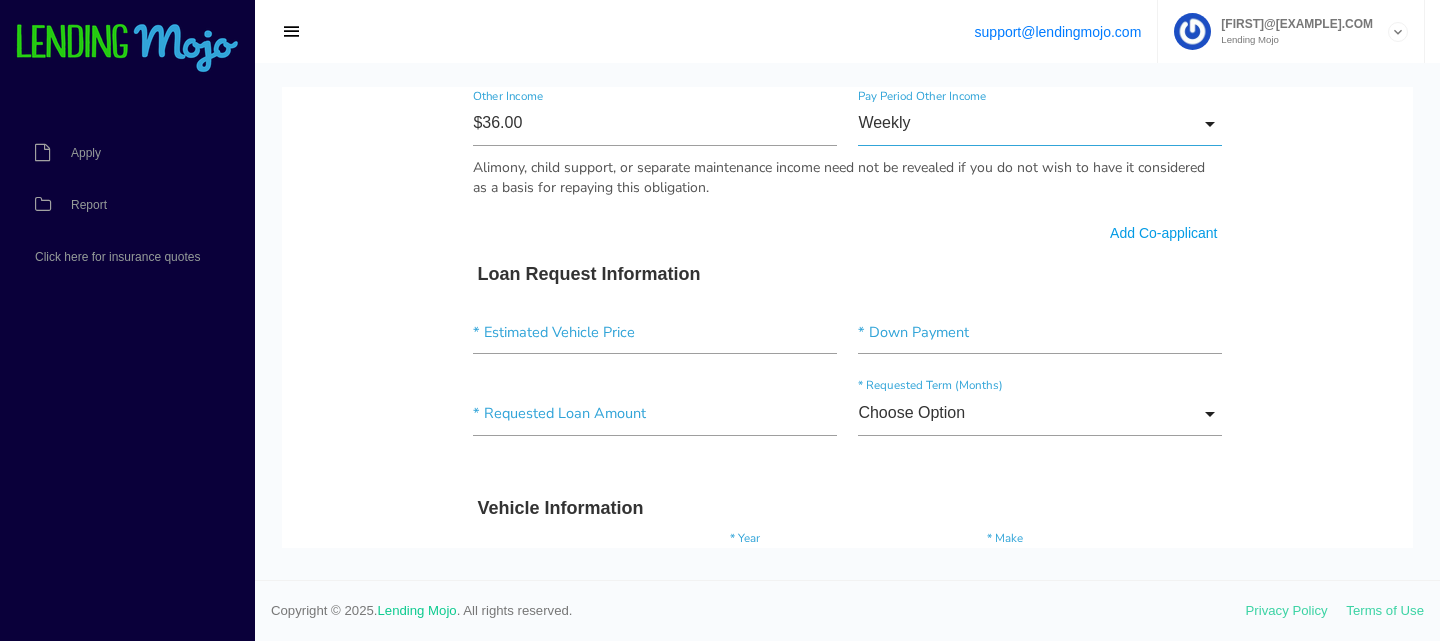 scroll, scrollTop: 1273, scrollLeft: 0, axis: vertical 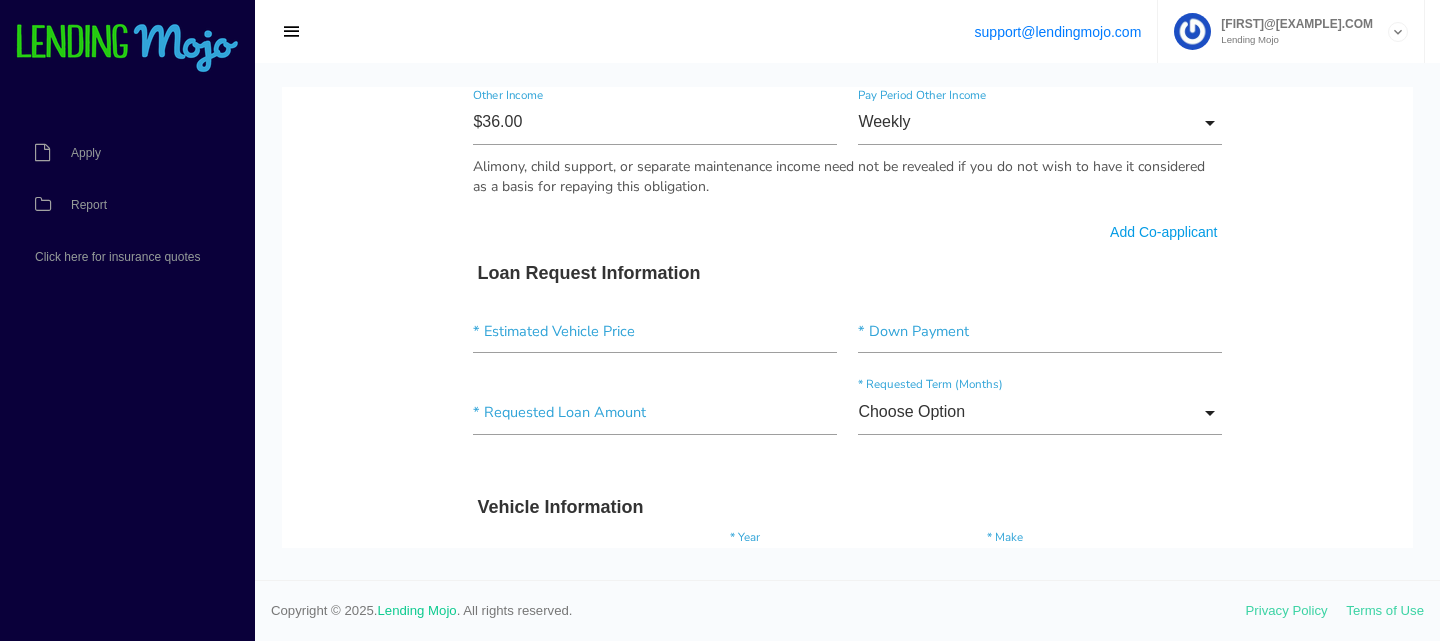 click on "Add Co-applicant" at bounding box center [1163, 232] 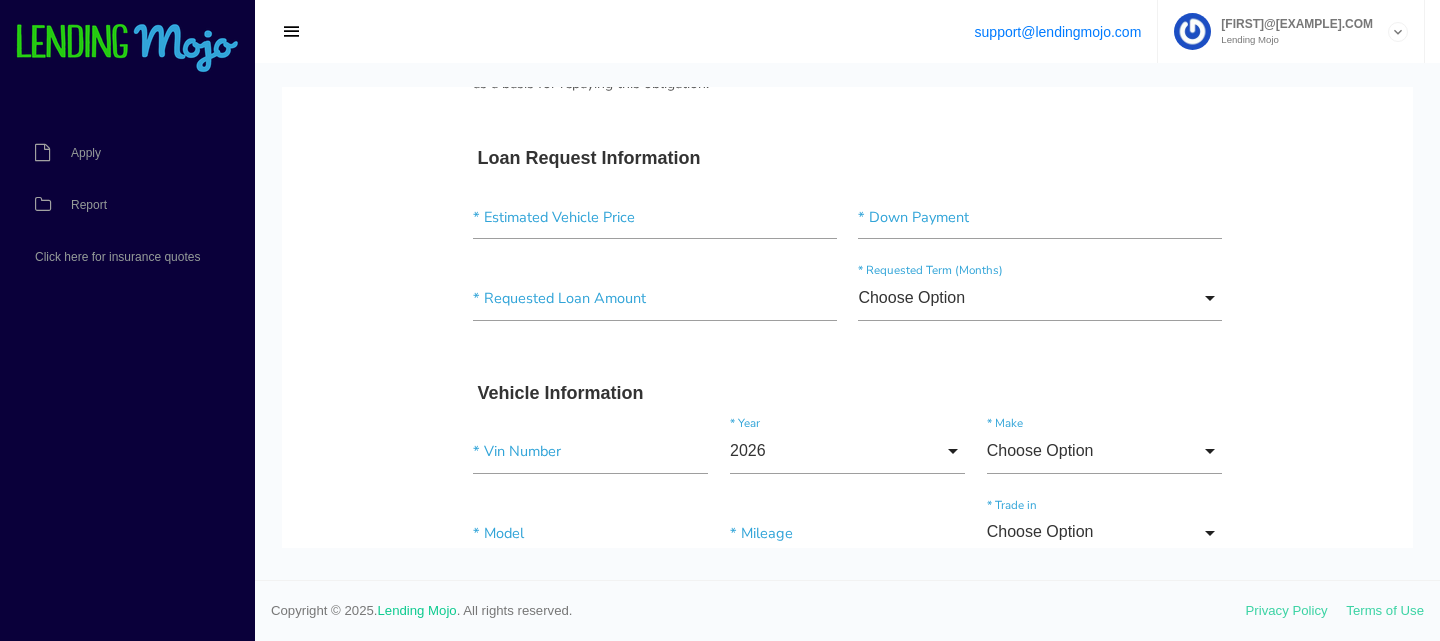 scroll, scrollTop: 2830, scrollLeft: 0, axis: vertical 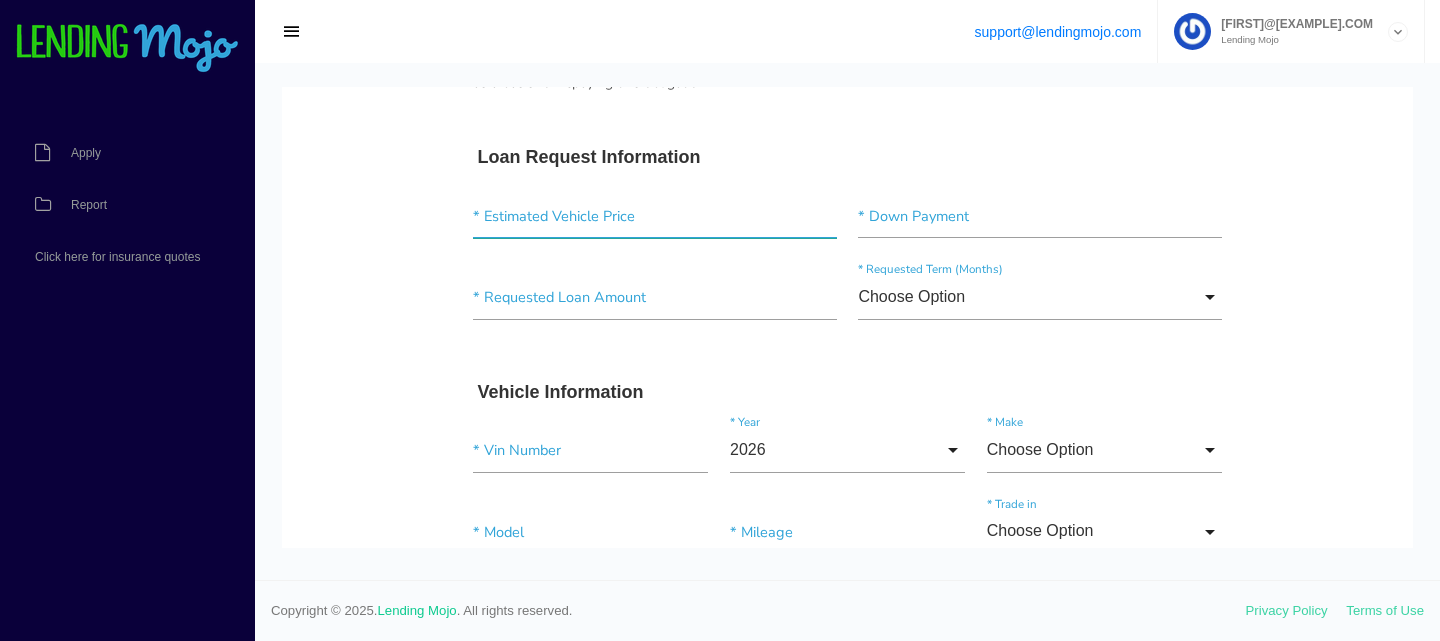 click at bounding box center [654, 216] 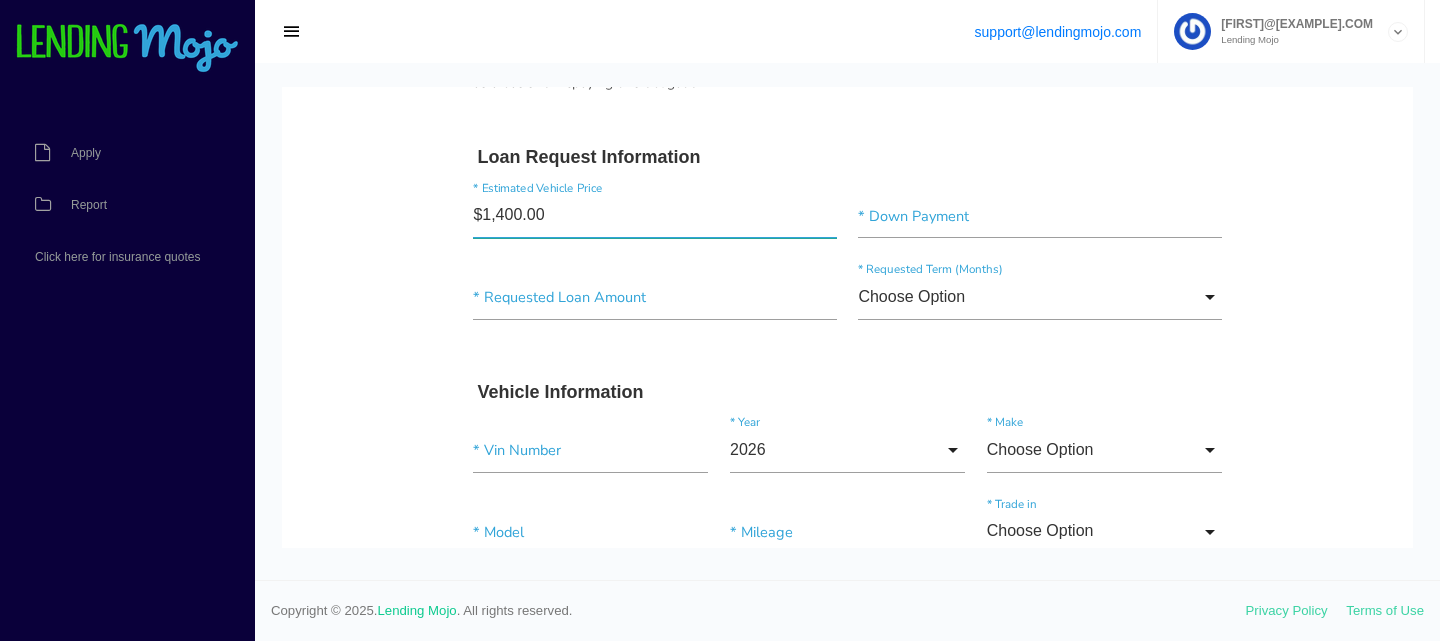 type on "$14,000.00" 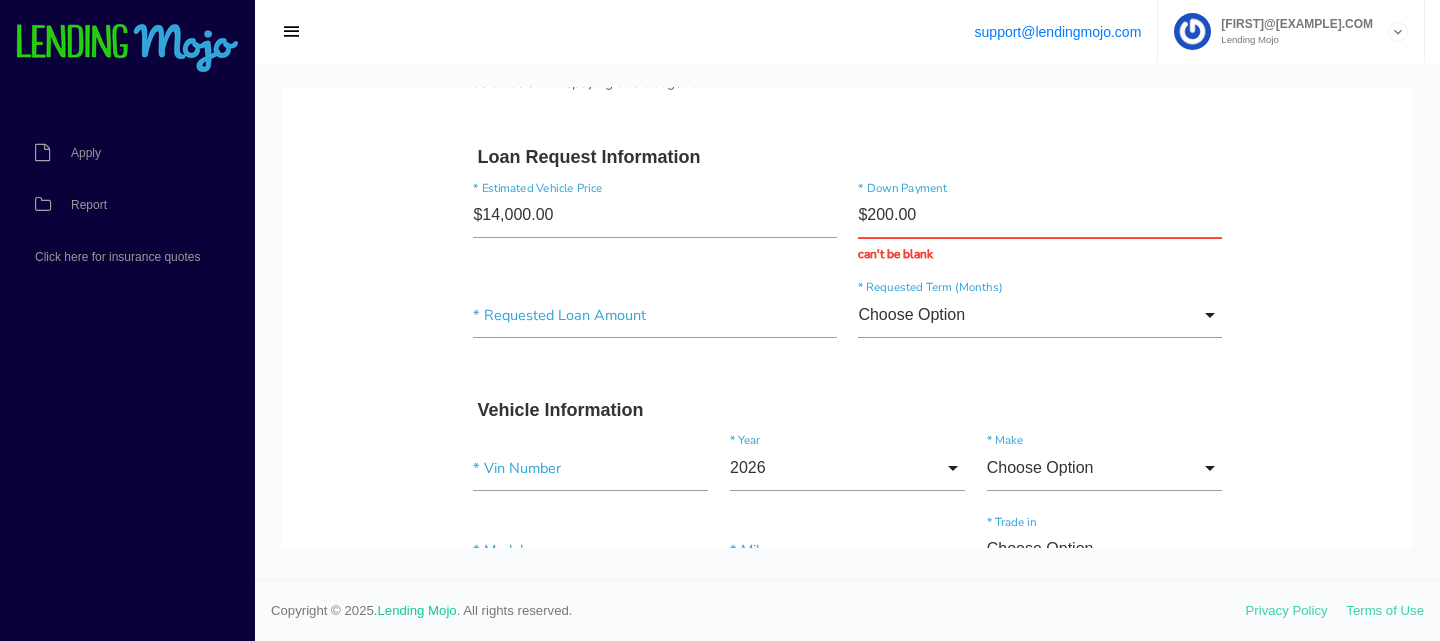 type on "$2,000.00" 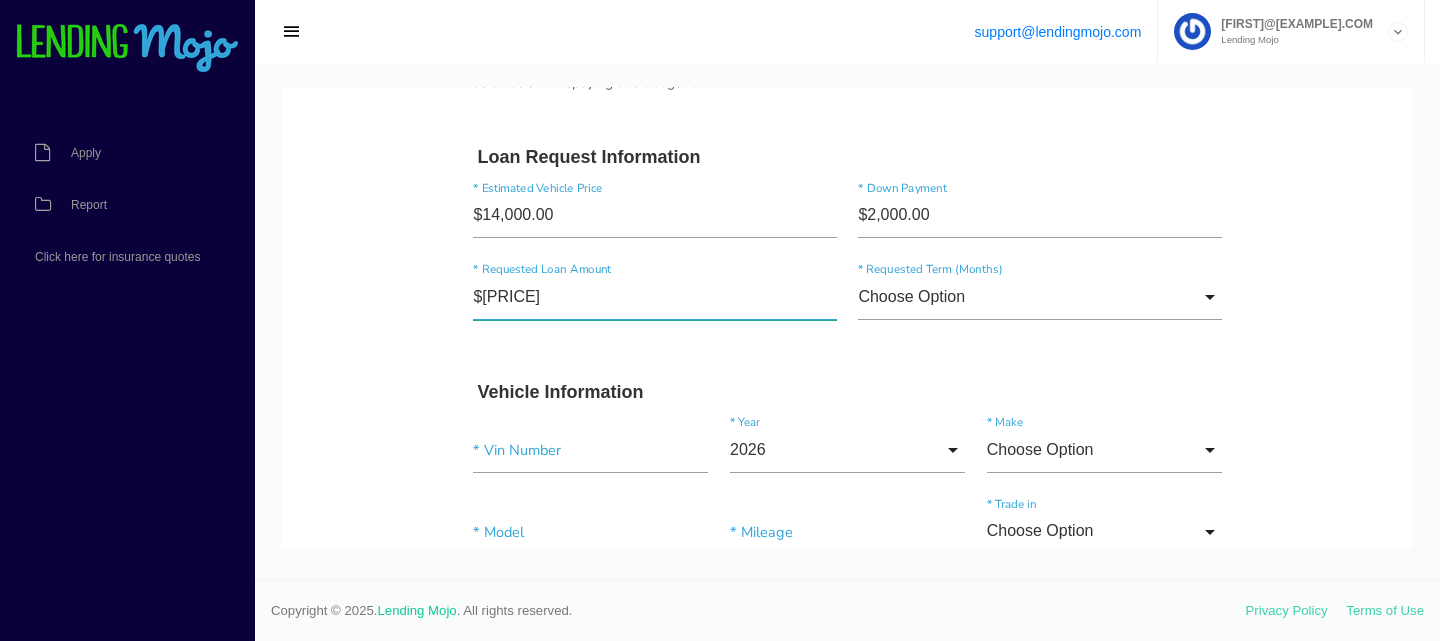 type on "$12,000.00" 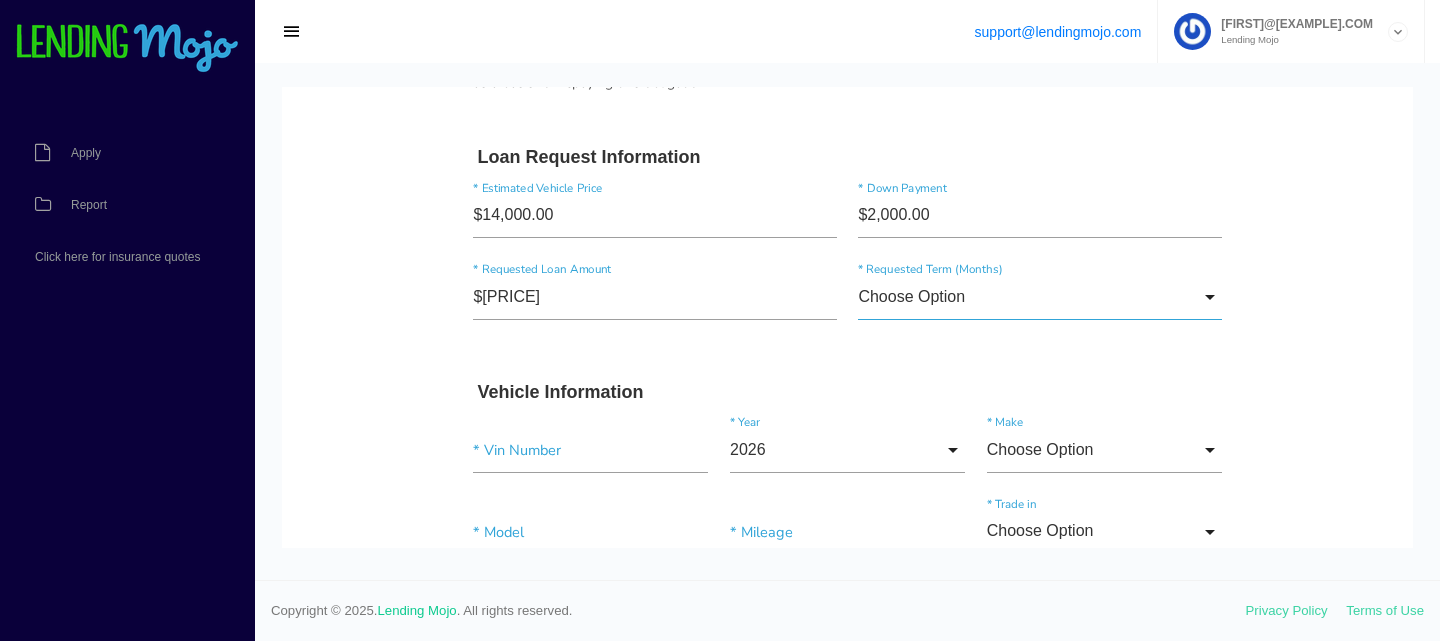 click on "Choose Option" at bounding box center [1039, 297] 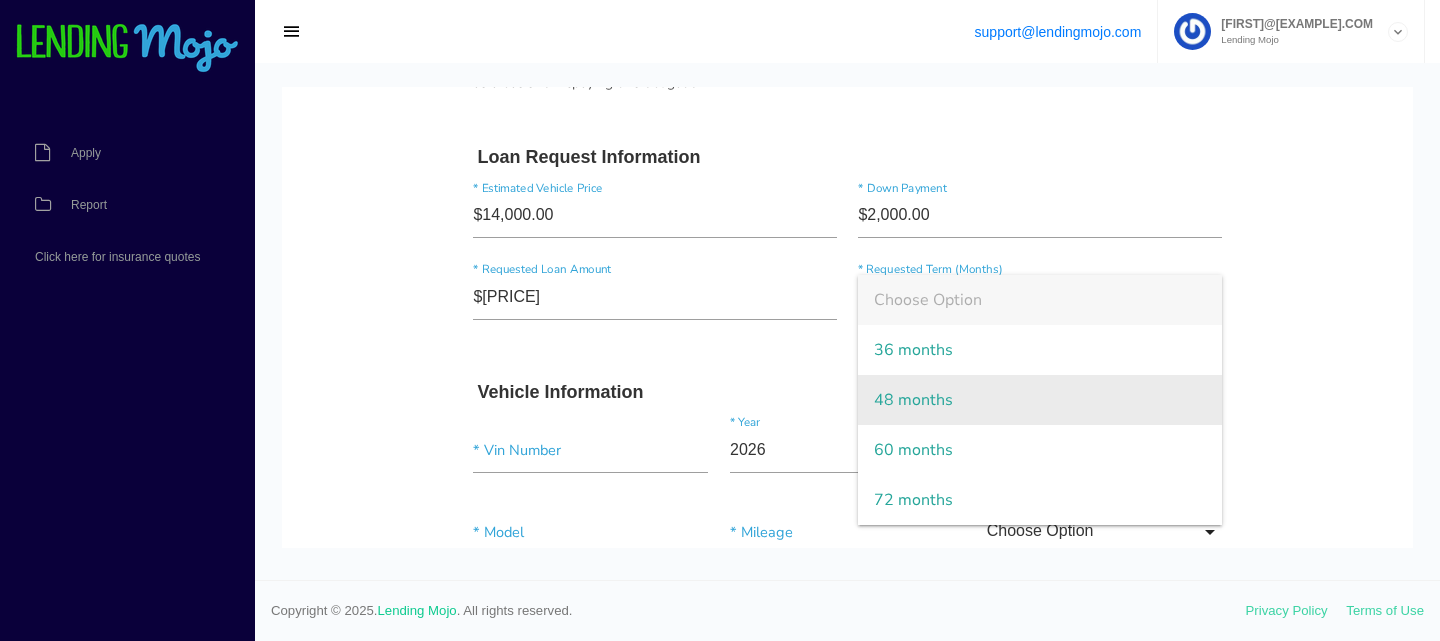 click on "48 months" at bounding box center (1039, 400) 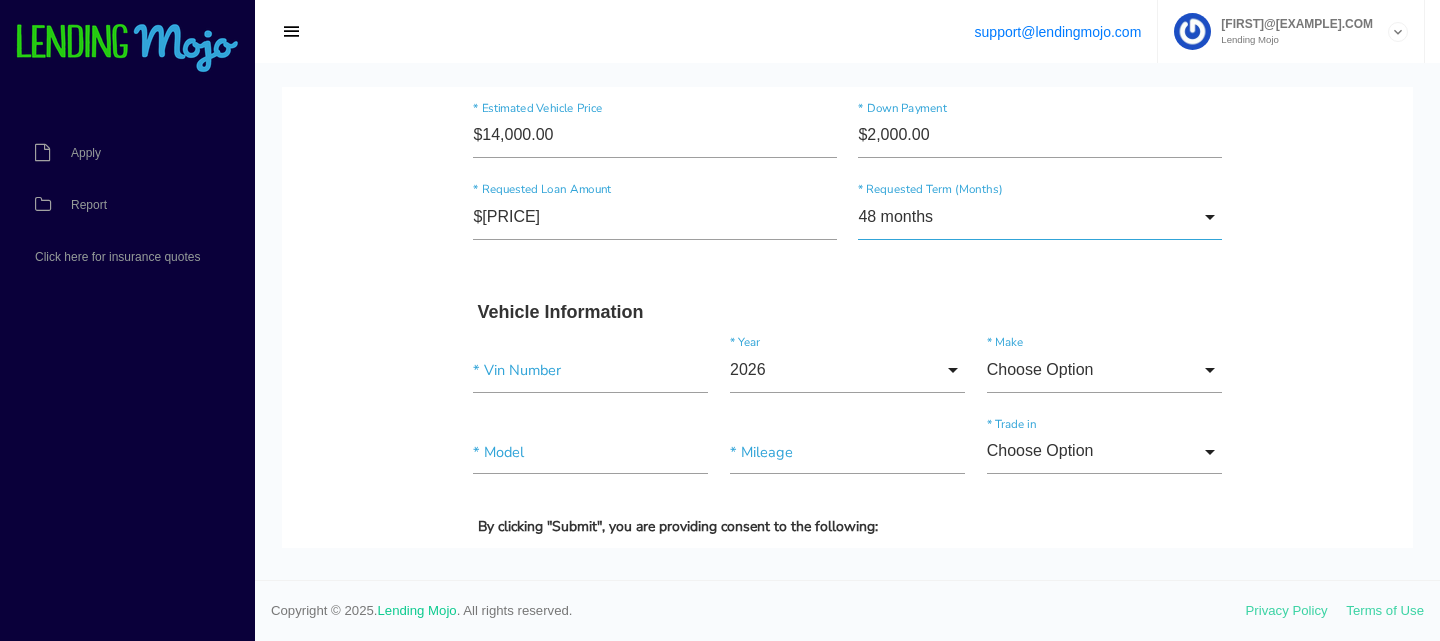 scroll, scrollTop: 2918, scrollLeft: 0, axis: vertical 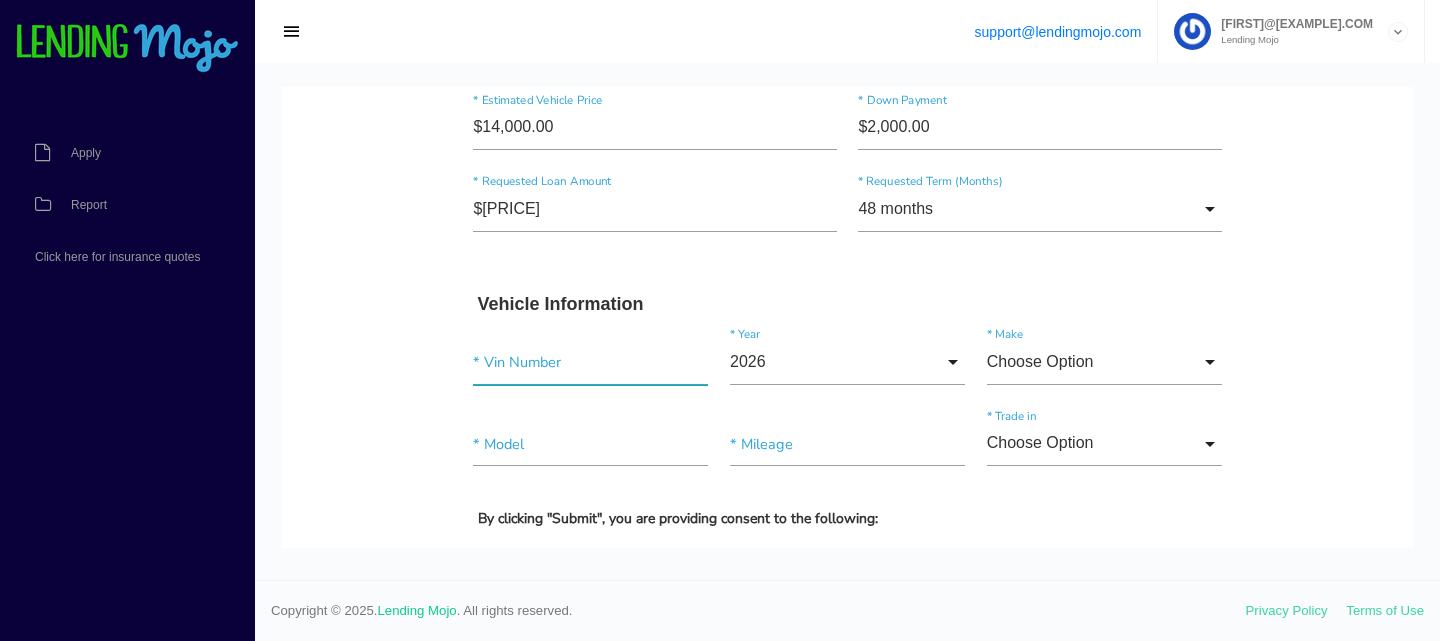 click at bounding box center (590, 362) 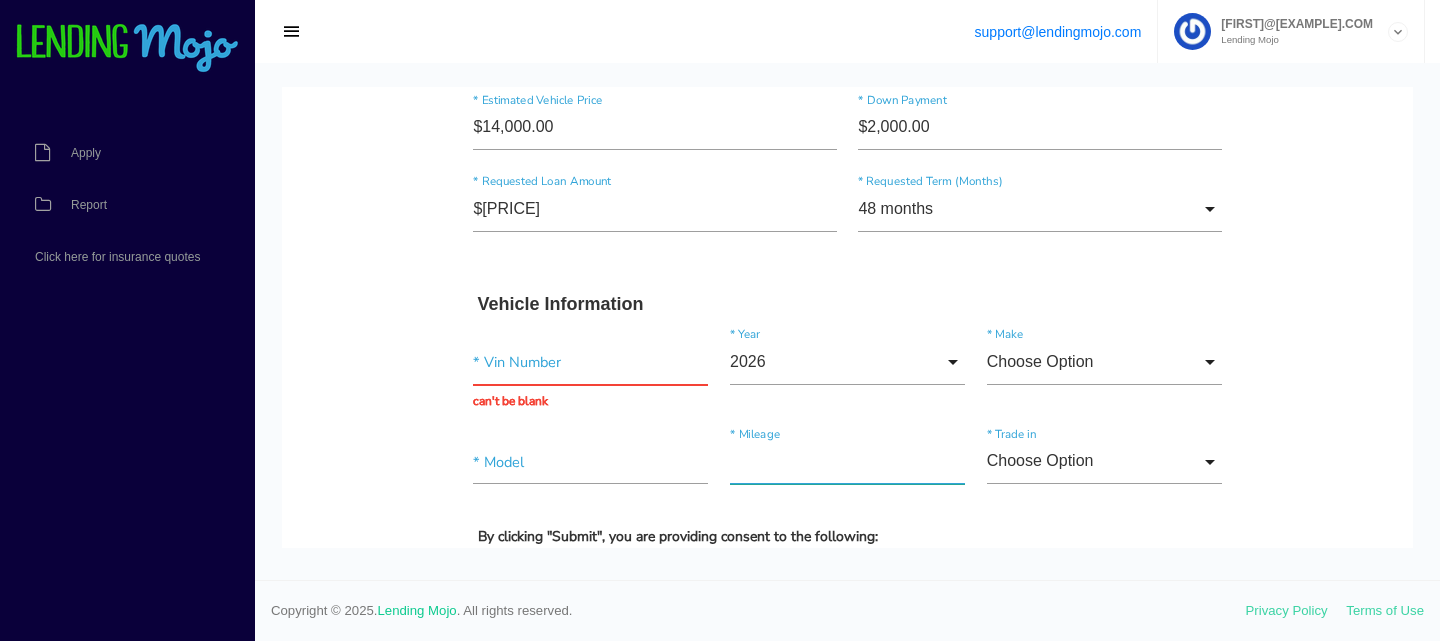 click at bounding box center [847, 462] 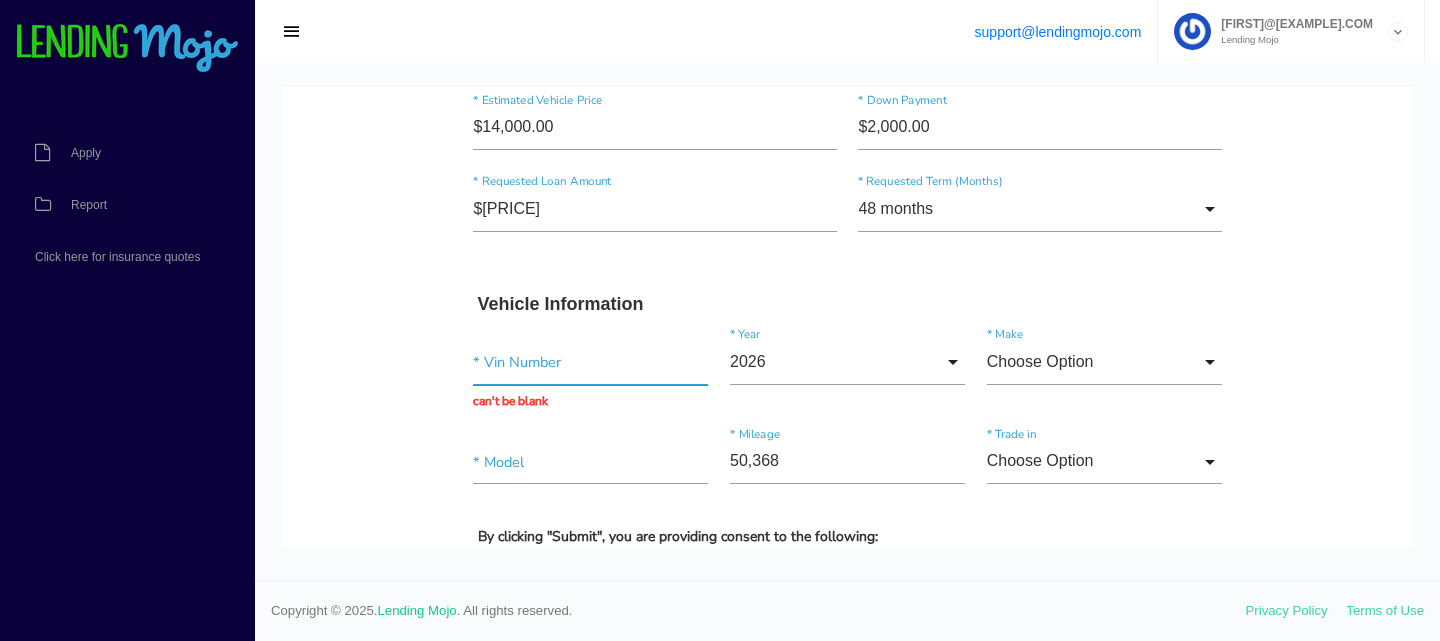 click at bounding box center (590, 362) 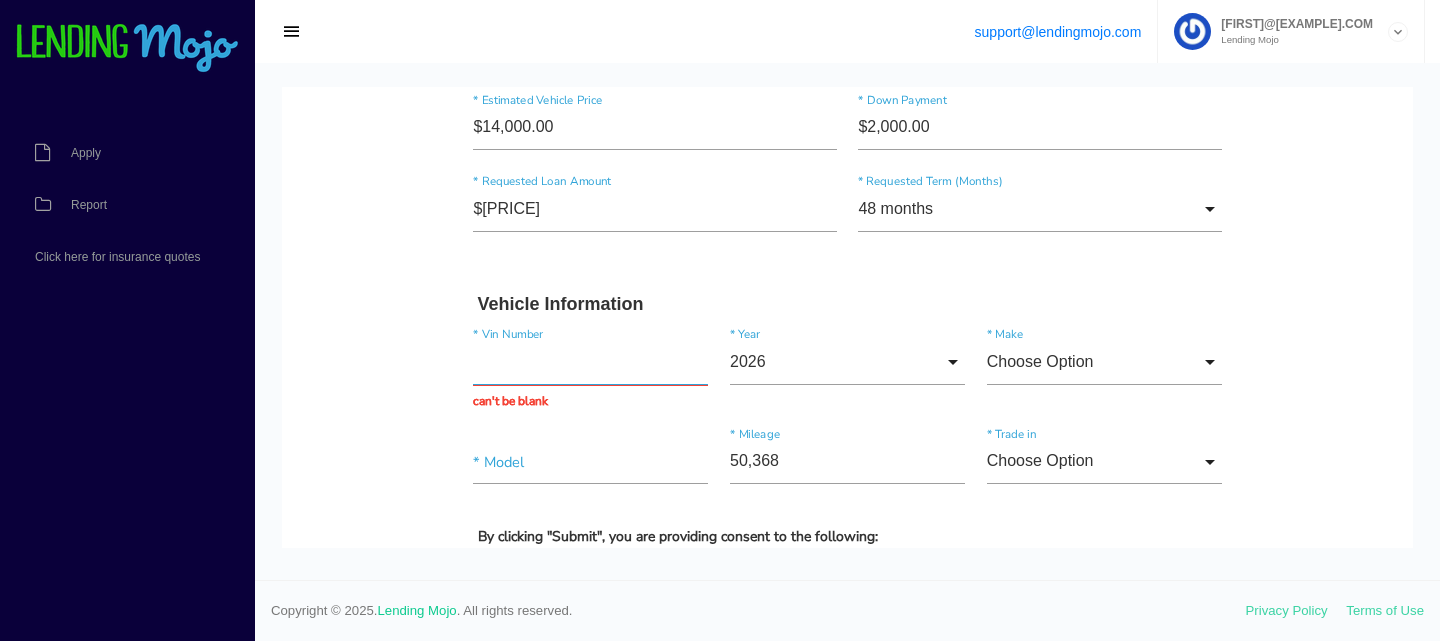 paste on "KNDPM3AC8N7973638" 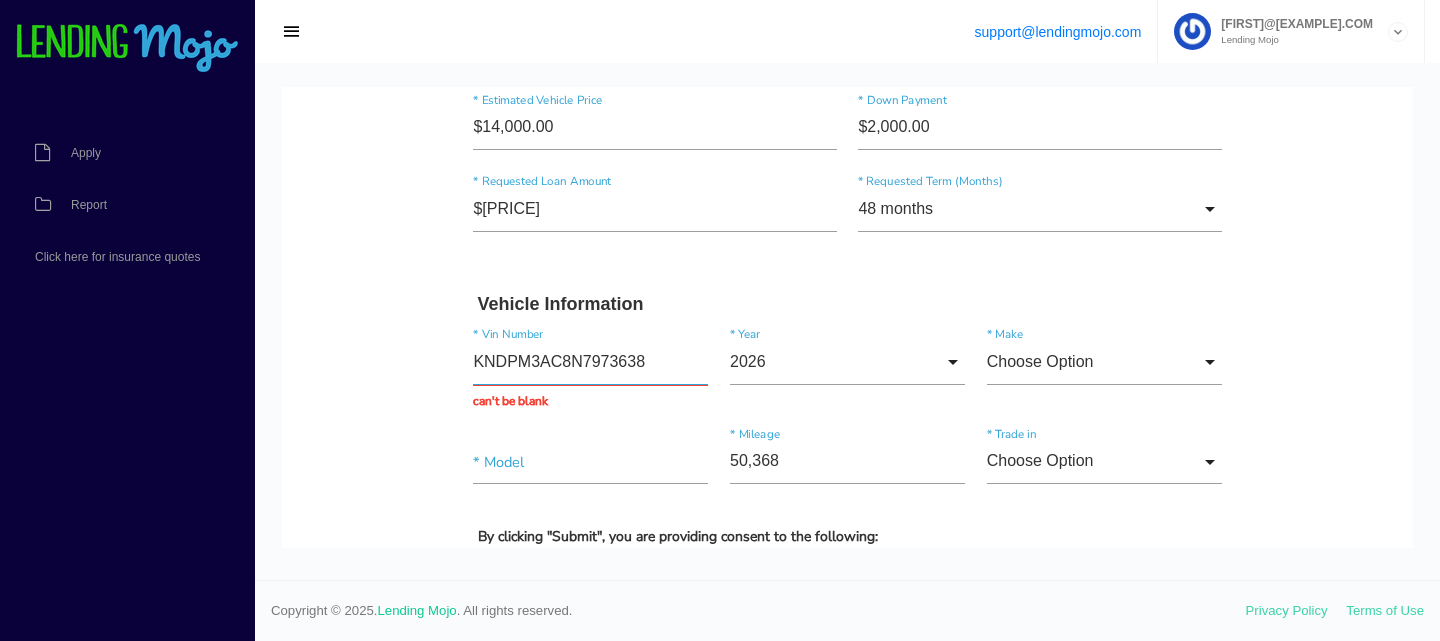 type on "KNDPM3AC8N7973638" 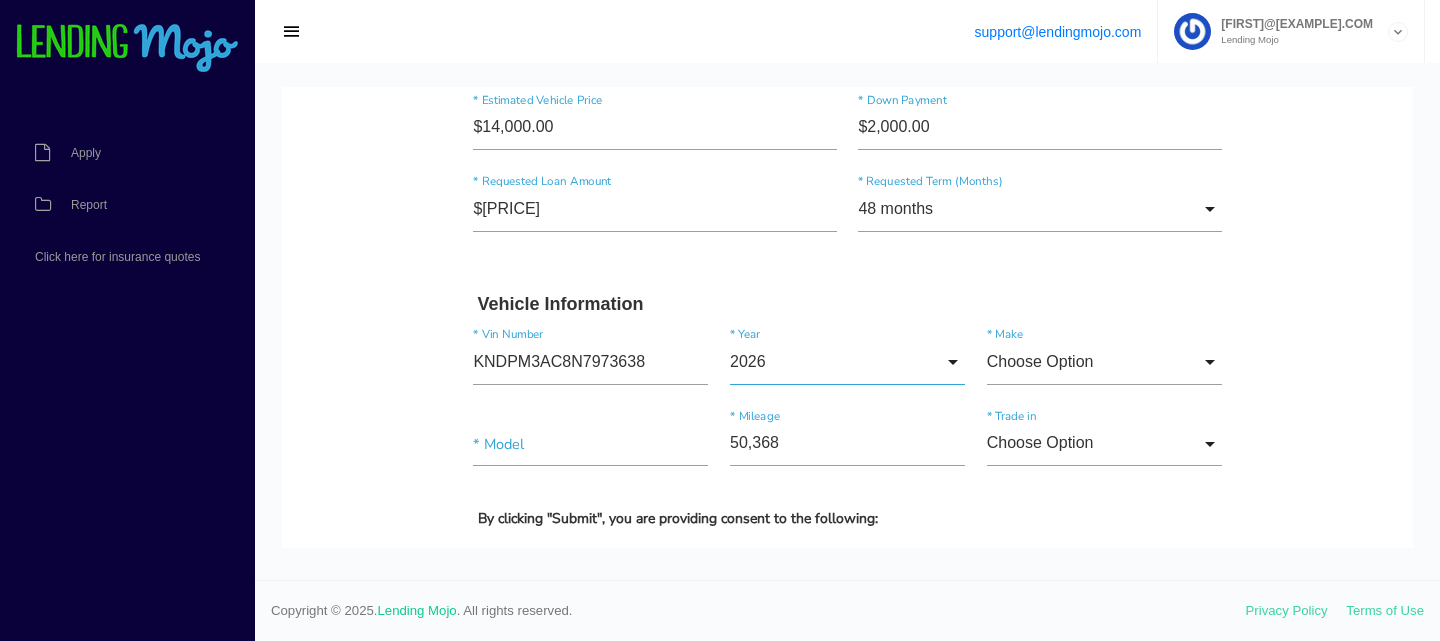 click on "2026" at bounding box center [847, 362] 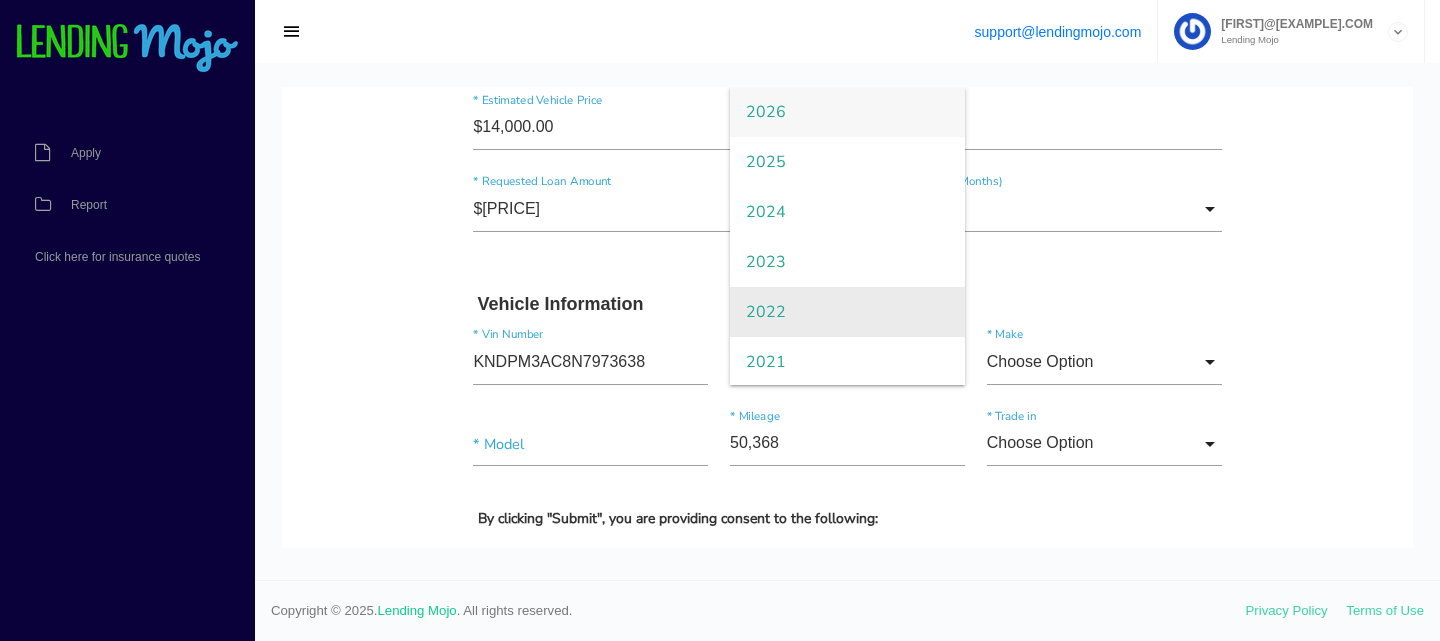 click on "2022" at bounding box center (847, 312) 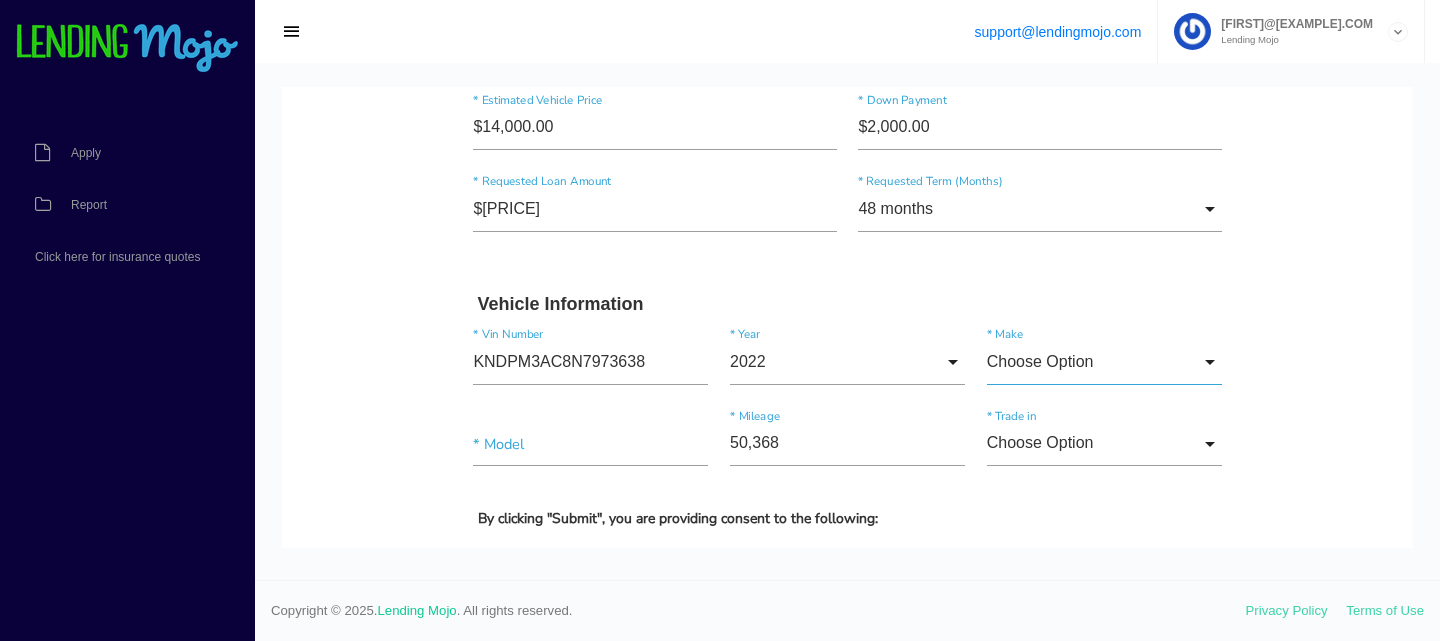 click on "Choose Option" at bounding box center (1104, 362) 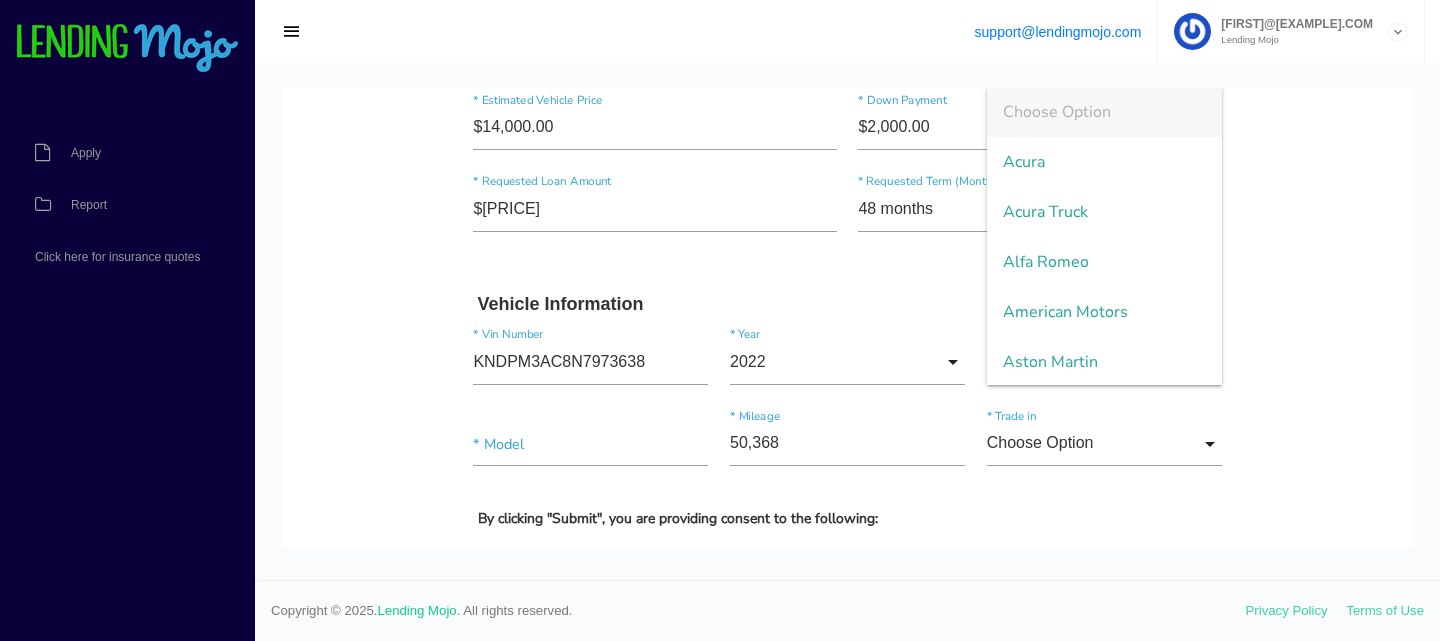 type 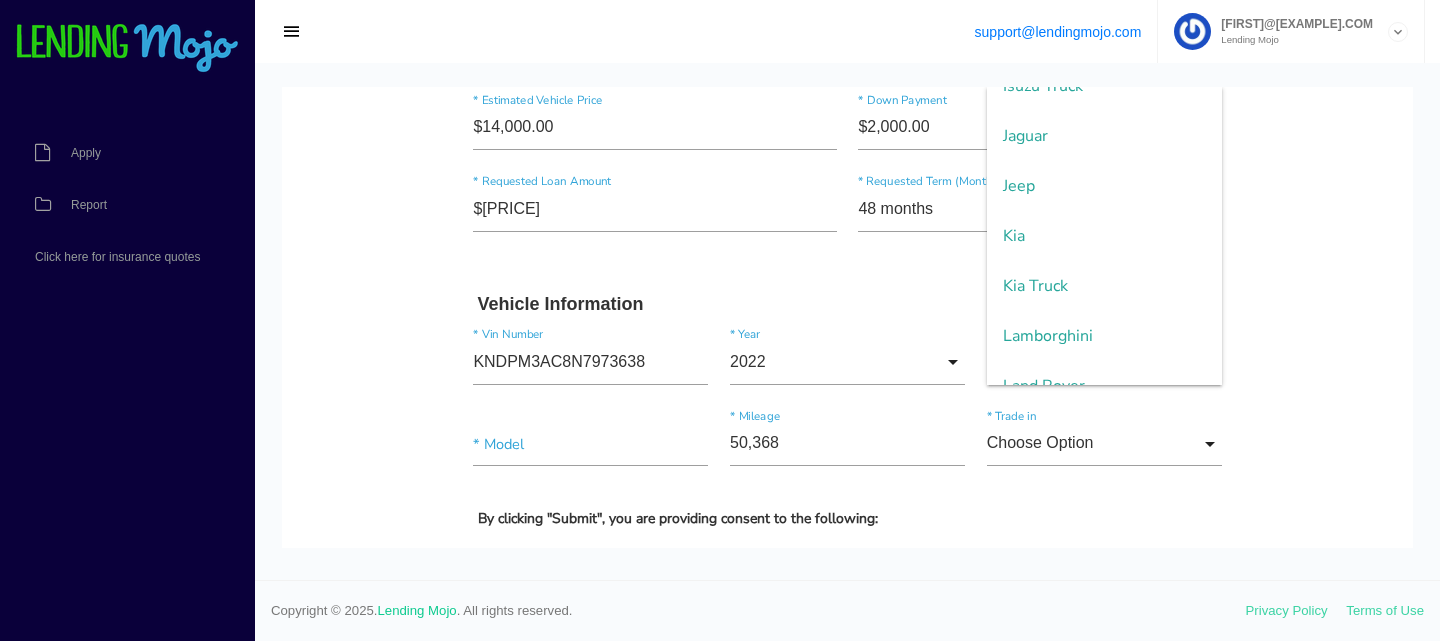 type on "Kia" 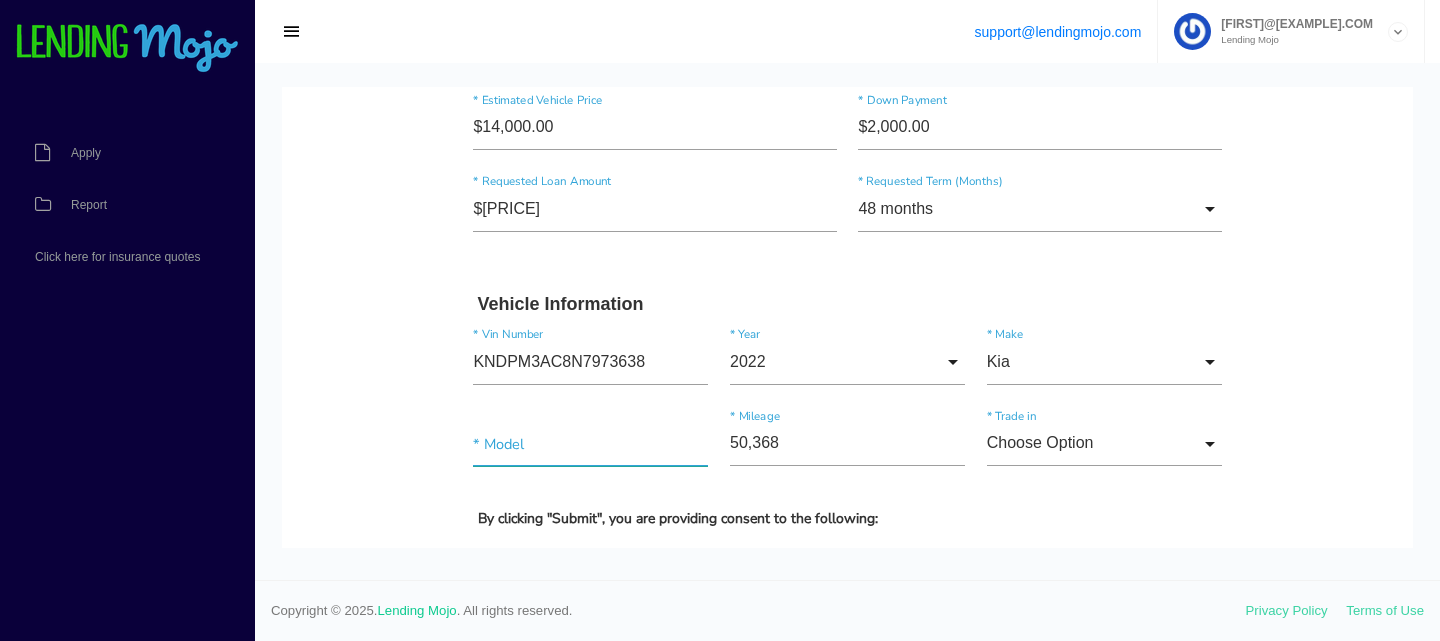 click at bounding box center (590, 444) 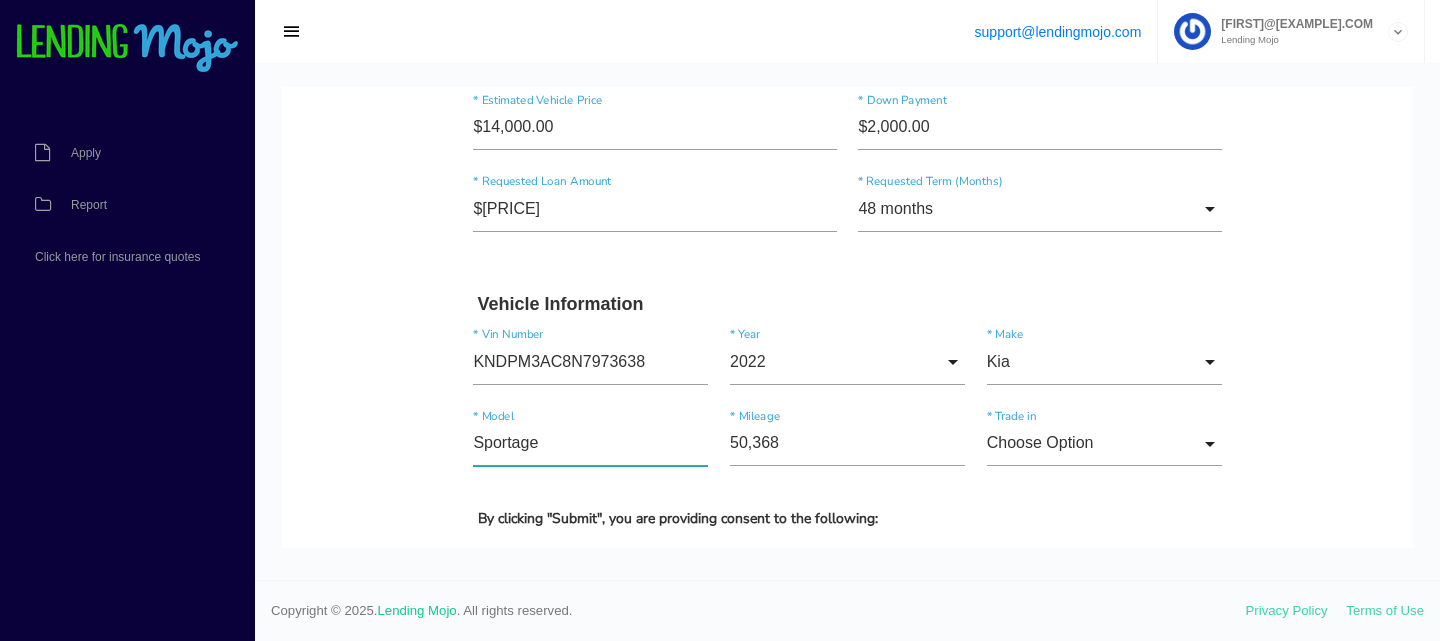 type on "Sportage" 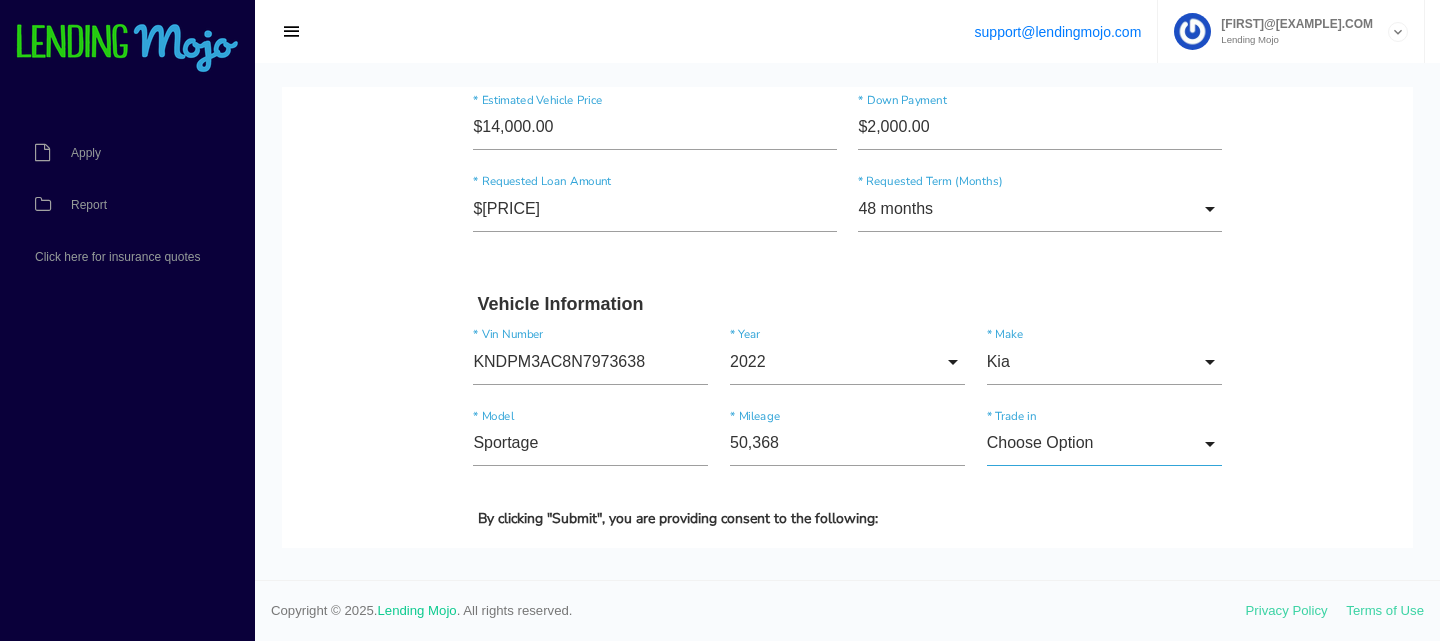 click on "Choose Option" at bounding box center [1104, 444] 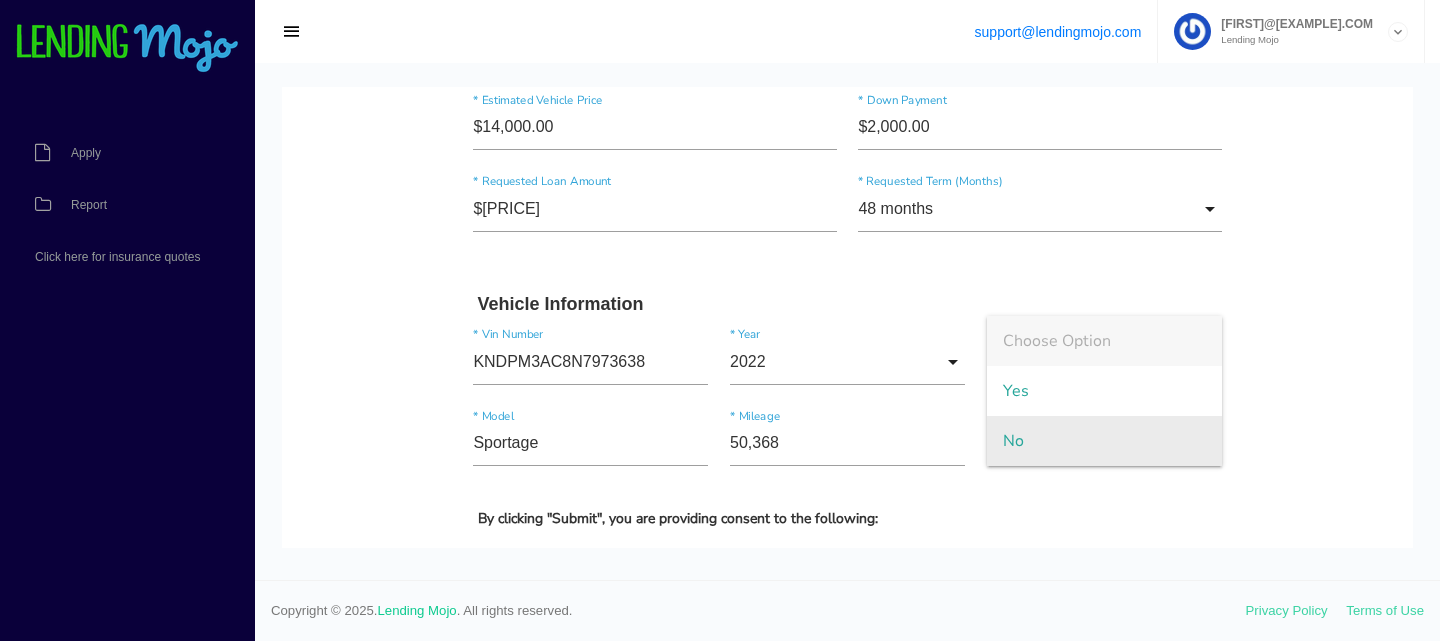 click on "No" at bounding box center (1104, 441) 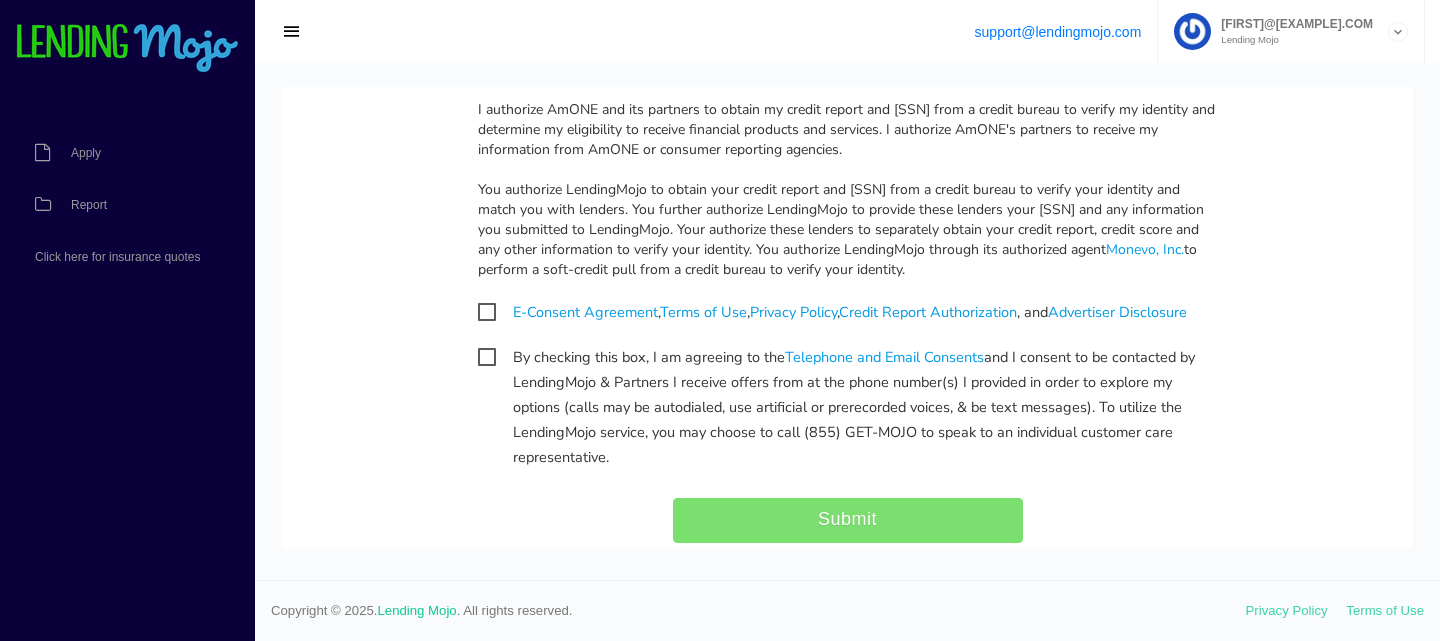 scroll, scrollTop: 3448, scrollLeft: 0, axis: vertical 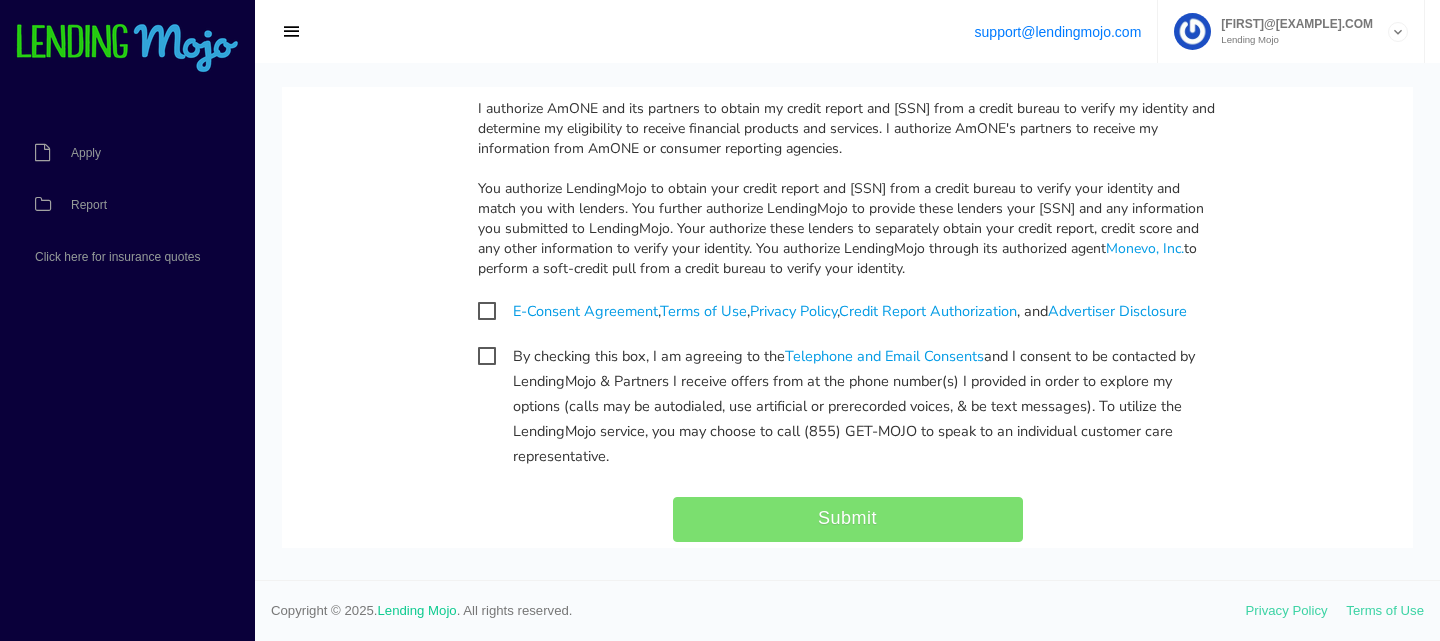 click on "Christopher
*
First Name
Middle Name
Torelang
*
Last Name
May Month Jan Feb March April May June July Aug Sept Oct Nov Dec
Month
Jan
Feb
March
April
May
June
July
Aug
Sept
Oct
Nov
Dec
*
Date of Birth
3 Day 1 2 3 4 5 6 7 8 9 10 11 12 13 14 15 16 17 18 19 20 21 22 23 24 25 26 27 28 29 30 31
Day
1
2
3
4
5
6
7
8
9
10 11 12 13" at bounding box center [848, -1341] 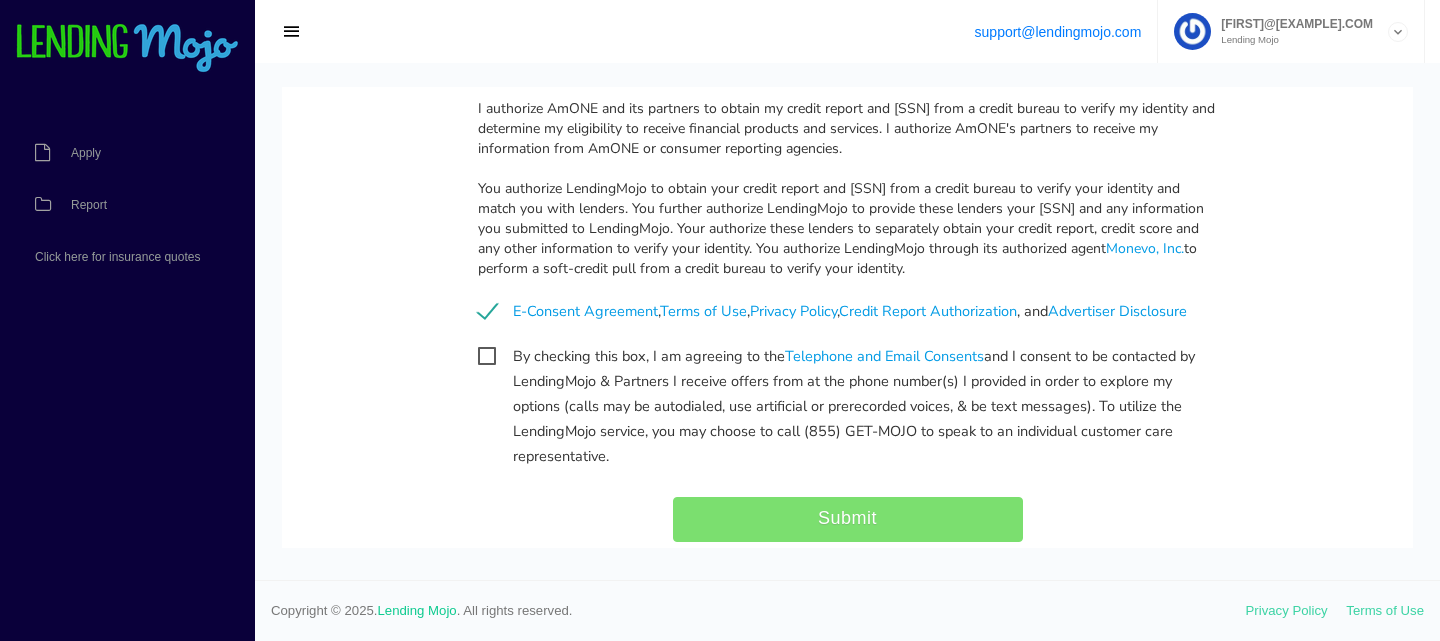 click on "By checking this box, I am agreeing to the
Telephone and Email Consents  and I consent to be contacted by LendingMojo & Partners I receive offers from at the phone number(s) I provided in order to explore my options (calls may be autodialed, use artificial or prerecorded voices, & be text messages). To utilize the LendingMojo service, you may choose to call (855) GET-MOJO to speak to an individual customer care representative." at bounding box center [848, 356] 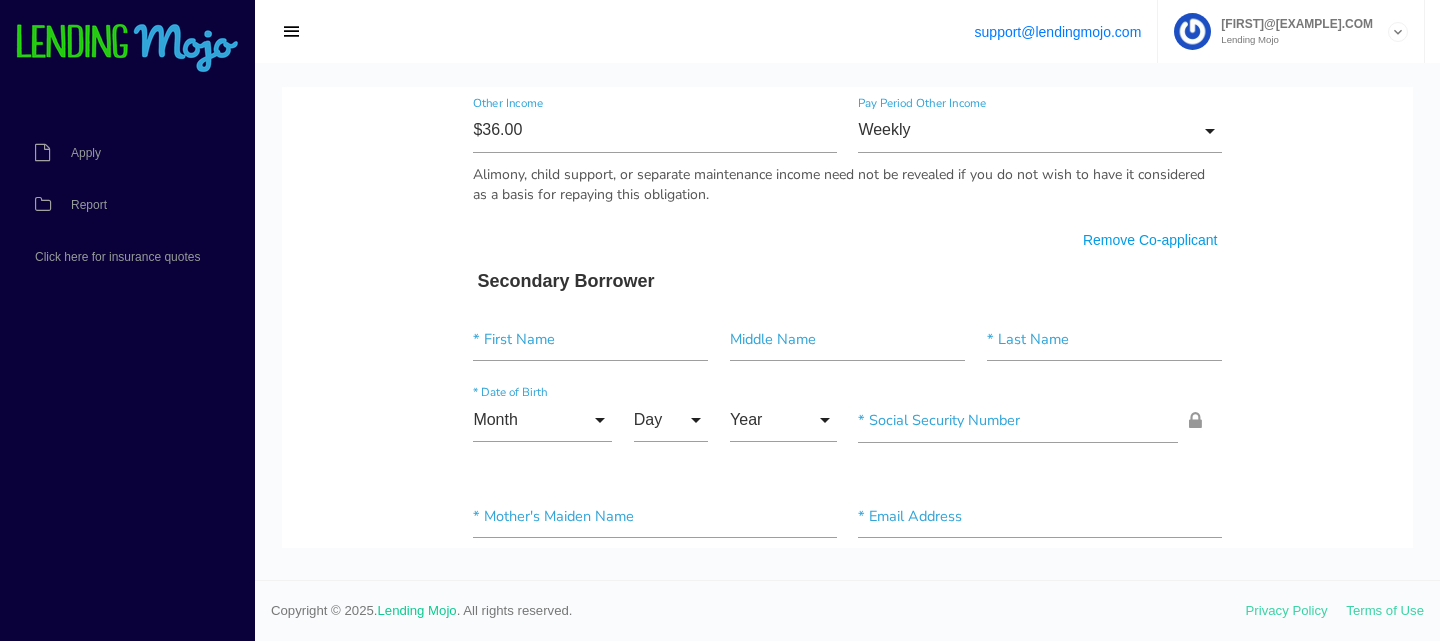 scroll, scrollTop: 1269, scrollLeft: 0, axis: vertical 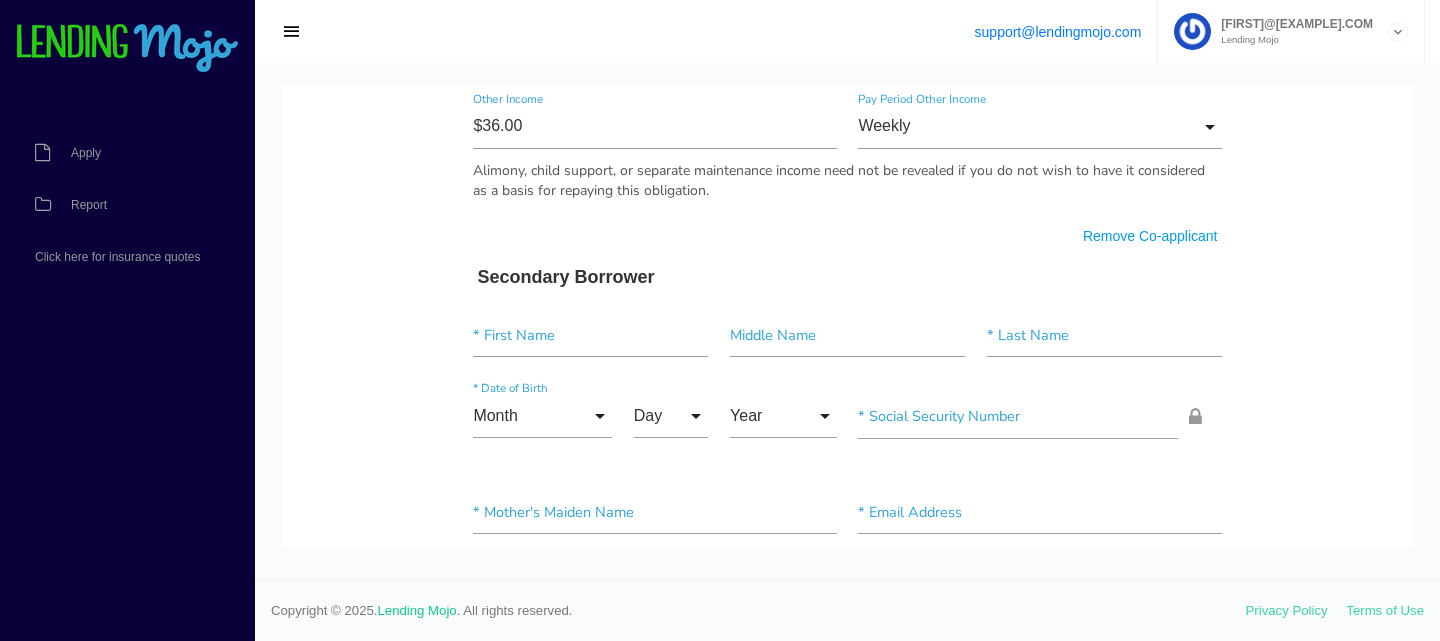 click on "Remove Co-applicant" at bounding box center [1150, 236] 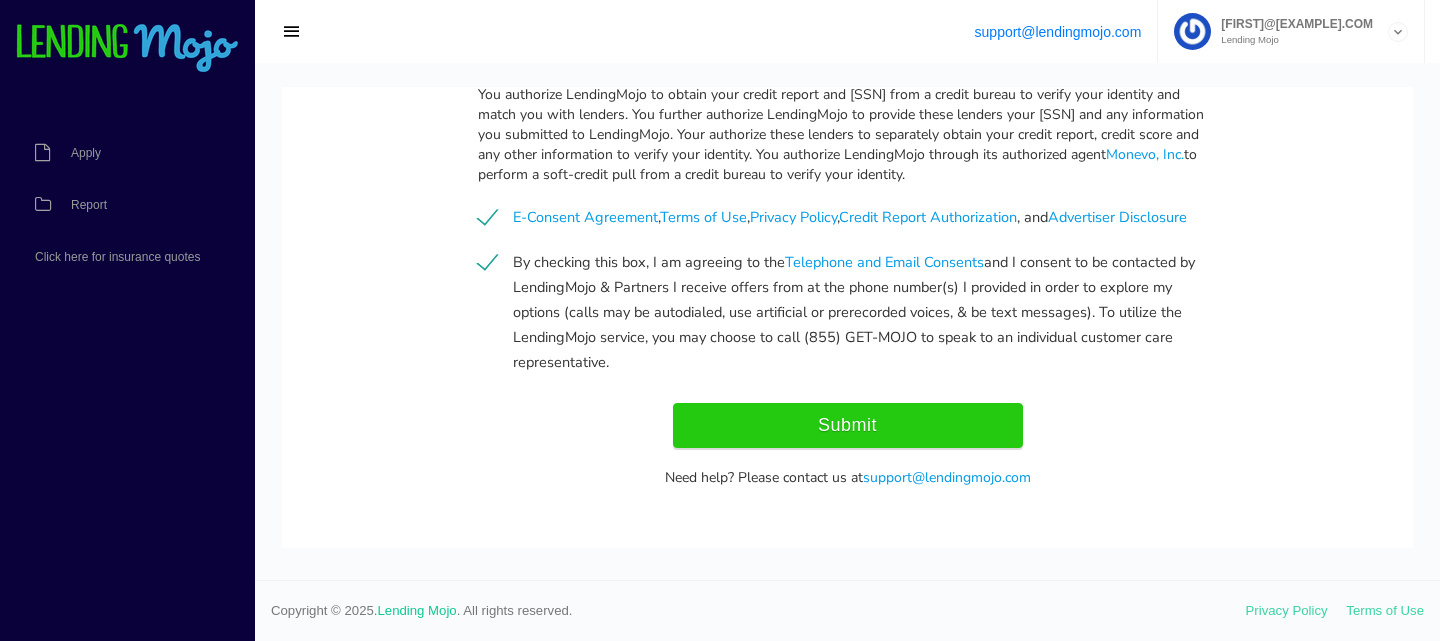 scroll, scrollTop: 2119, scrollLeft: 0, axis: vertical 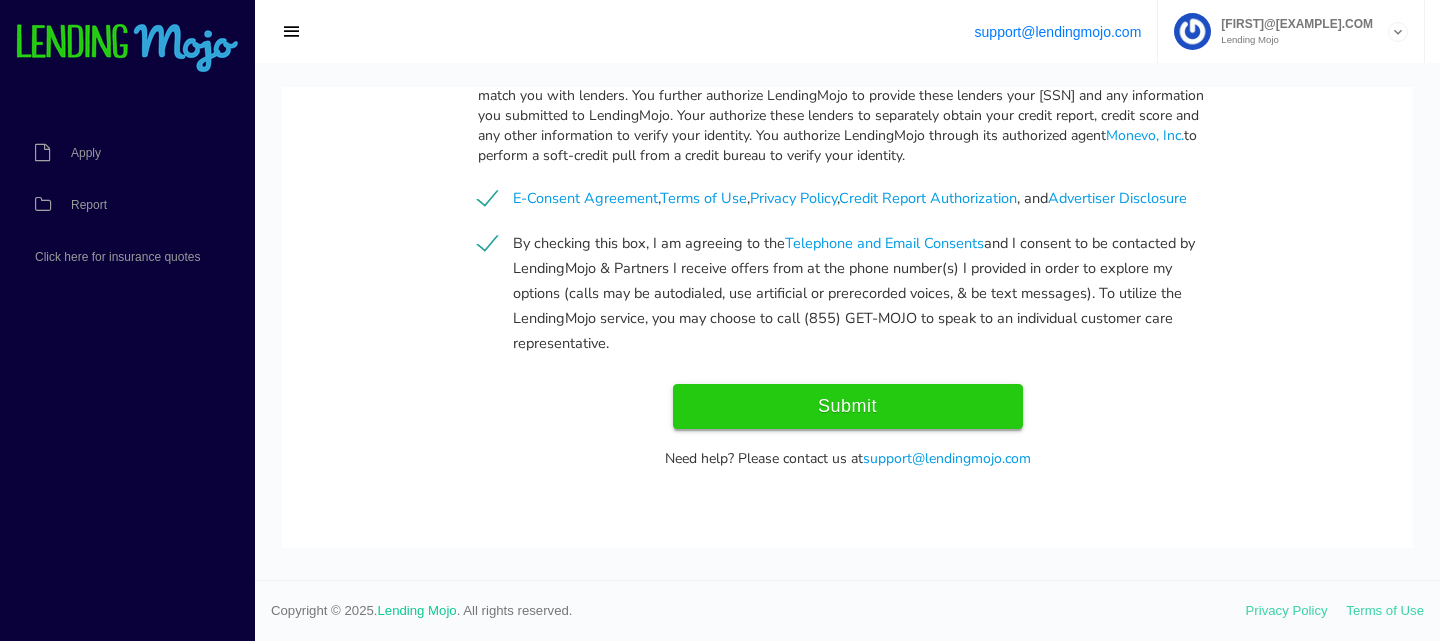 click on "Submit" at bounding box center (848, 406) 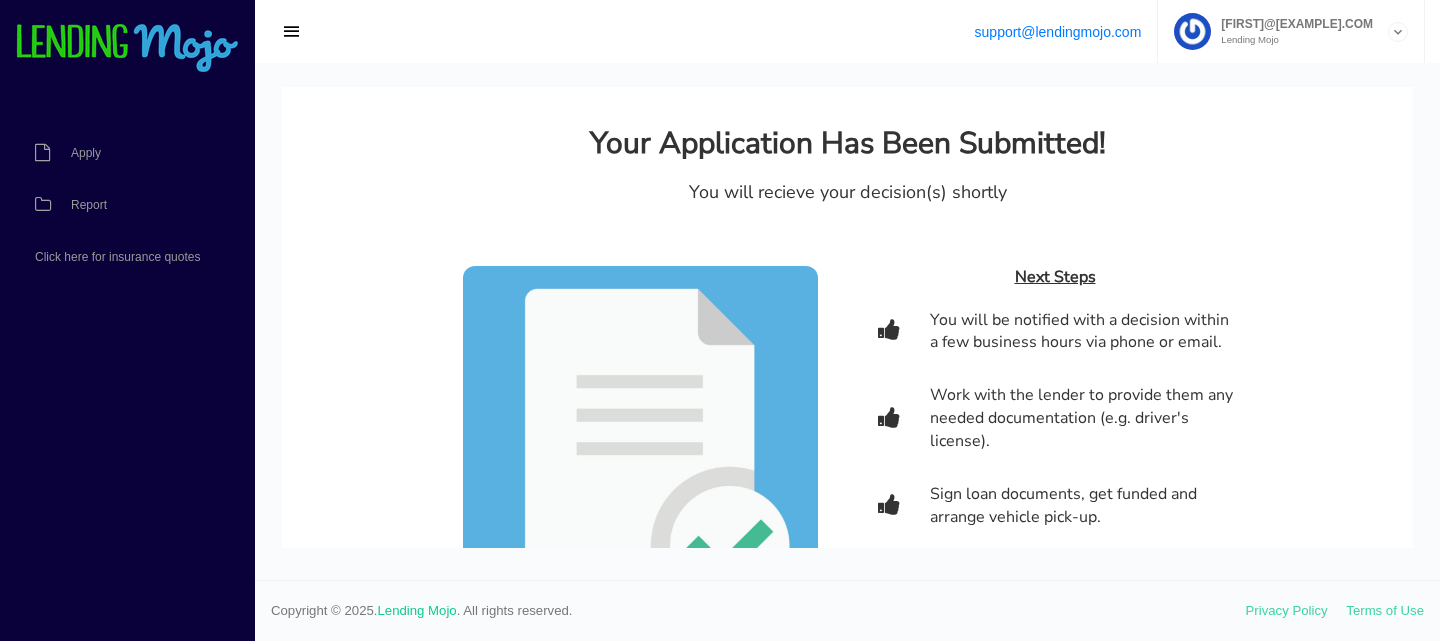 scroll, scrollTop: 0, scrollLeft: 0, axis: both 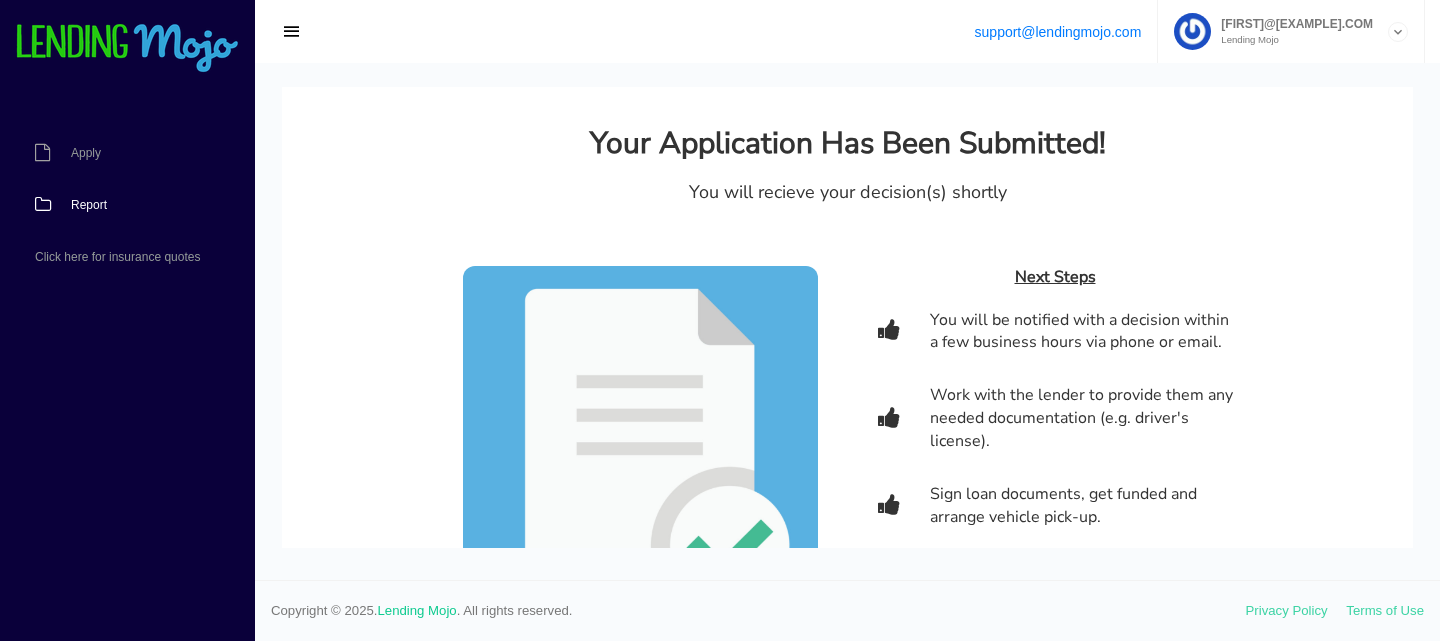 click on "Report" at bounding box center (89, 205) 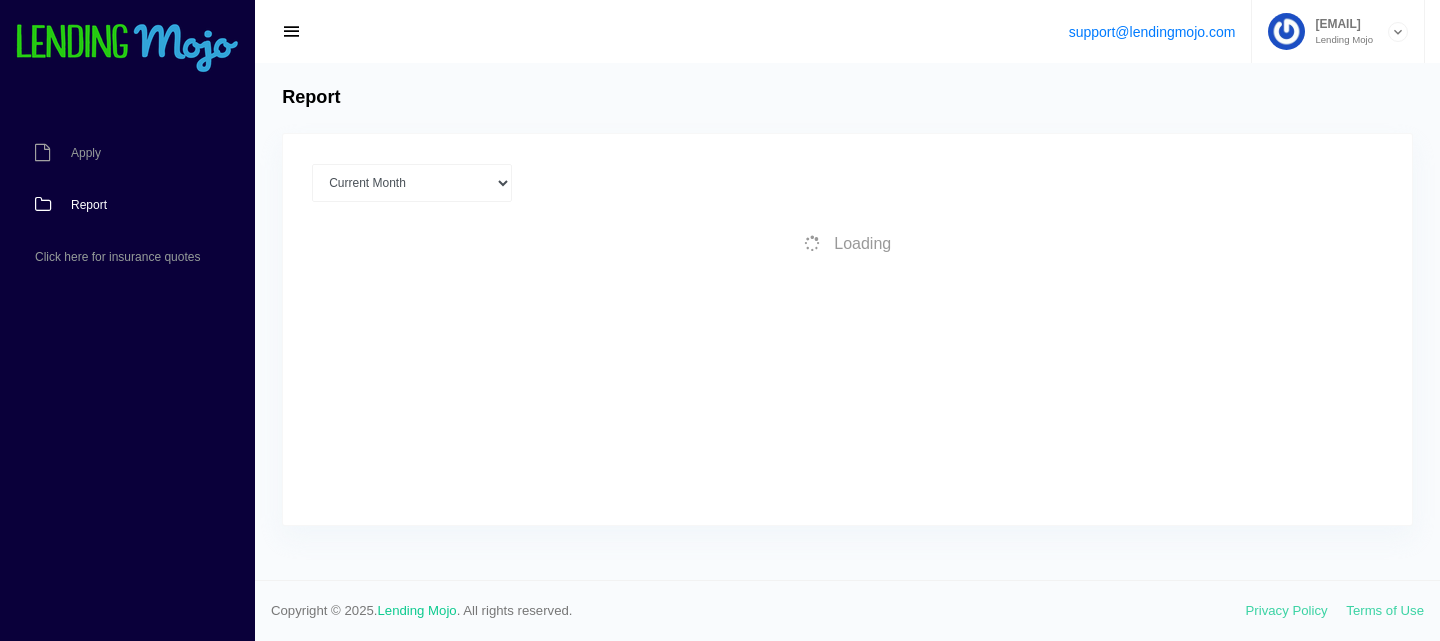 scroll, scrollTop: 0, scrollLeft: 0, axis: both 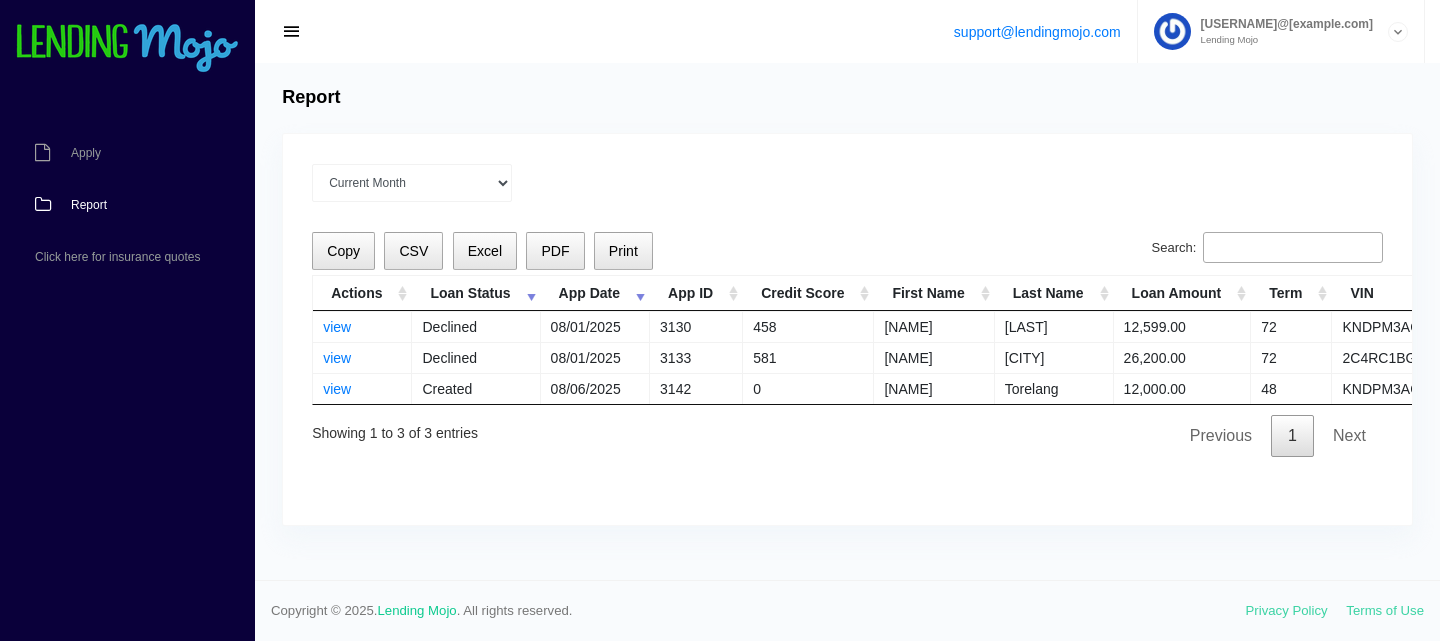 click on "Report" at bounding box center [117, 205] 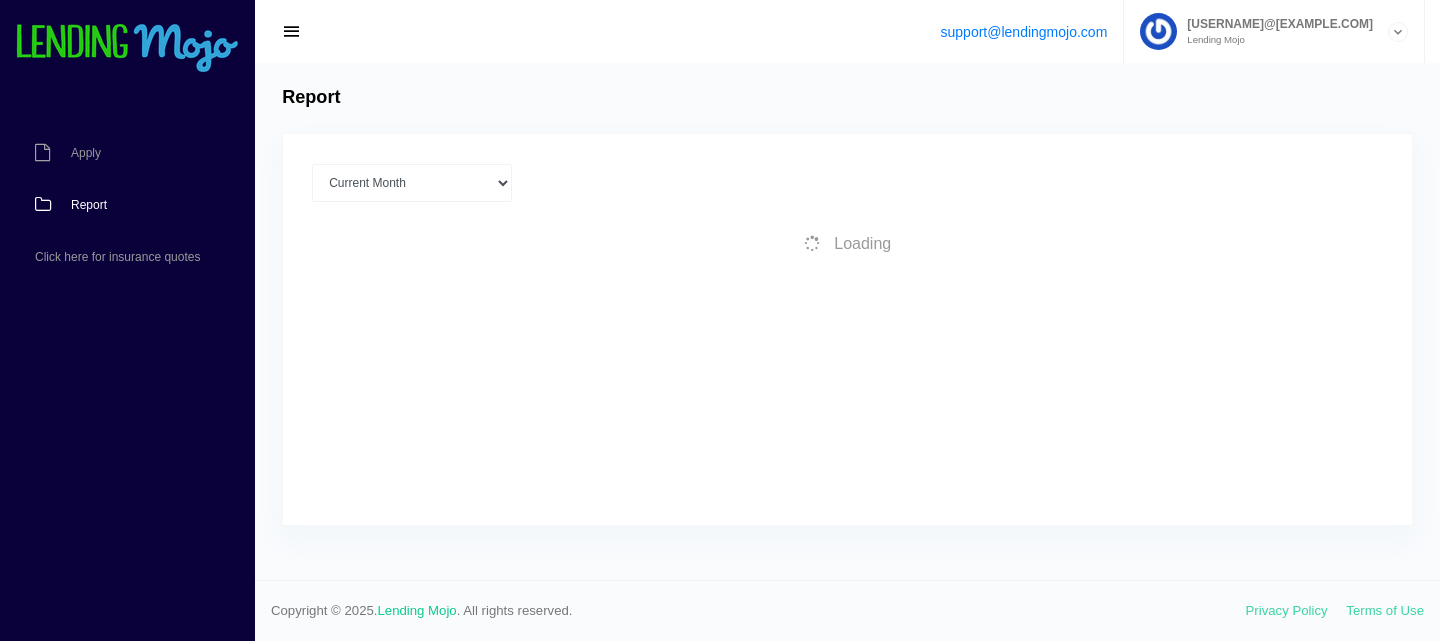 scroll, scrollTop: 0, scrollLeft: 0, axis: both 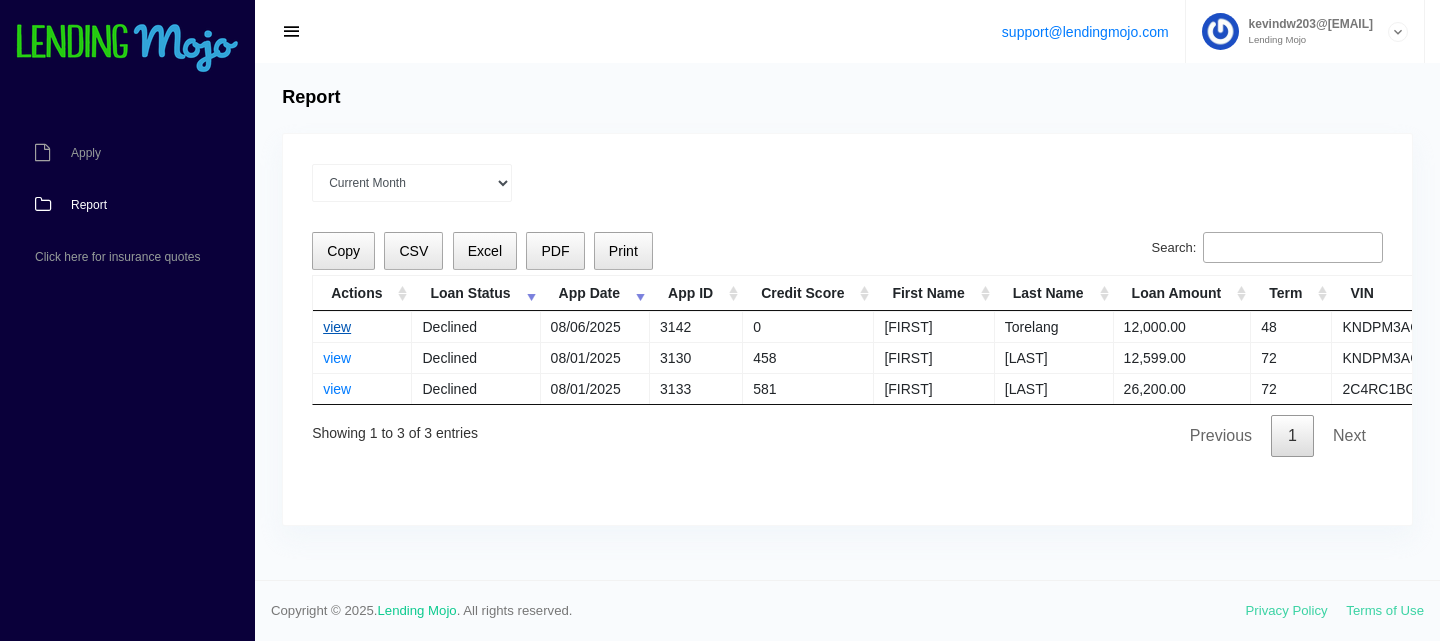 click on "view" at bounding box center (337, 327) 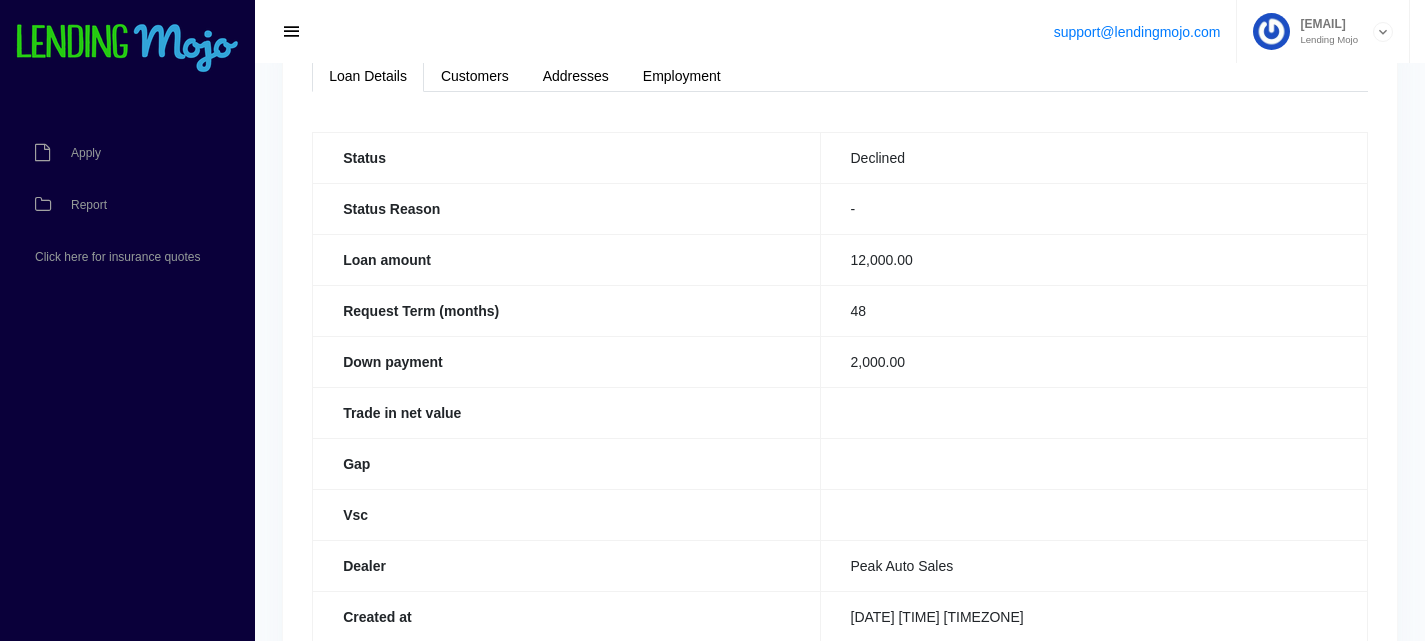 scroll, scrollTop: 71, scrollLeft: 0, axis: vertical 